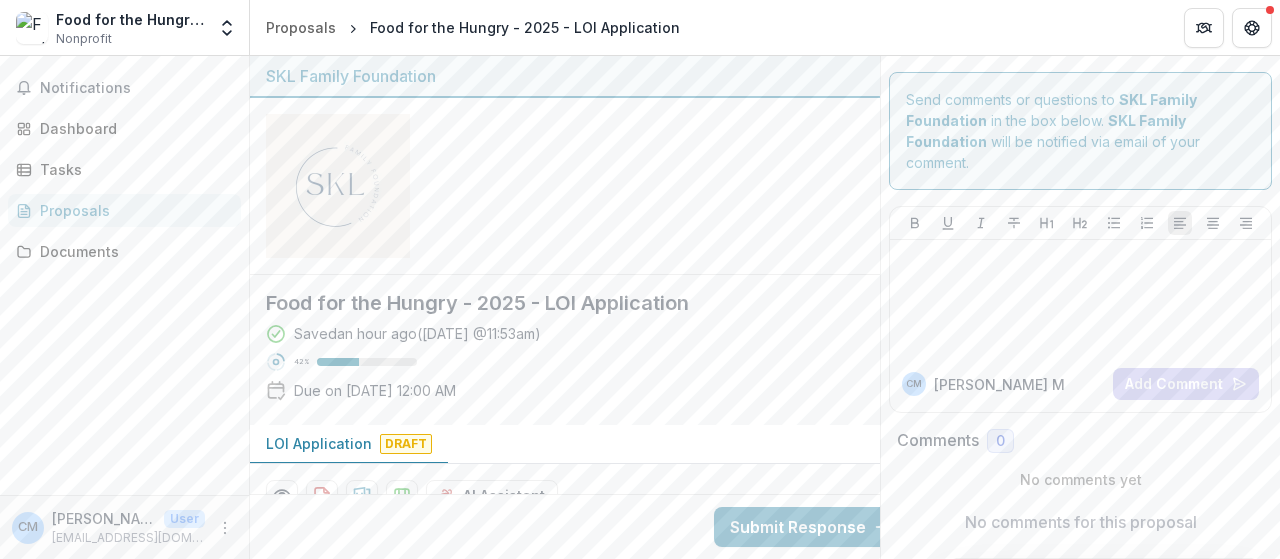 scroll, scrollTop: 0, scrollLeft: 0, axis: both 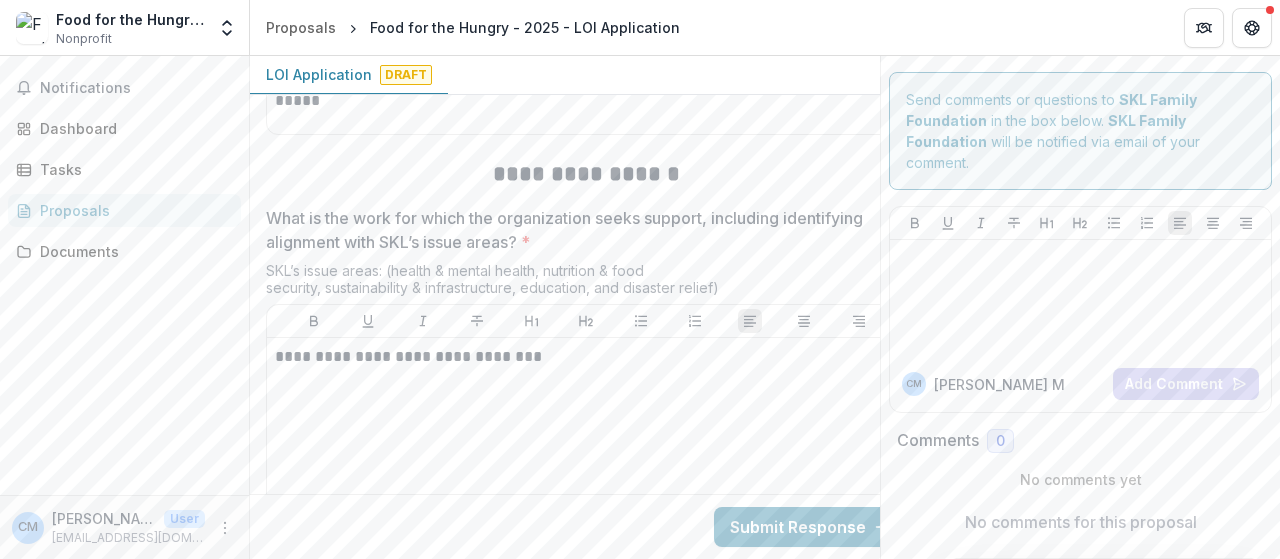 click on "**********" at bounding box center [586, 357] 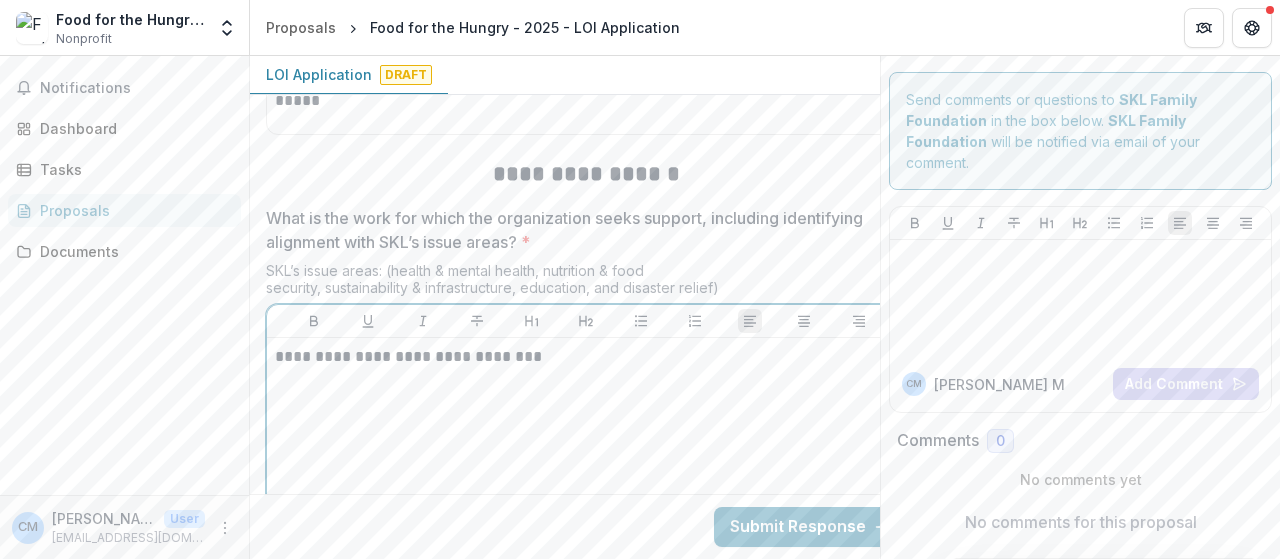 click on "**********" at bounding box center [586, 357] 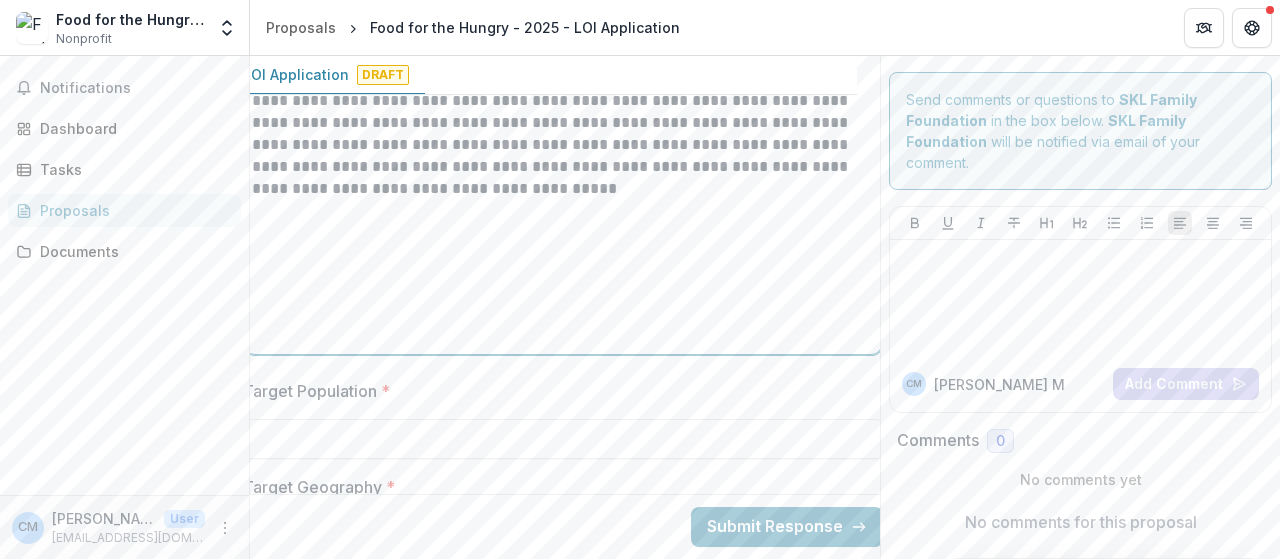 scroll, scrollTop: 2100, scrollLeft: 23, axis: both 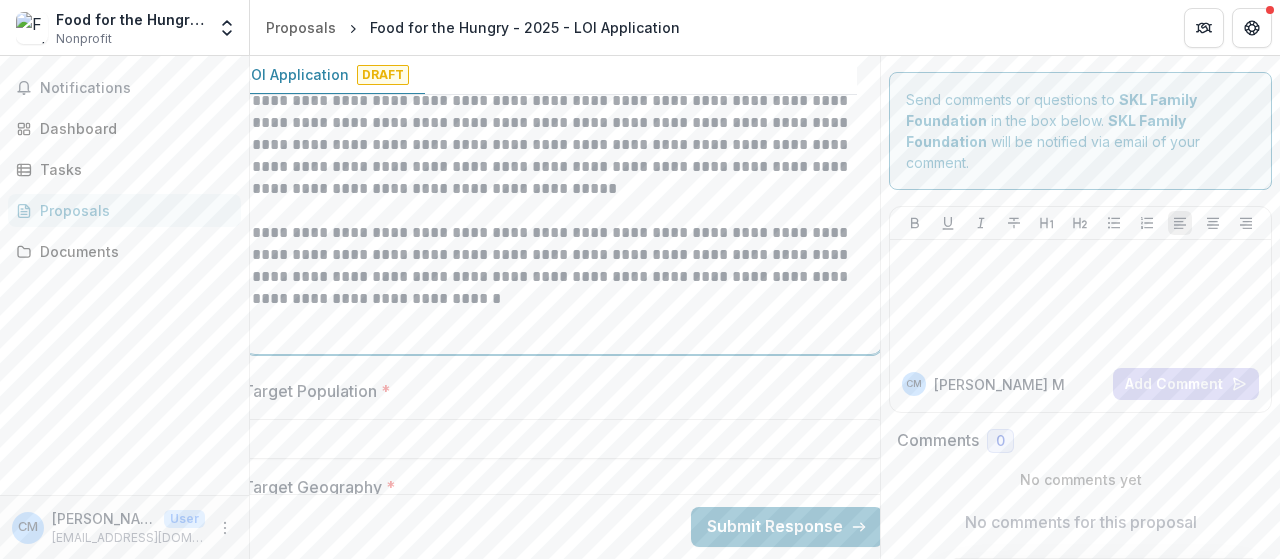 click on "**********" at bounding box center (563, 266) 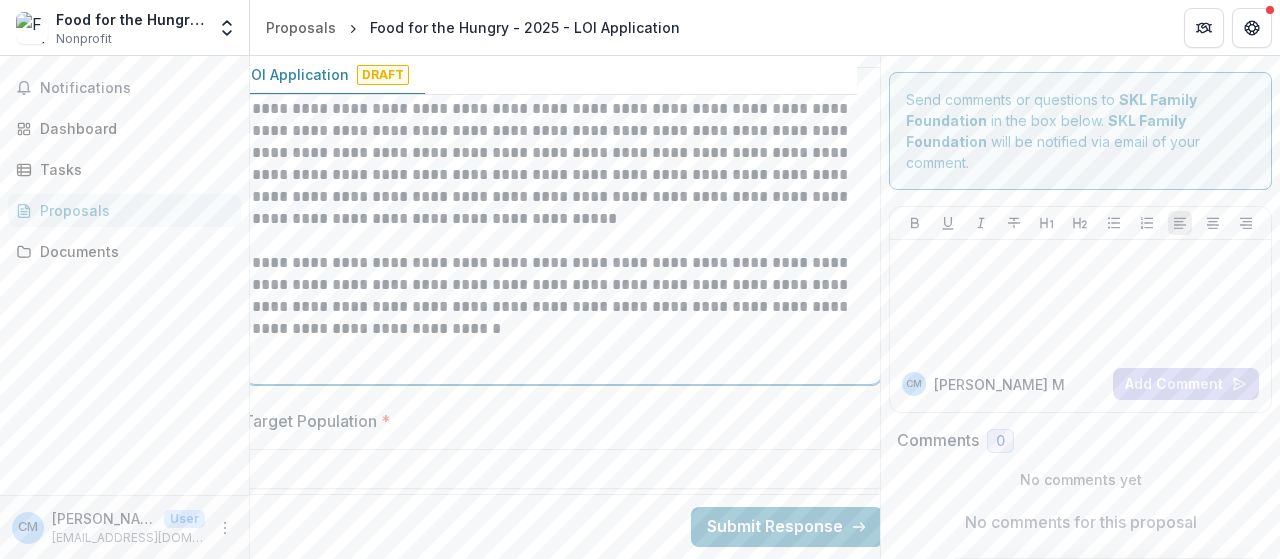 scroll, scrollTop: 2100, scrollLeft: 23, axis: both 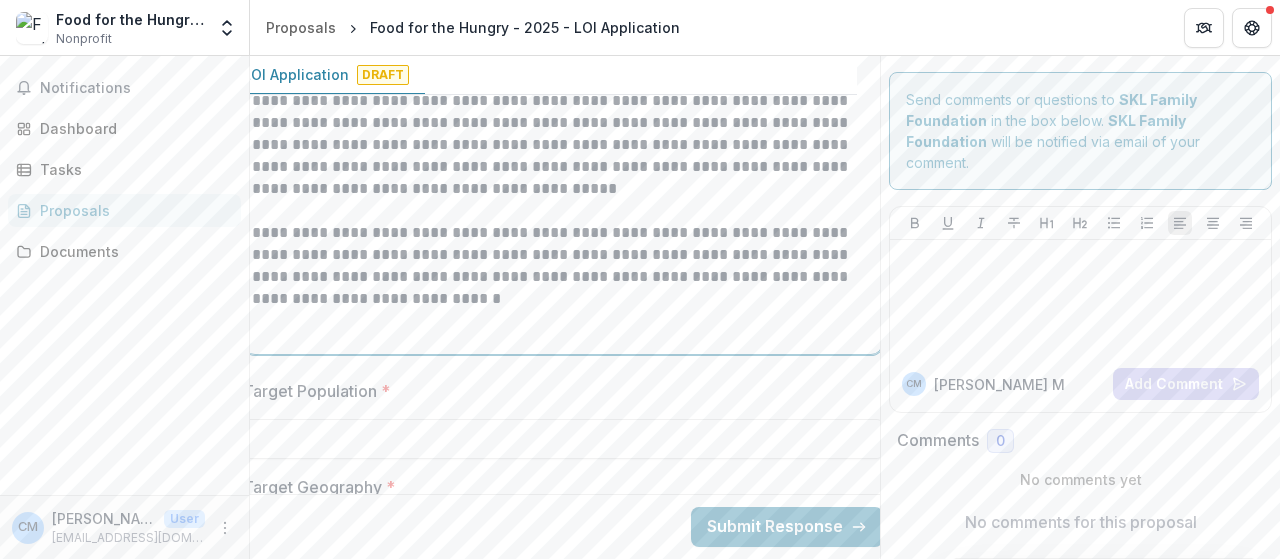 click on "**********" at bounding box center [563, 266] 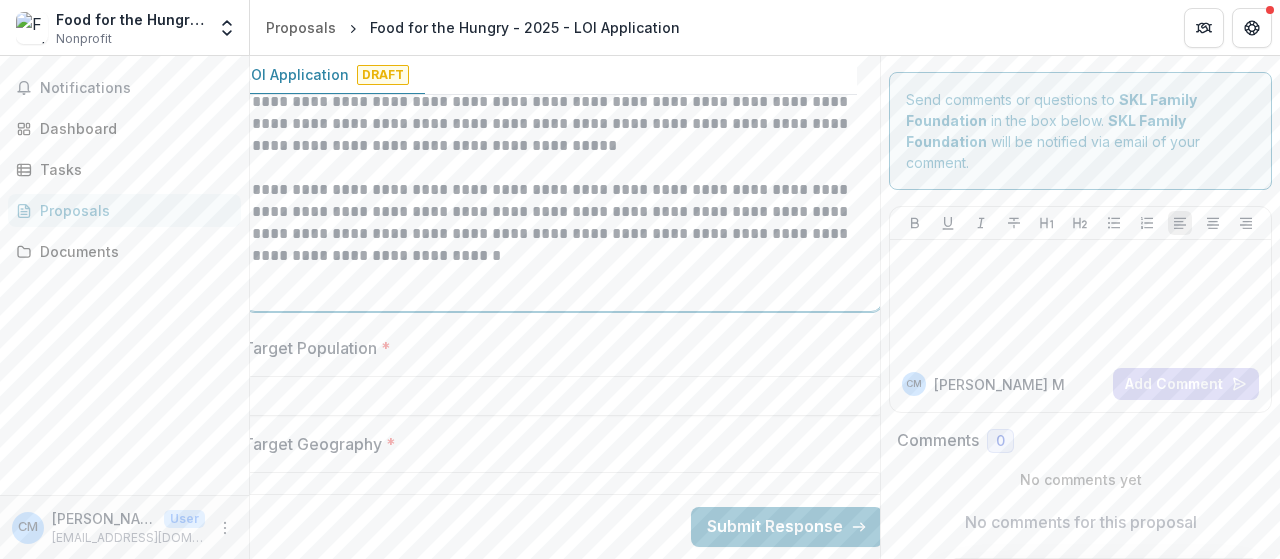 scroll, scrollTop: 2100, scrollLeft: 23, axis: both 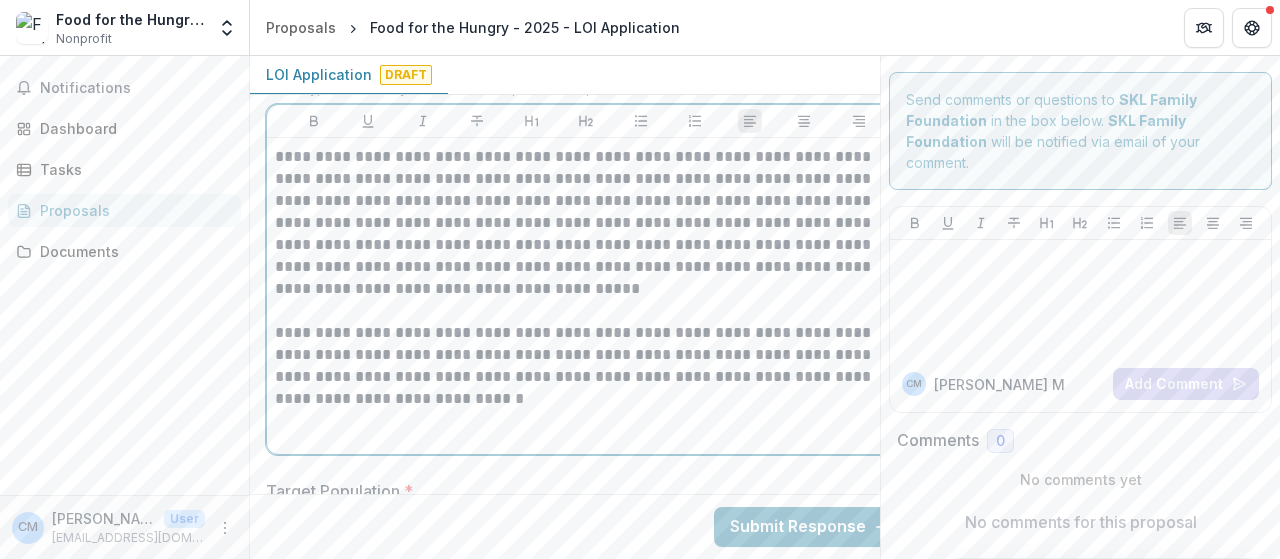 click on "**********" at bounding box center [586, 366] 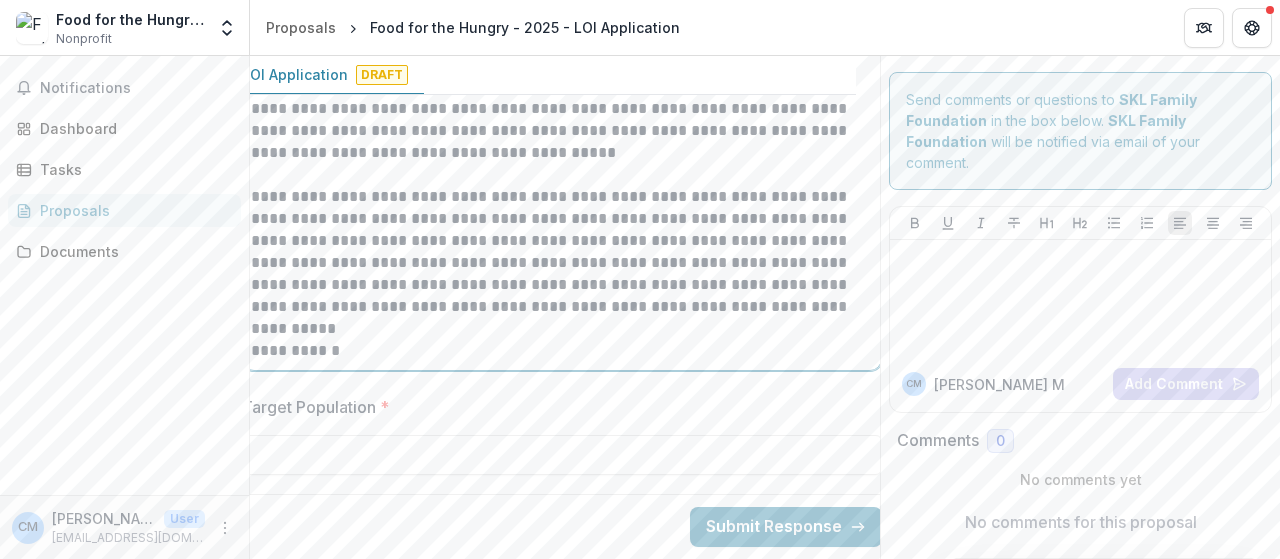scroll, scrollTop: 2200, scrollLeft: 24, axis: both 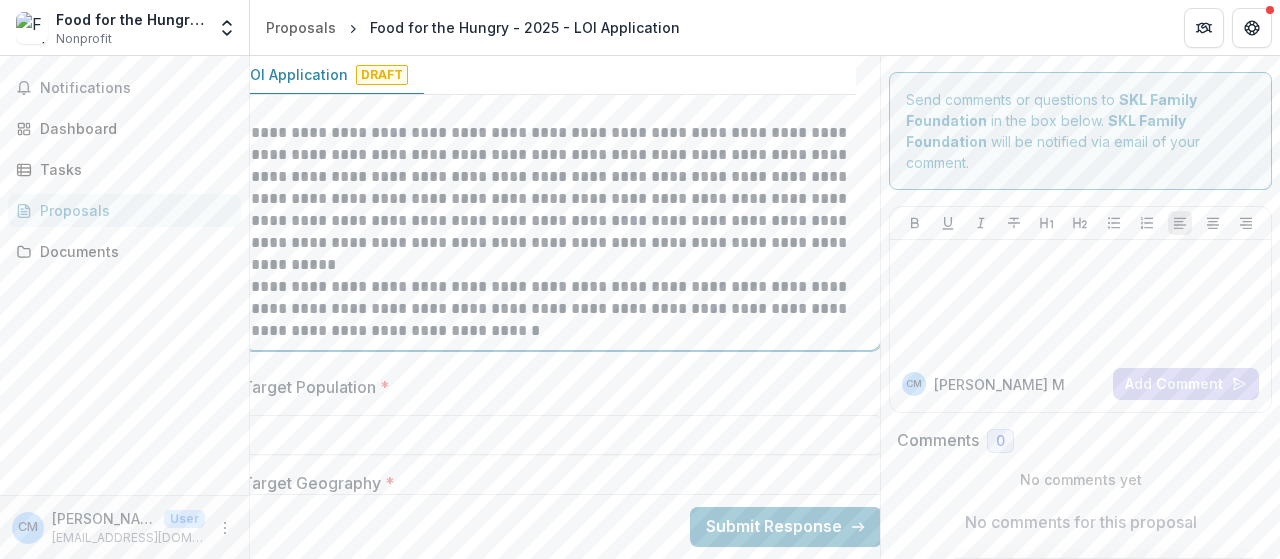click on "**********" at bounding box center (562, 309) 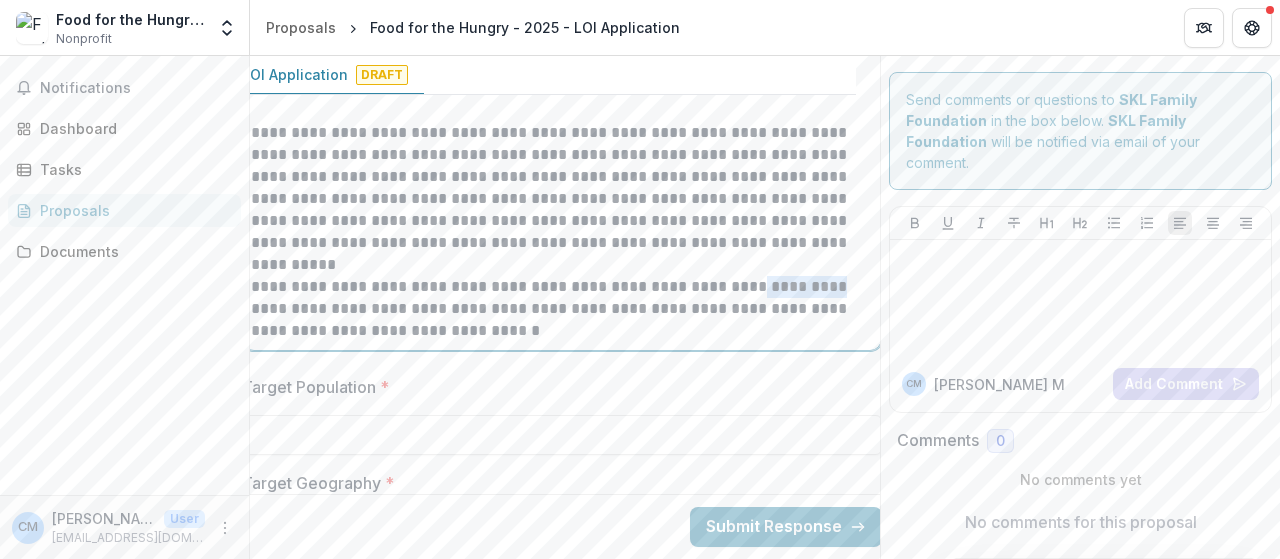 drag, startPoint x: 744, startPoint y: 281, endPoint x: 723, endPoint y: 281, distance: 21 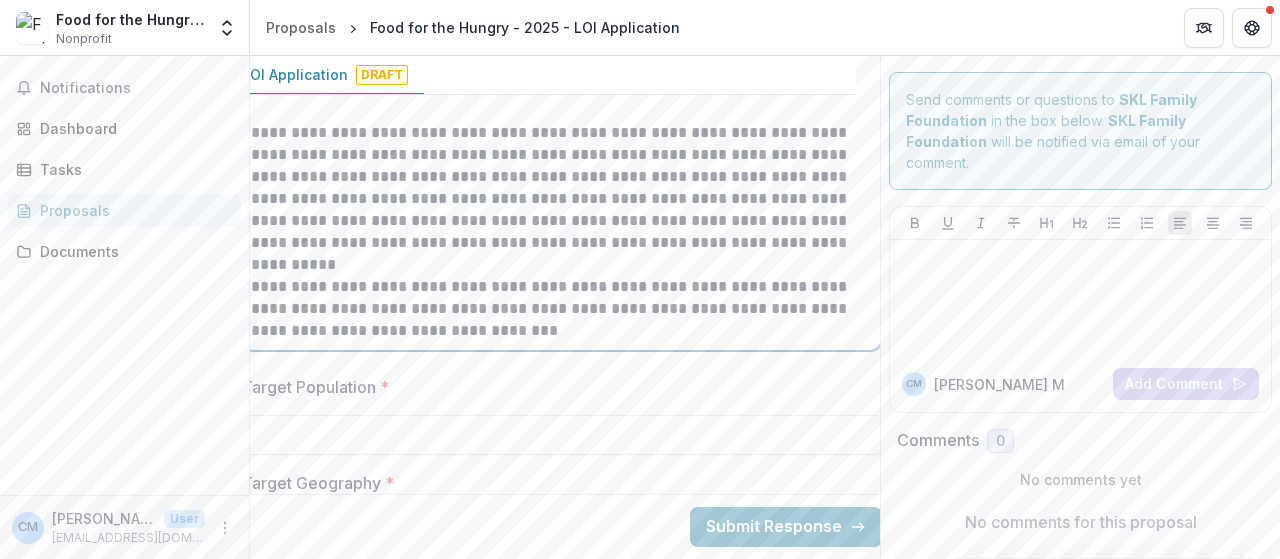 click on "**********" at bounding box center [562, 309] 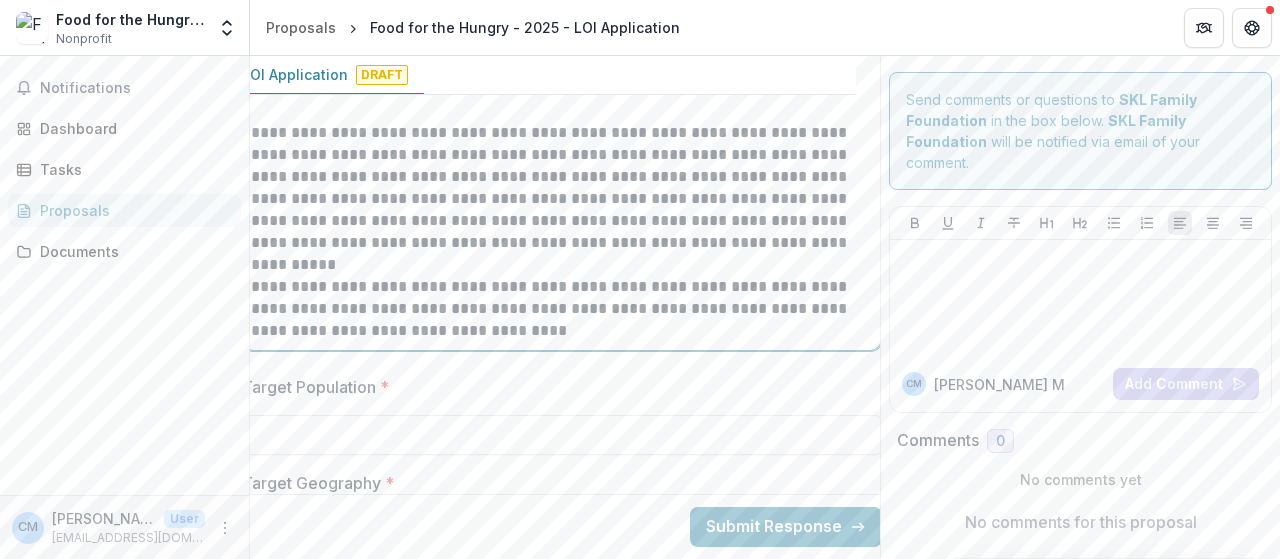 click on "**********" at bounding box center [562, 309] 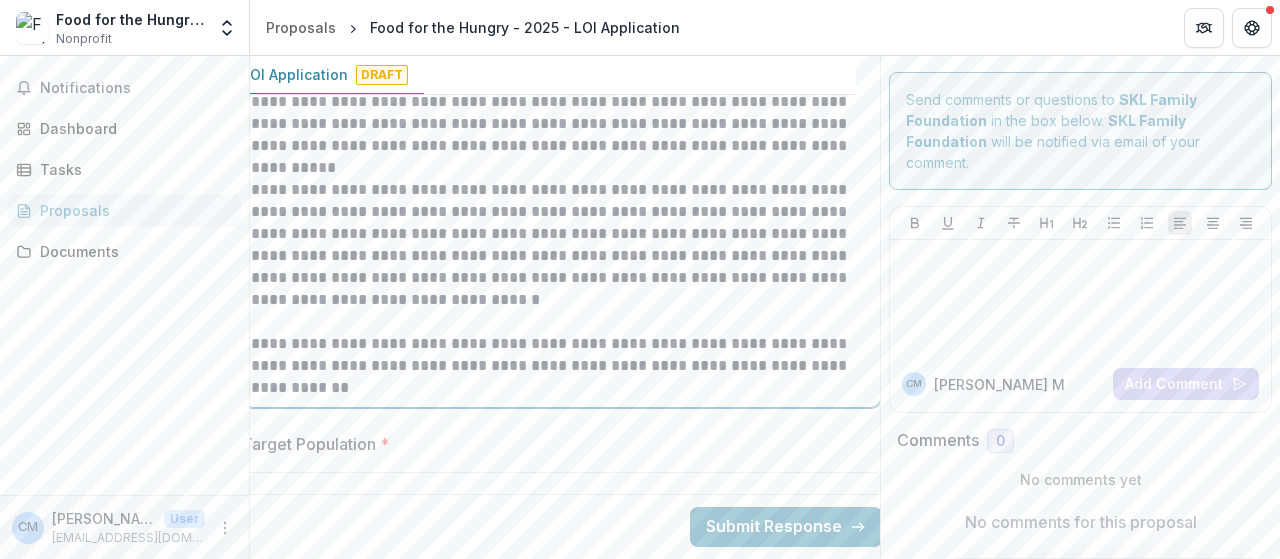 scroll, scrollTop: 2300, scrollLeft: 24, axis: both 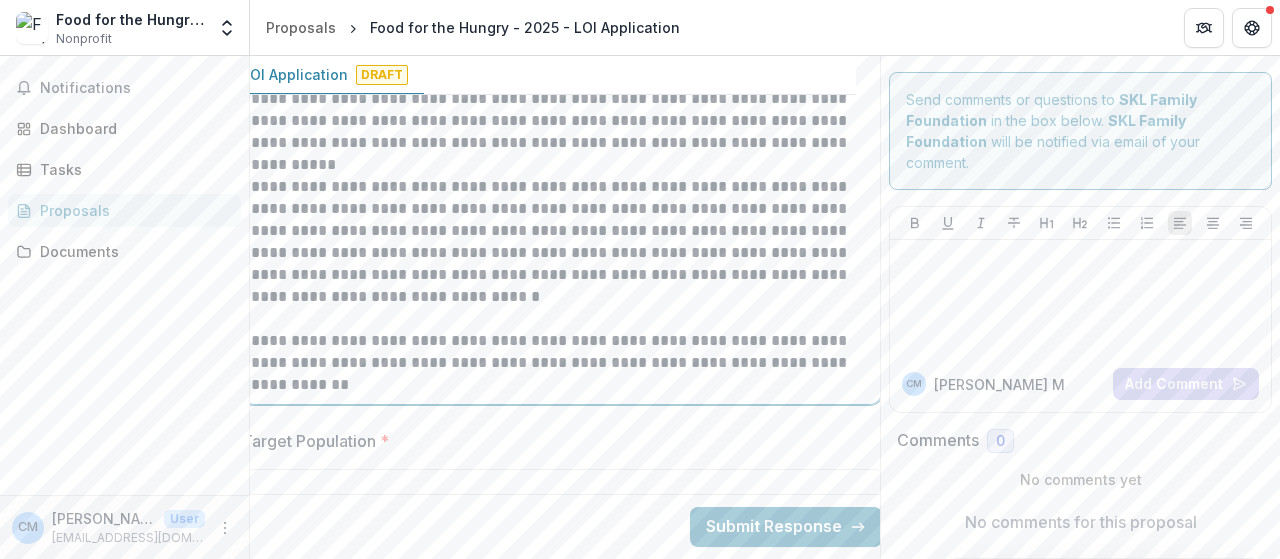 click on "**********" at bounding box center (562, 363) 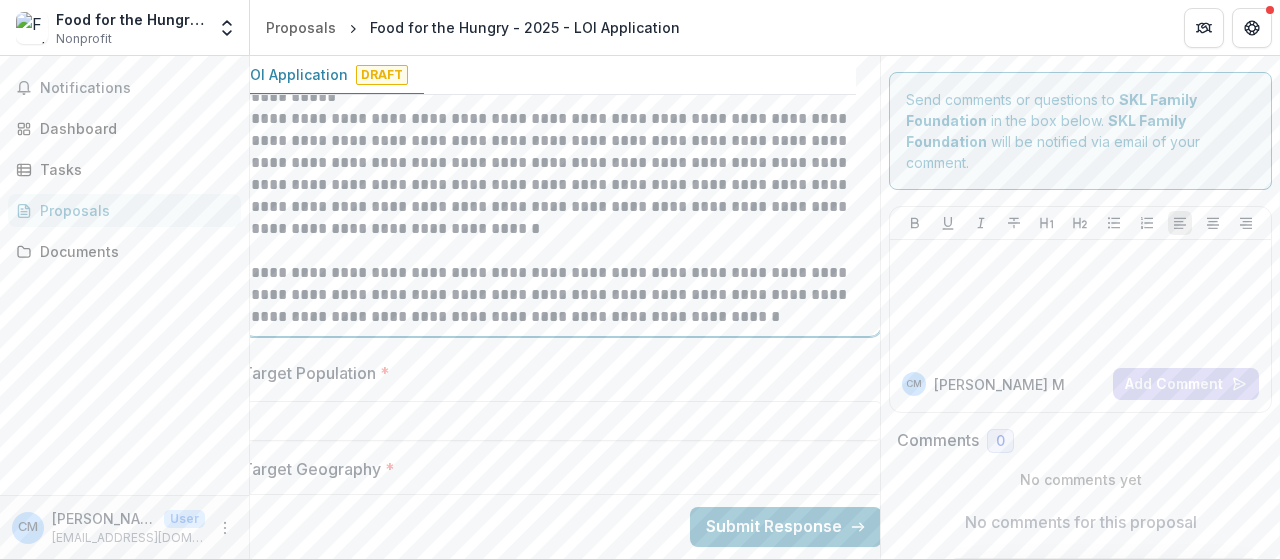 scroll, scrollTop: 2400, scrollLeft: 24, axis: both 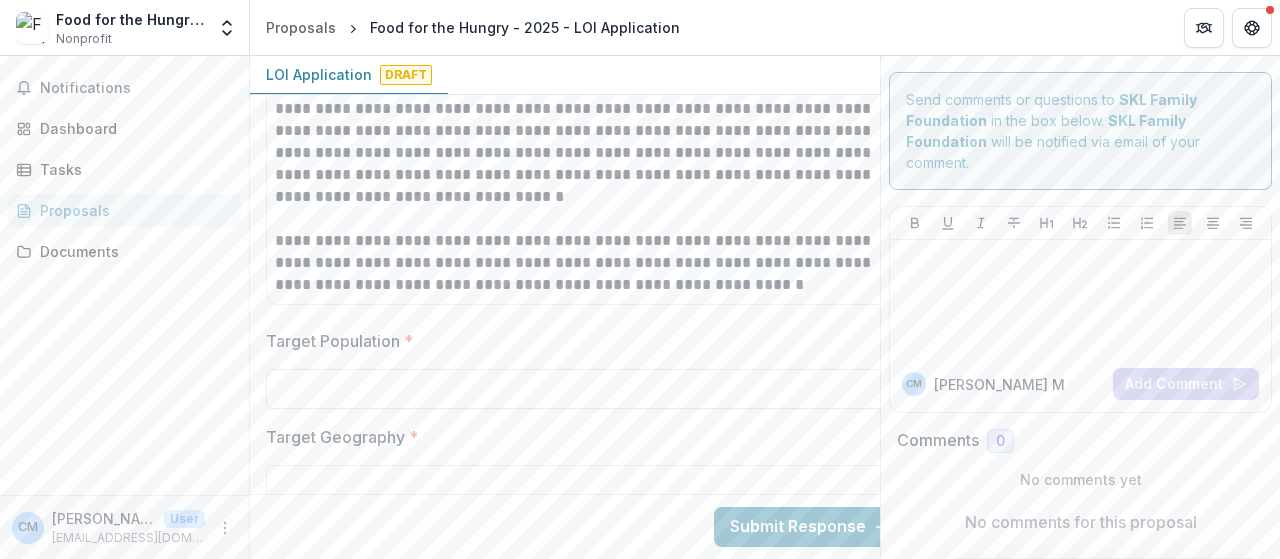 click on "Target Population *" at bounding box center (586, 389) 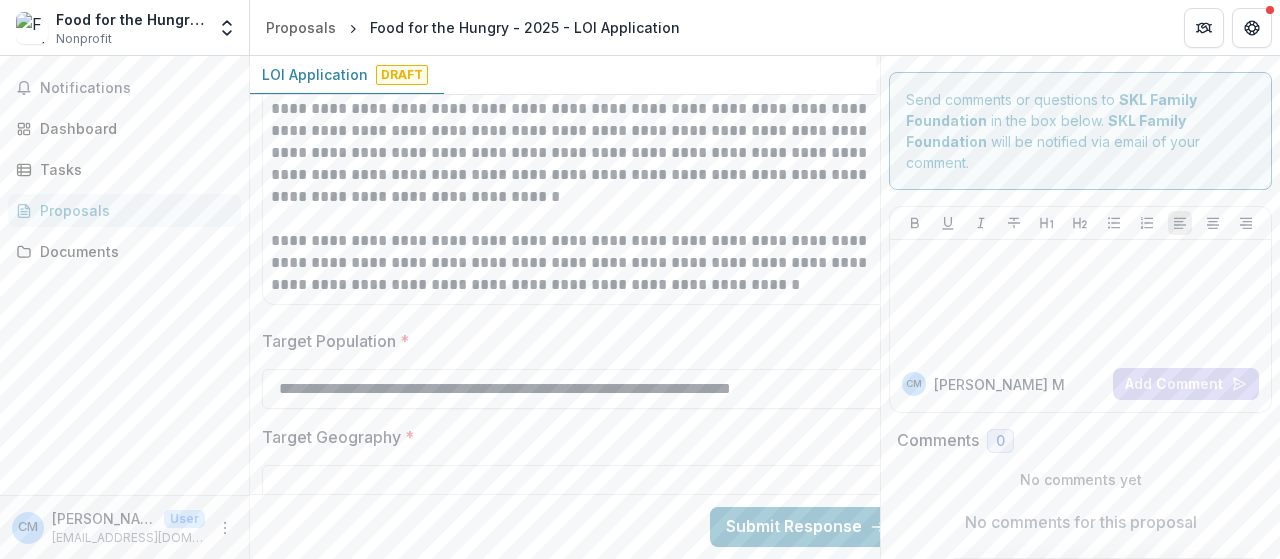 scroll, scrollTop: 2400, scrollLeft: 15, axis: both 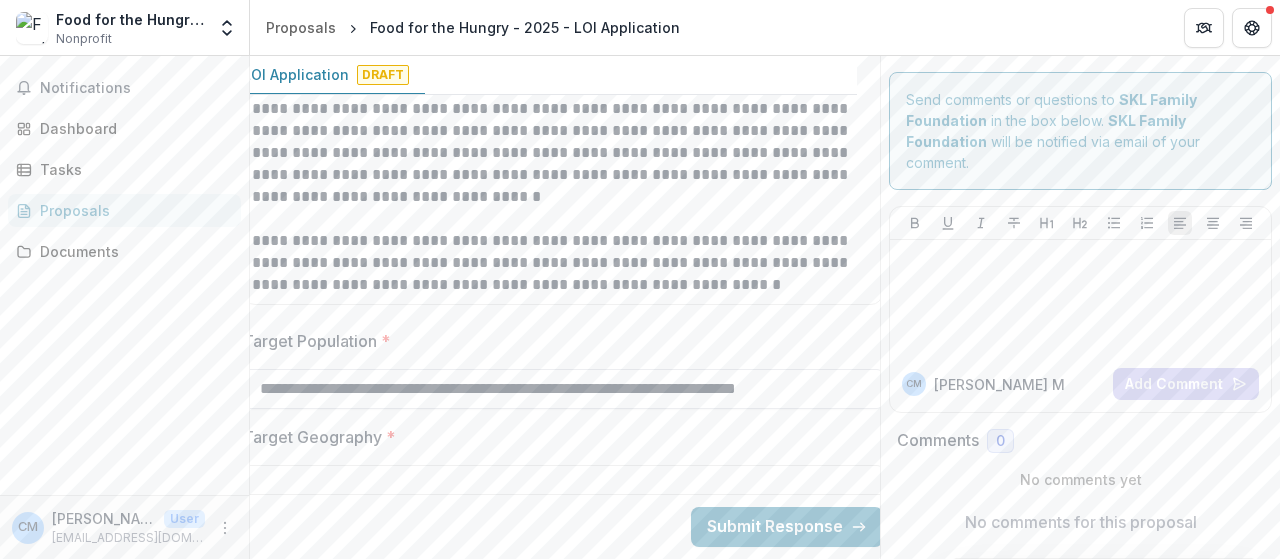 drag, startPoint x: 872, startPoint y: 385, endPoint x: 607, endPoint y: 386, distance: 265.0019 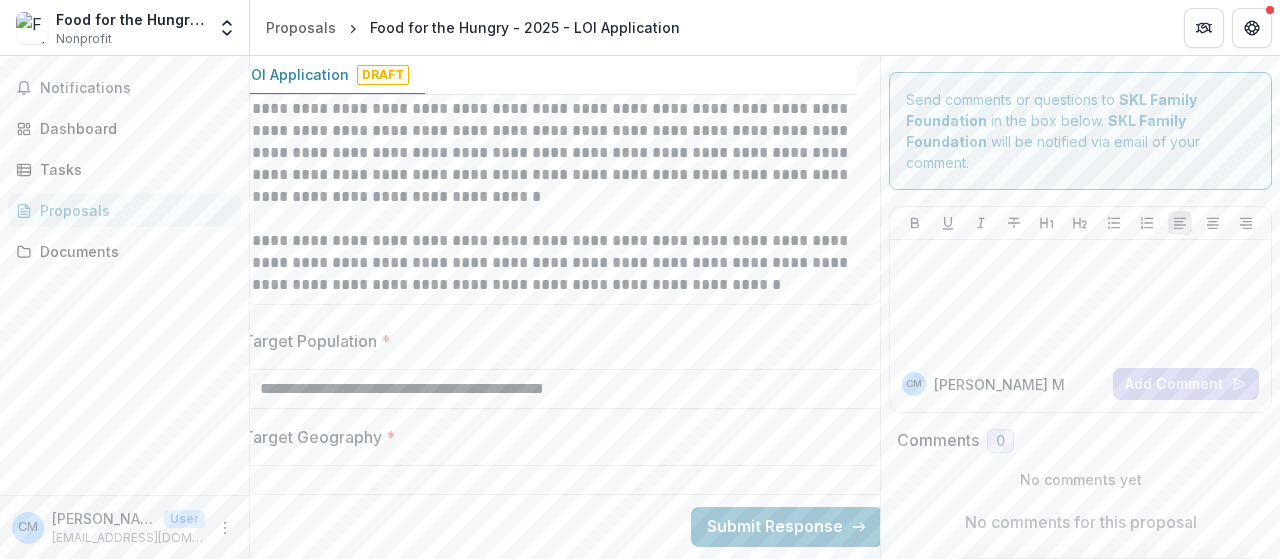 scroll, scrollTop: 0, scrollLeft: 0, axis: both 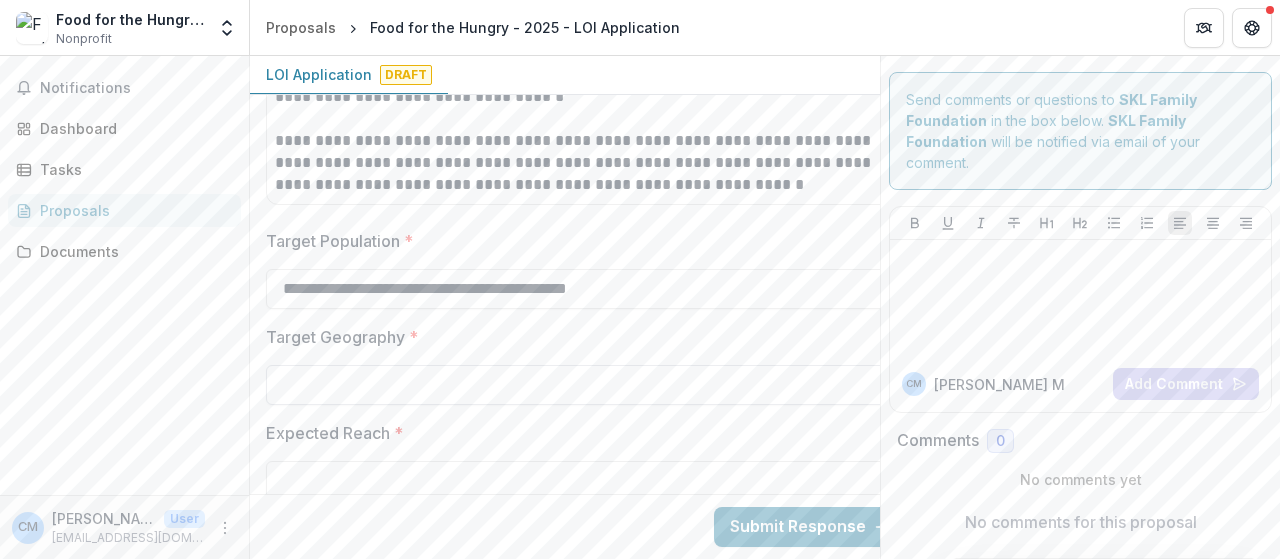 type on "**********" 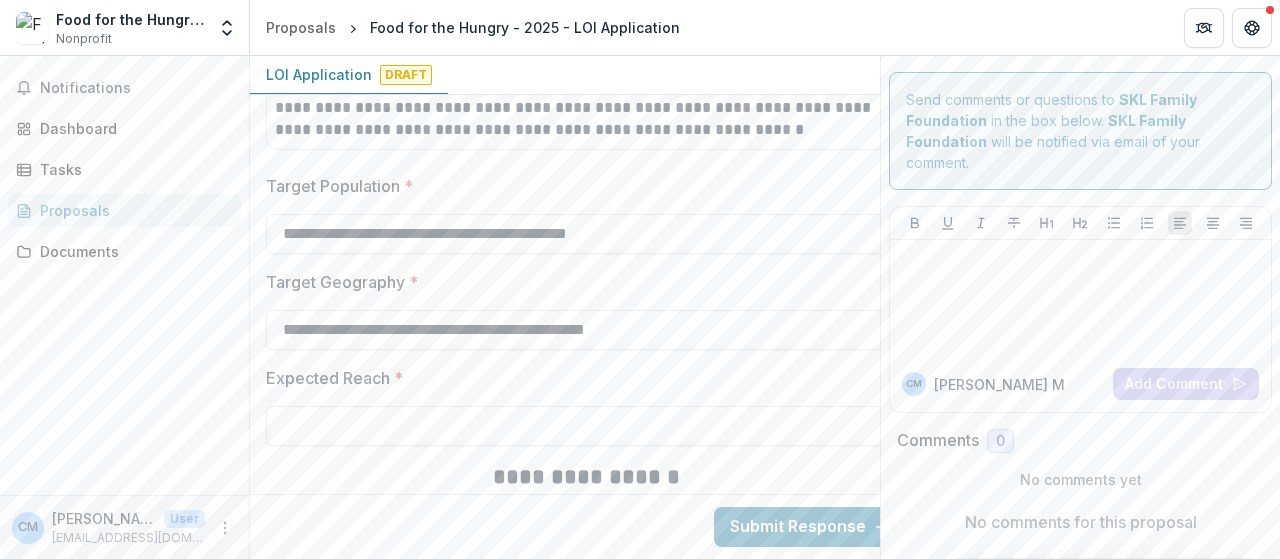 scroll, scrollTop: 2600, scrollLeft: 0, axis: vertical 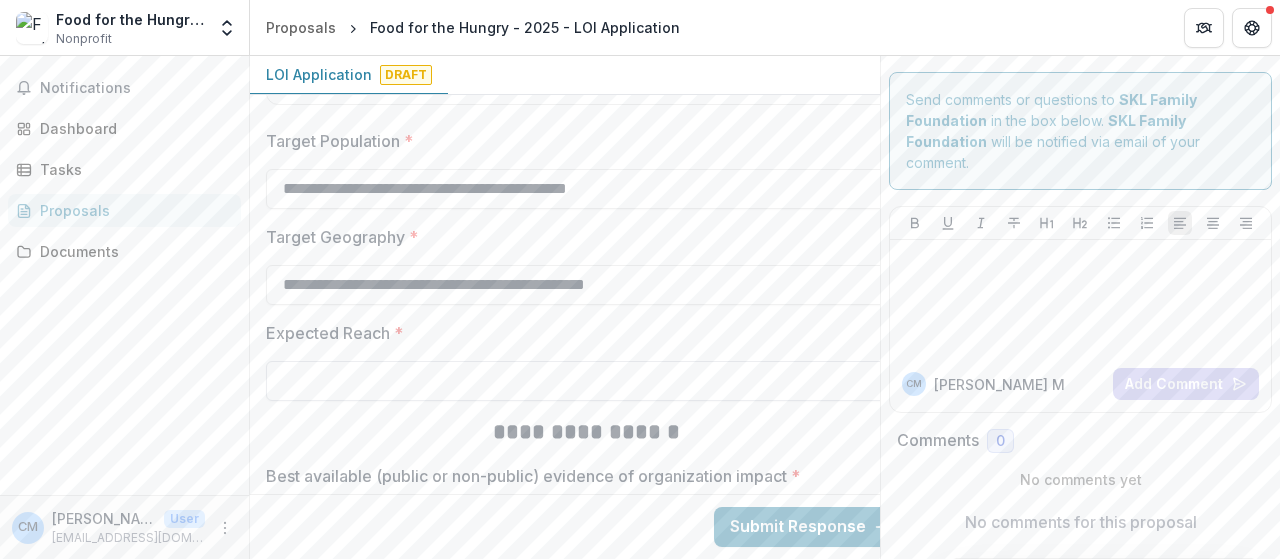type on "**********" 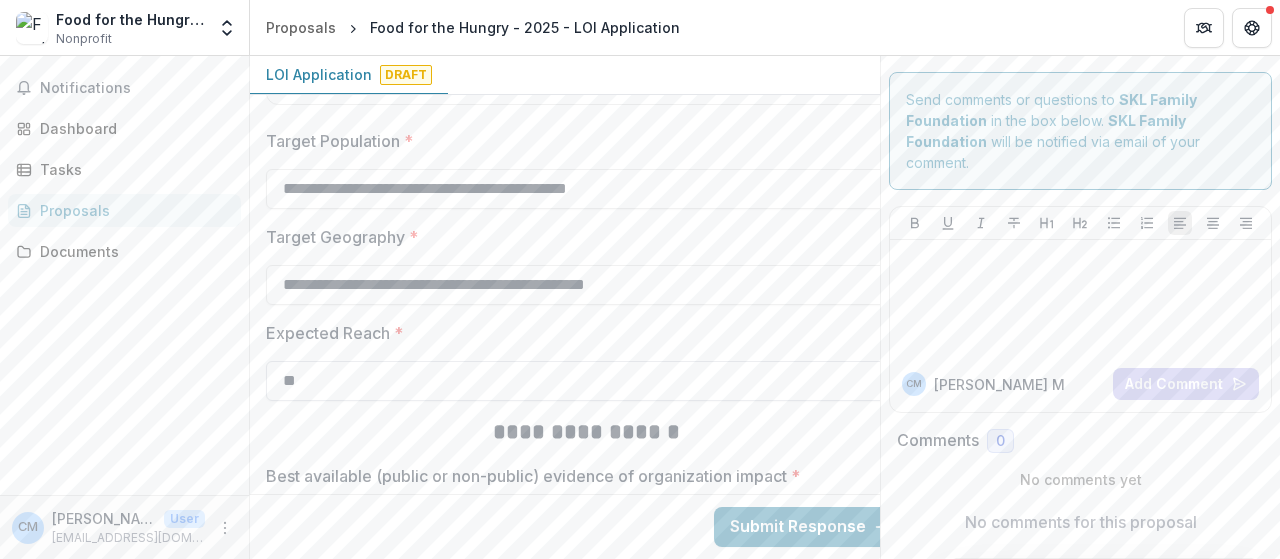type on "*" 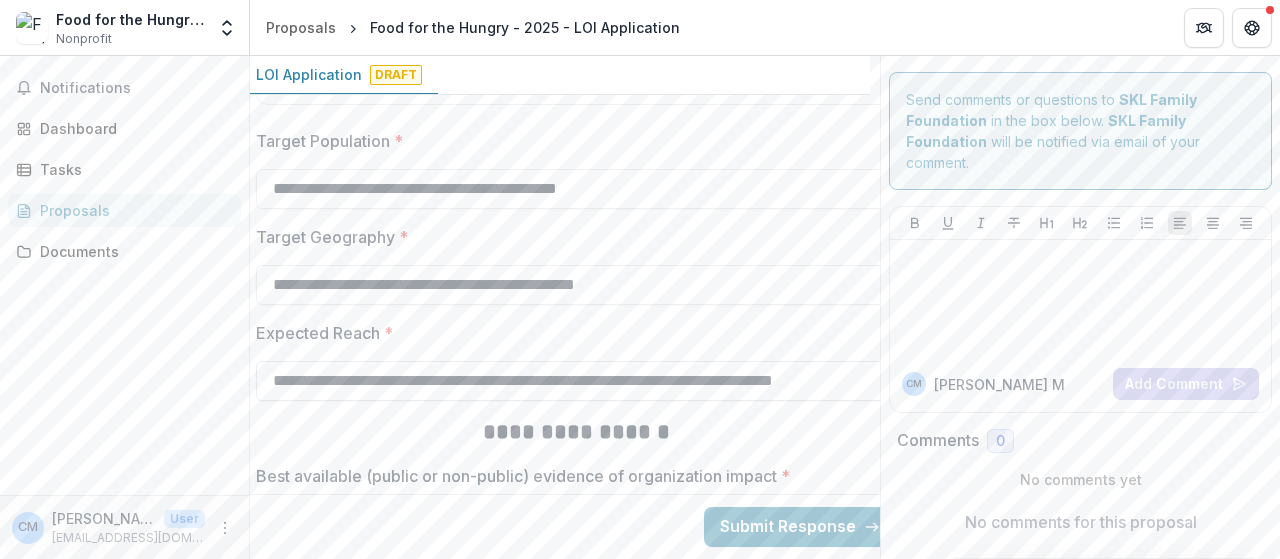 scroll, scrollTop: 2600, scrollLeft: 14, axis: both 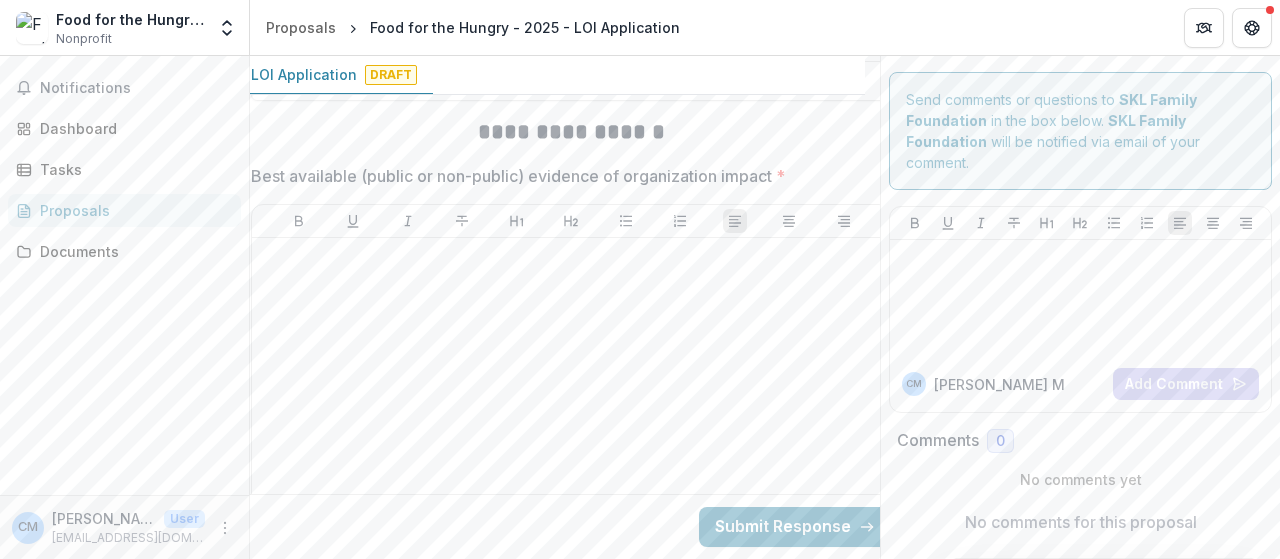 type on "**********" 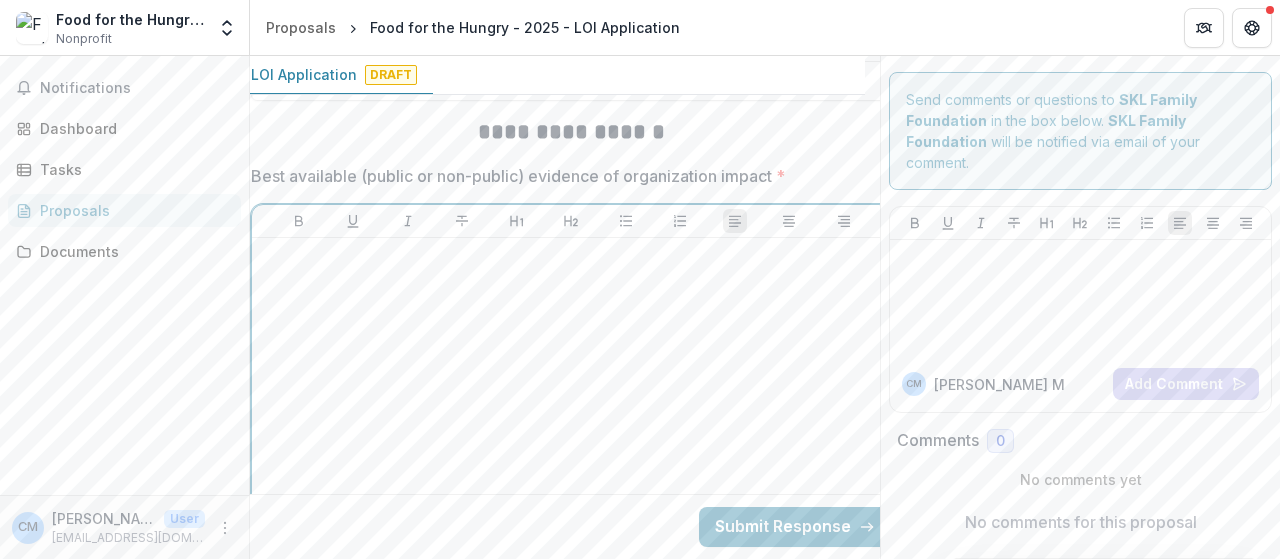 scroll, scrollTop: 0, scrollLeft: 0, axis: both 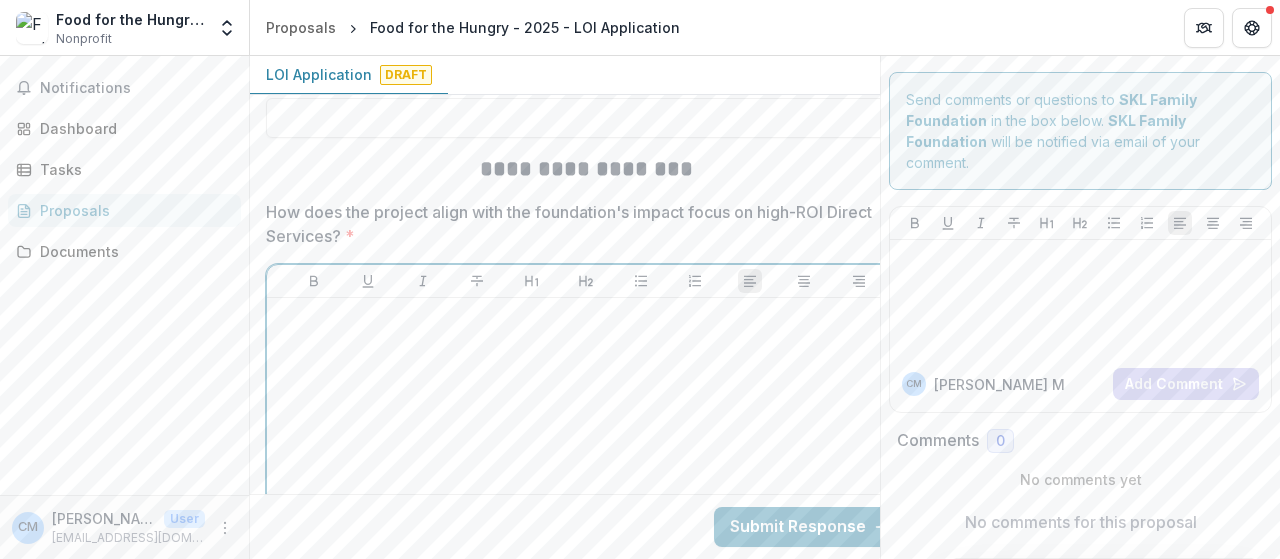 click at bounding box center (586, 456) 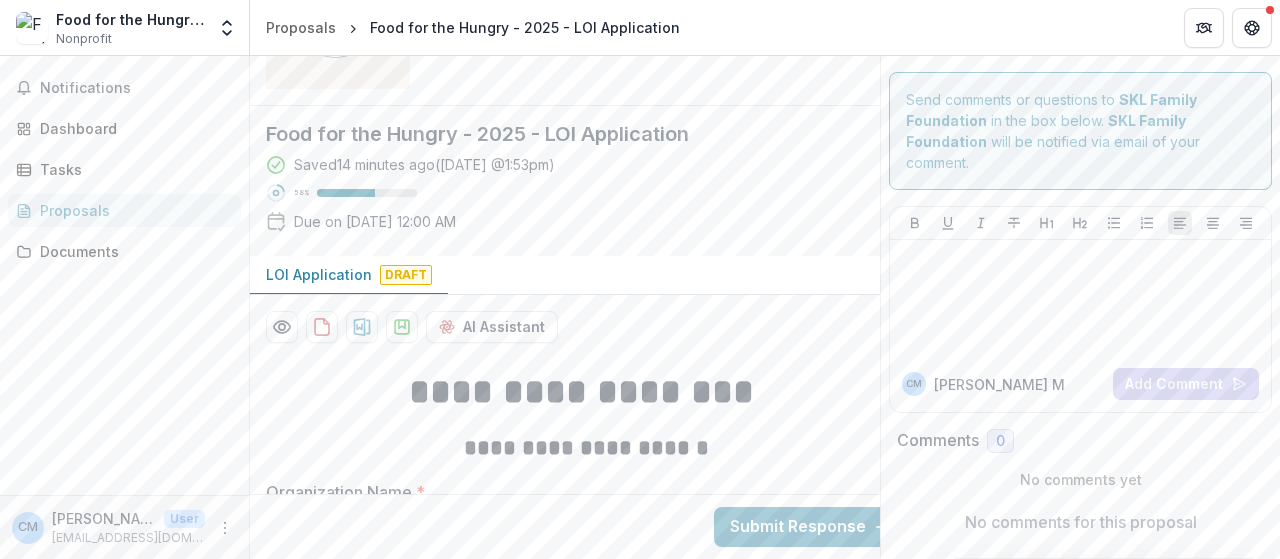 scroll, scrollTop: 200, scrollLeft: 0, axis: vertical 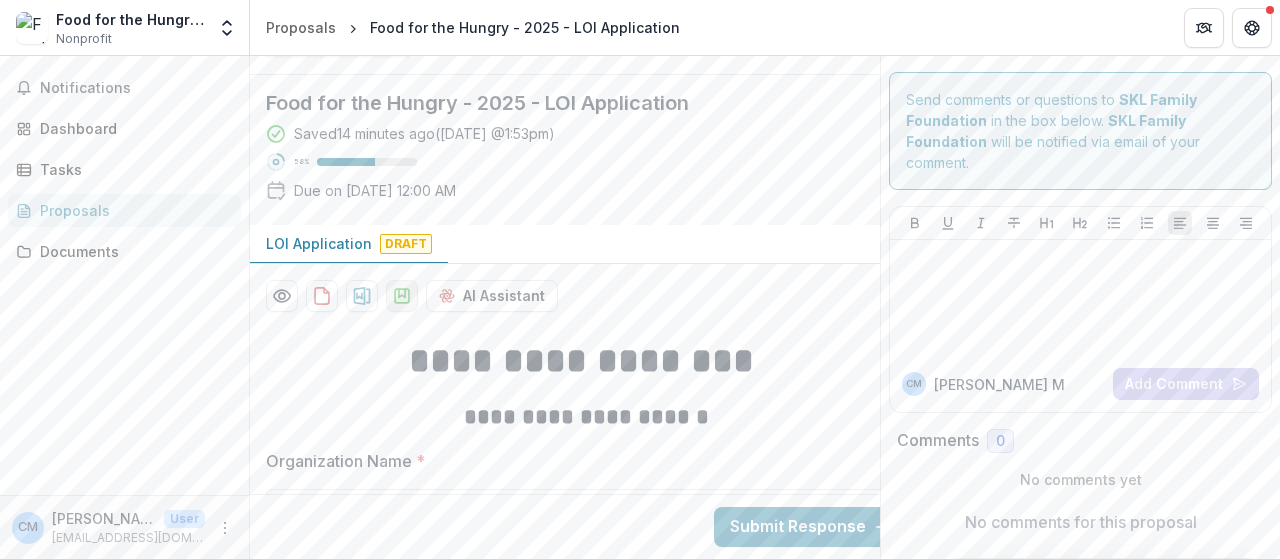click 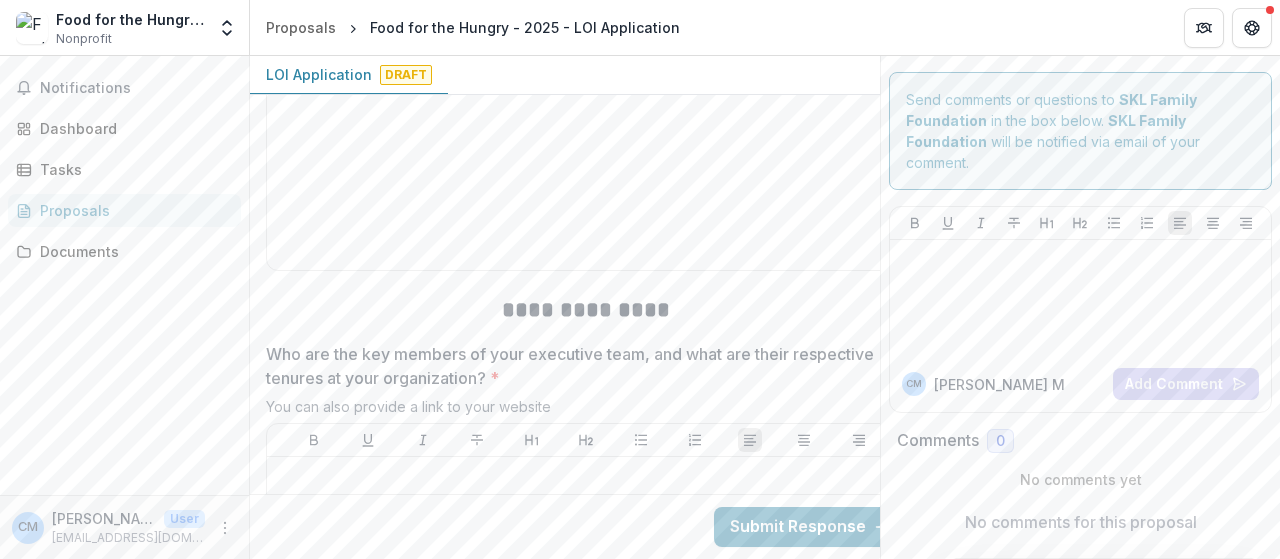 scroll, scrollTop: 4750, scrollLeft: 0, axis: vertical 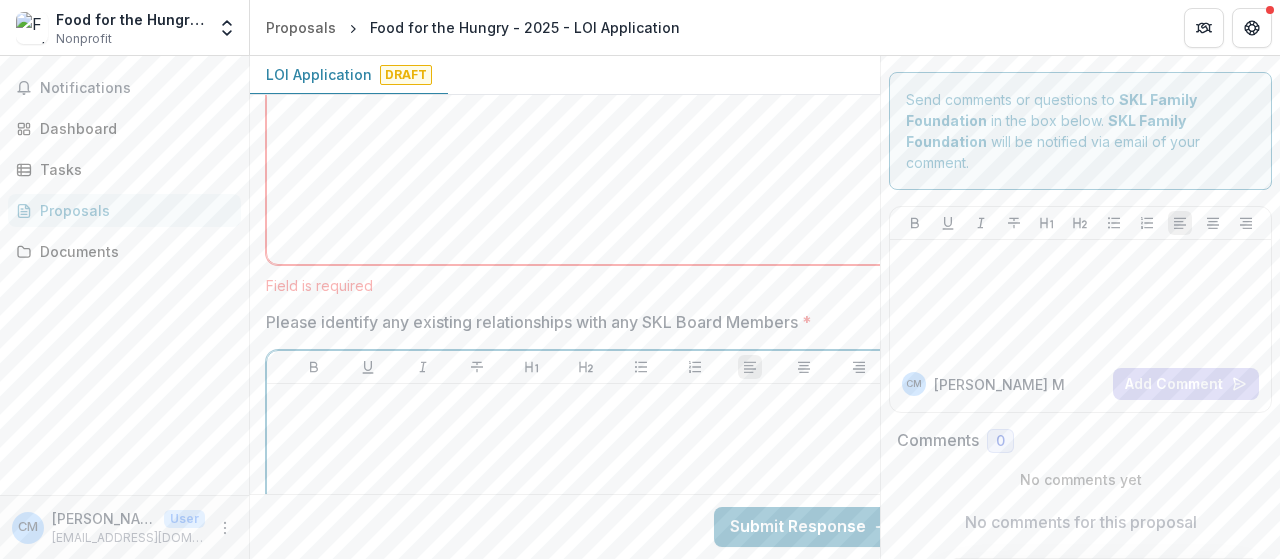 click at bounding box center [586, 542] 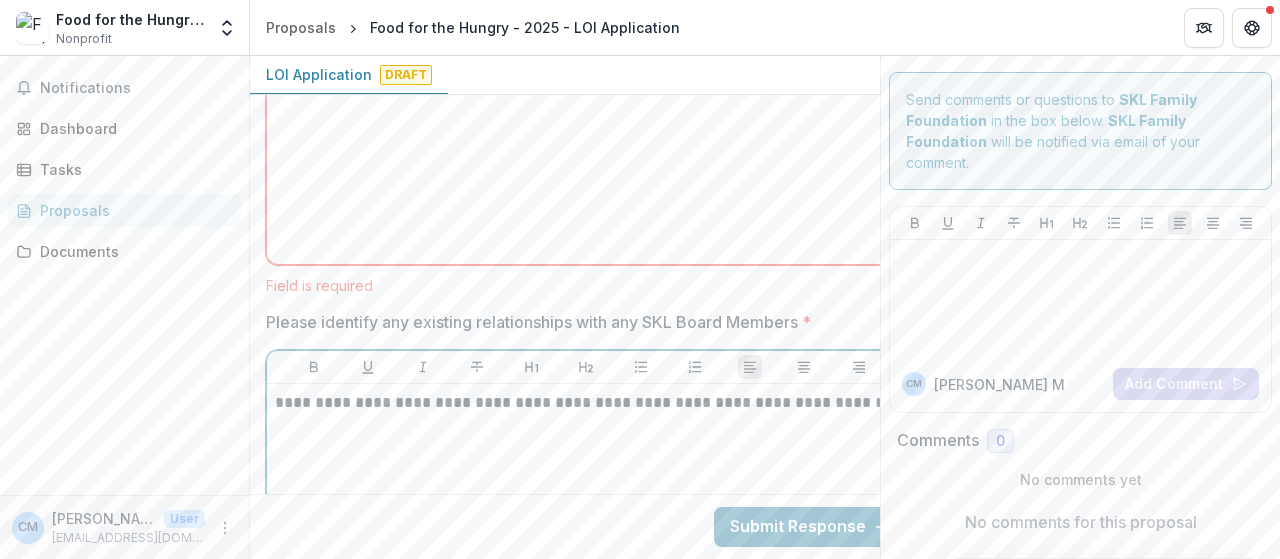 scroll, scrollTop: 4350, scrollLeft: 13, axis: both 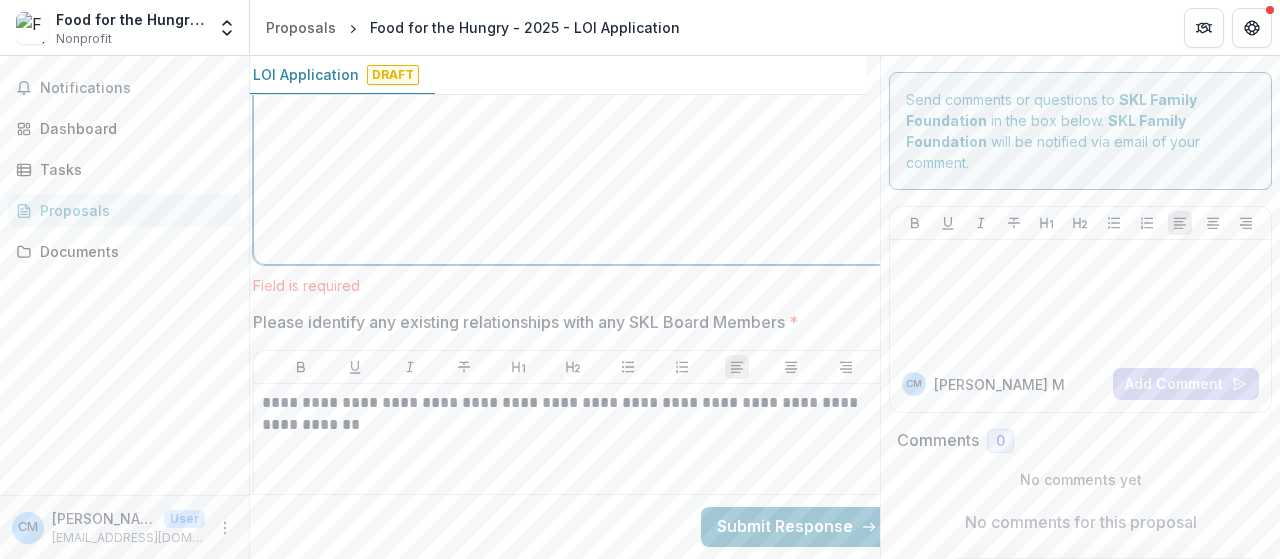 click at bounding box center [573, 106] 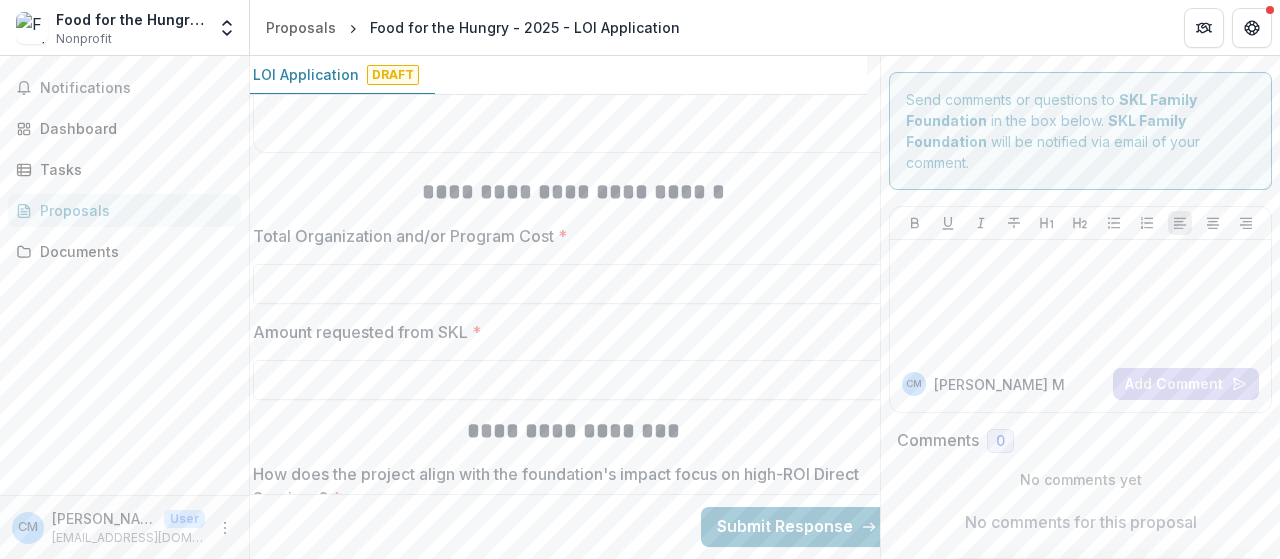 scroll, scrollTop: 3739, scrollLeft: 13, axis: both 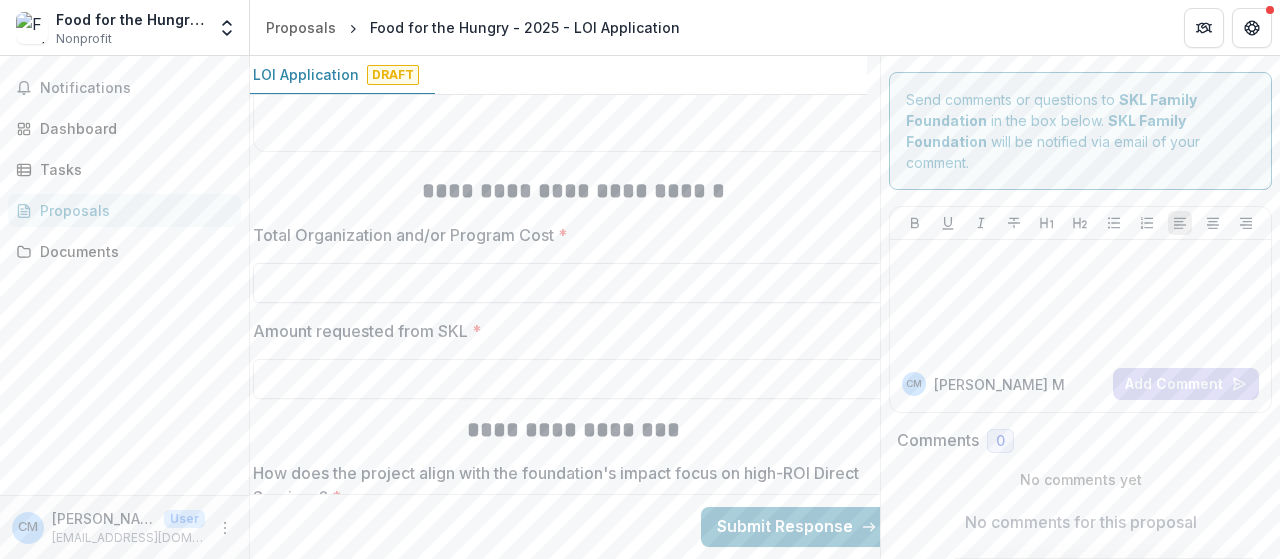 click on "Total Organization and/or Program Cost *" at bounding box center [573, 283] 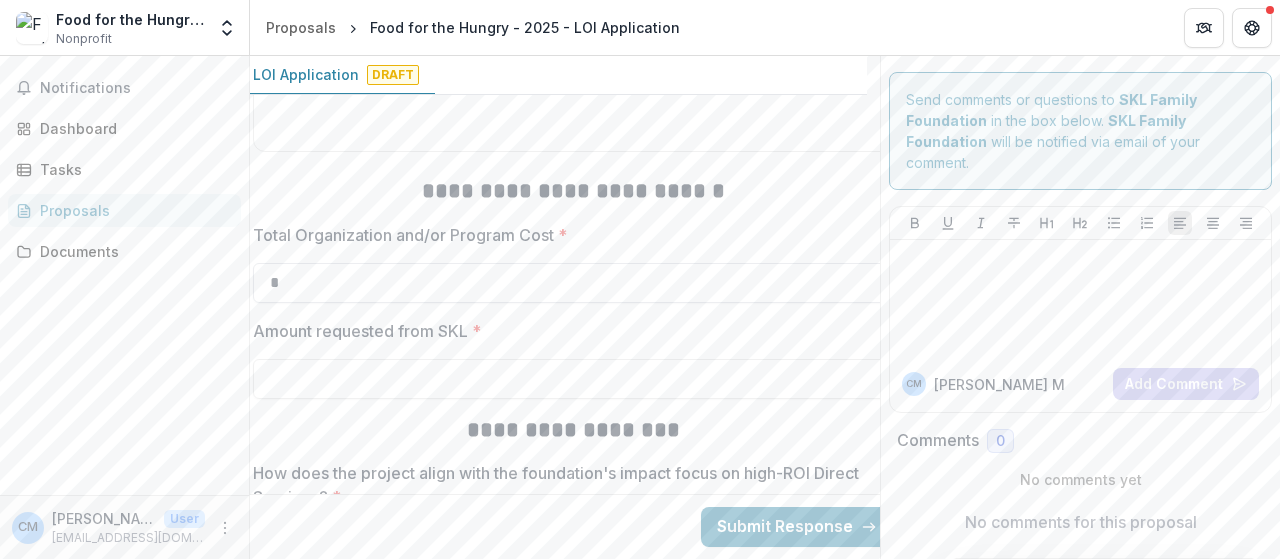 type on "*" 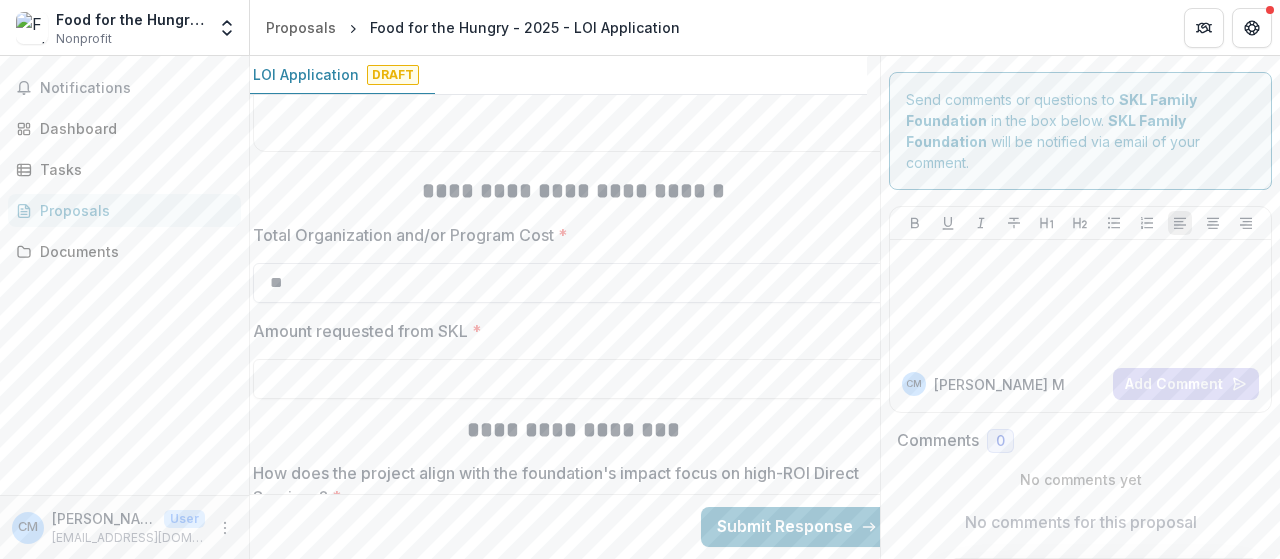 click on "**" at bounding box center [573, 283] 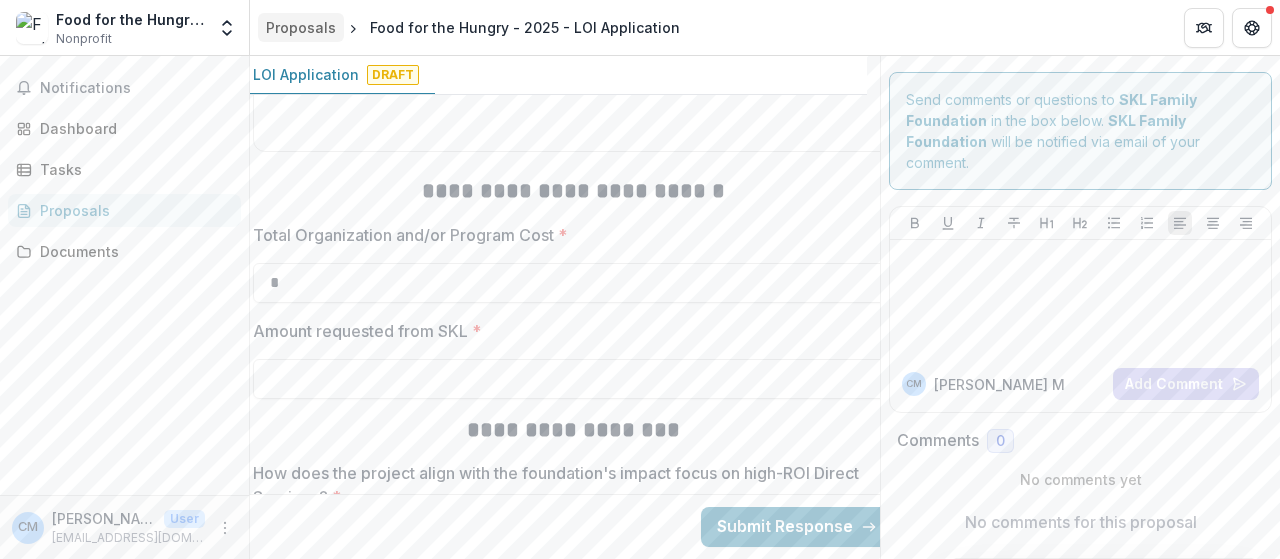 type on "**" 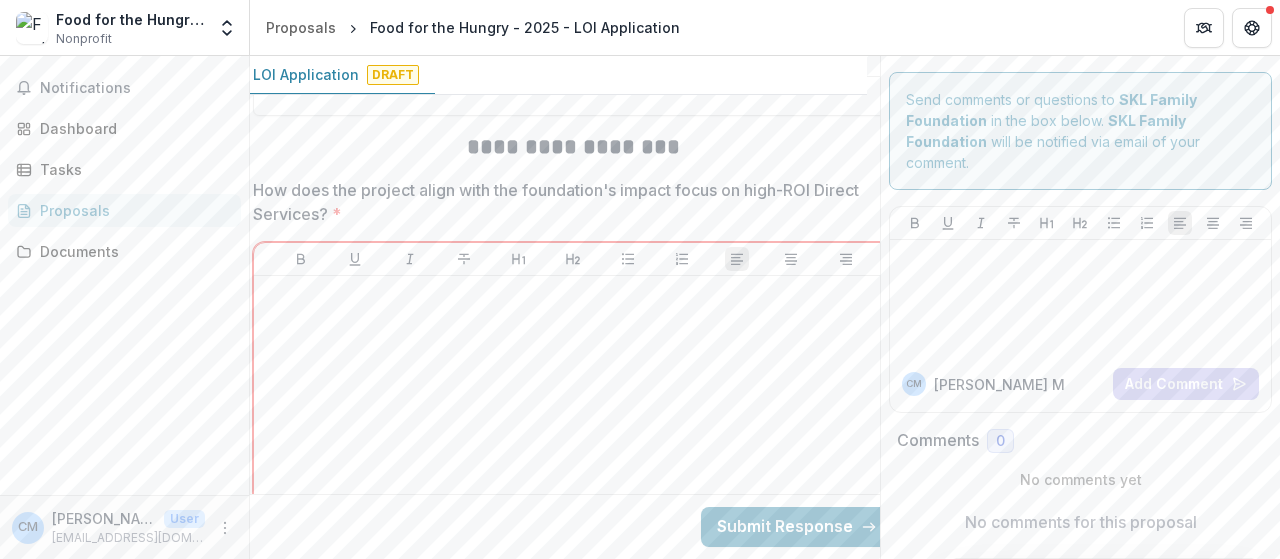 scroll, scrollTop: 4039, scrollLeft: 13, axis: both 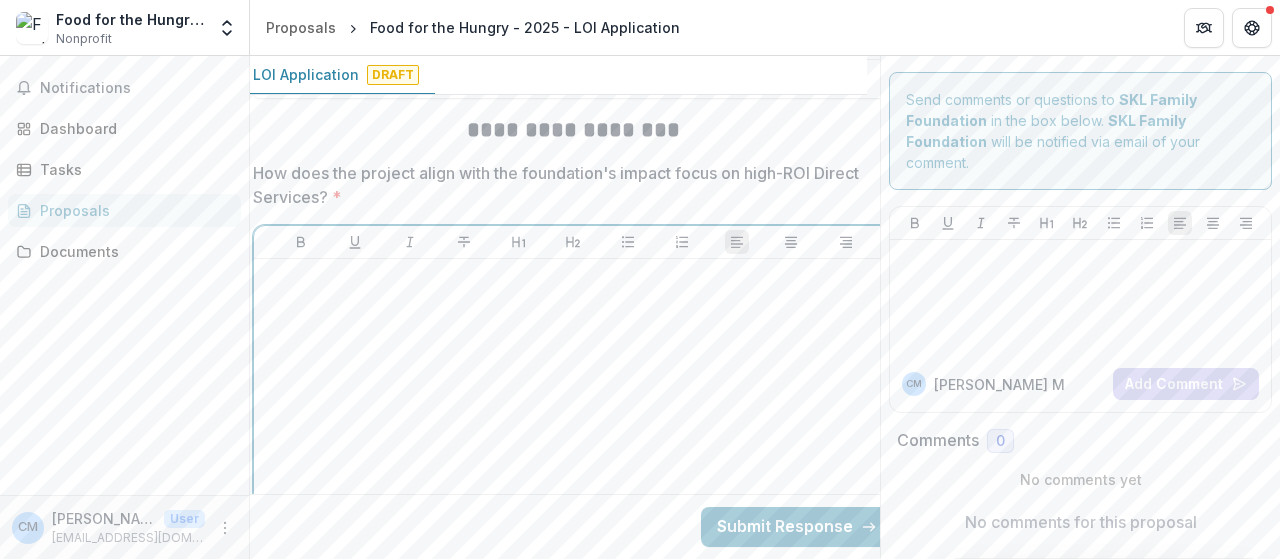 click at bounding box center [573, 417] 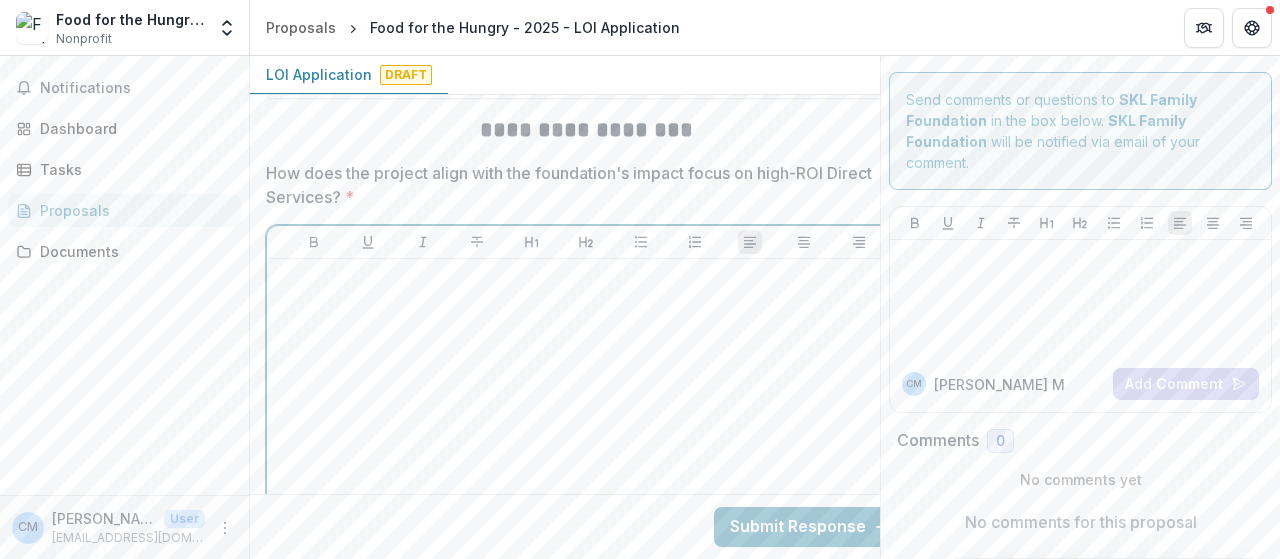 scroll, scrollTop: 4039, scrollLeft: 0, axis: vertical 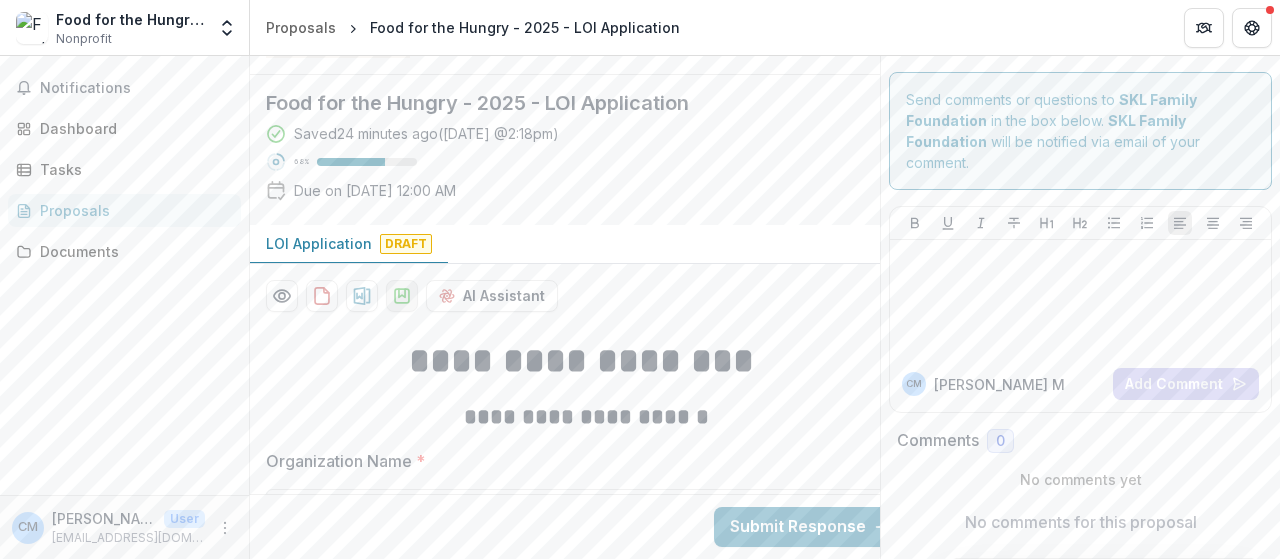 click 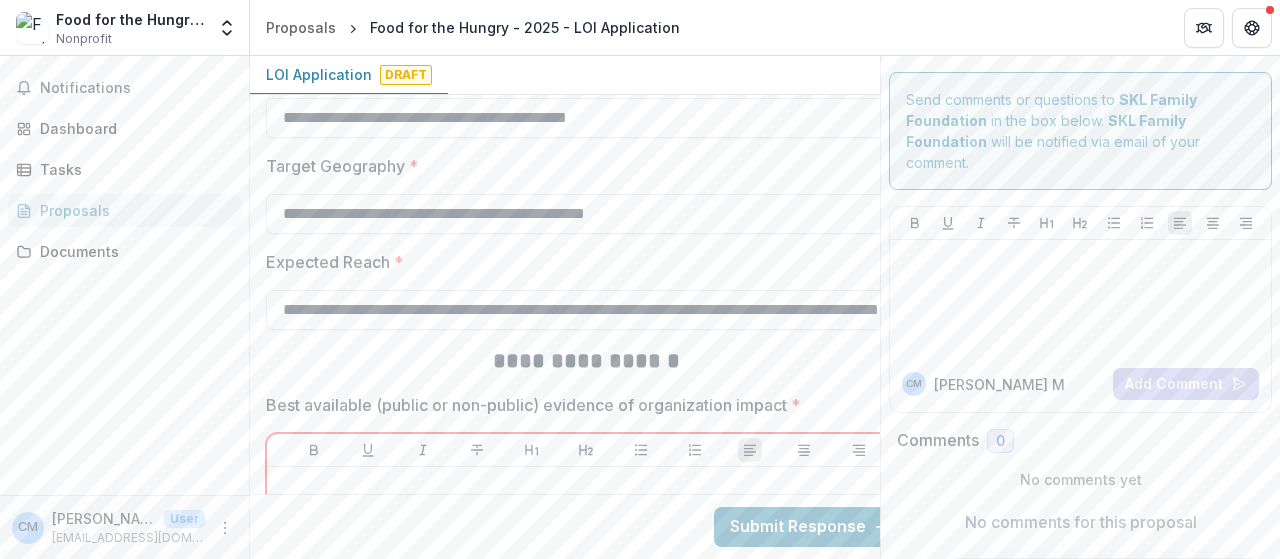 scroll, scrollTop: 2700, scrollLeft: 0, axis: vertical 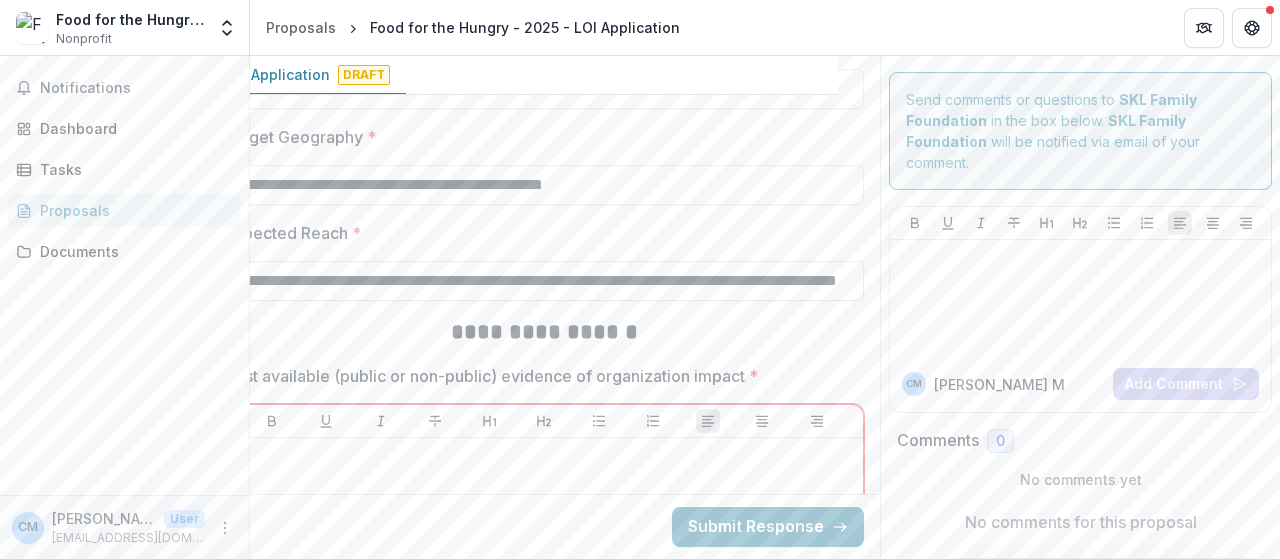 click on "**********" at bounding box center [544, 281] 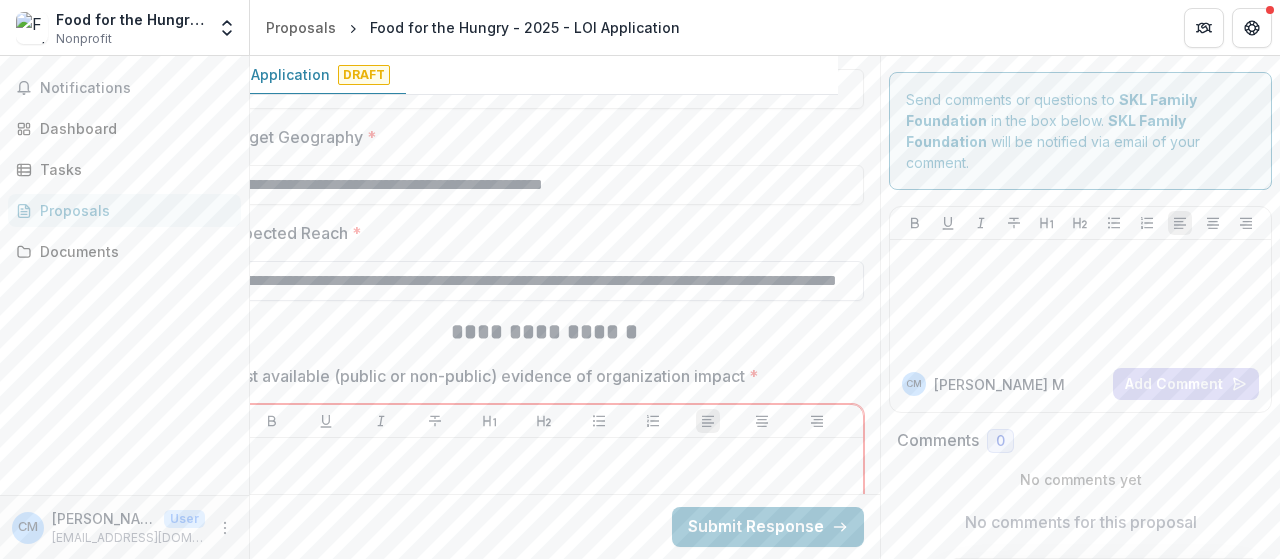 click on "**********" at bounding box center (544, 281) 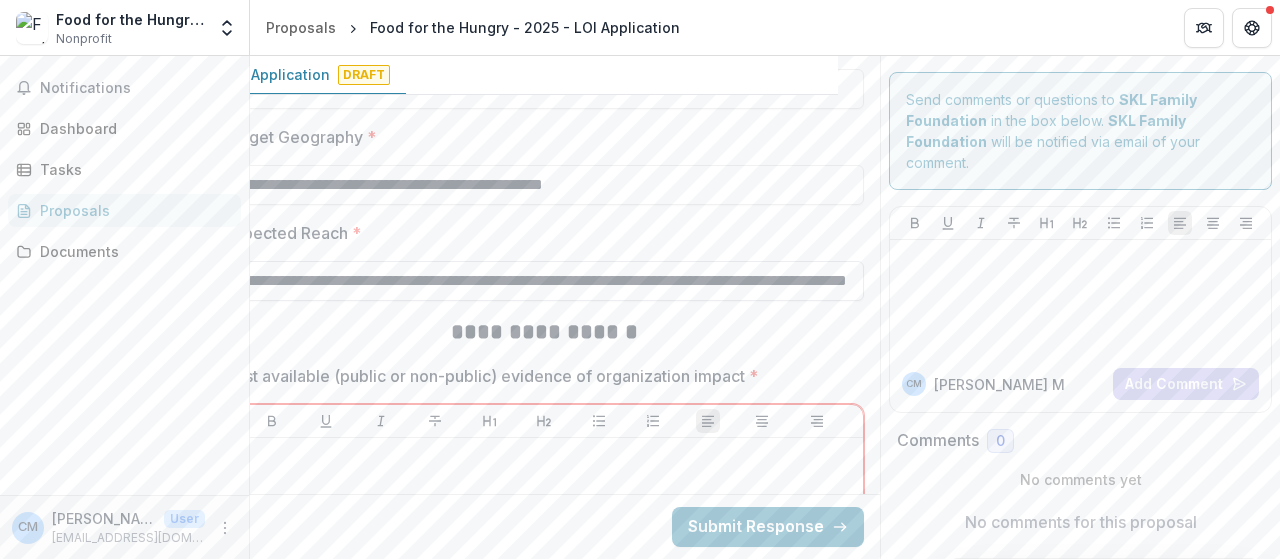 scroll, scrollTop: 0, scrollLeft: 29, axis: horizontal 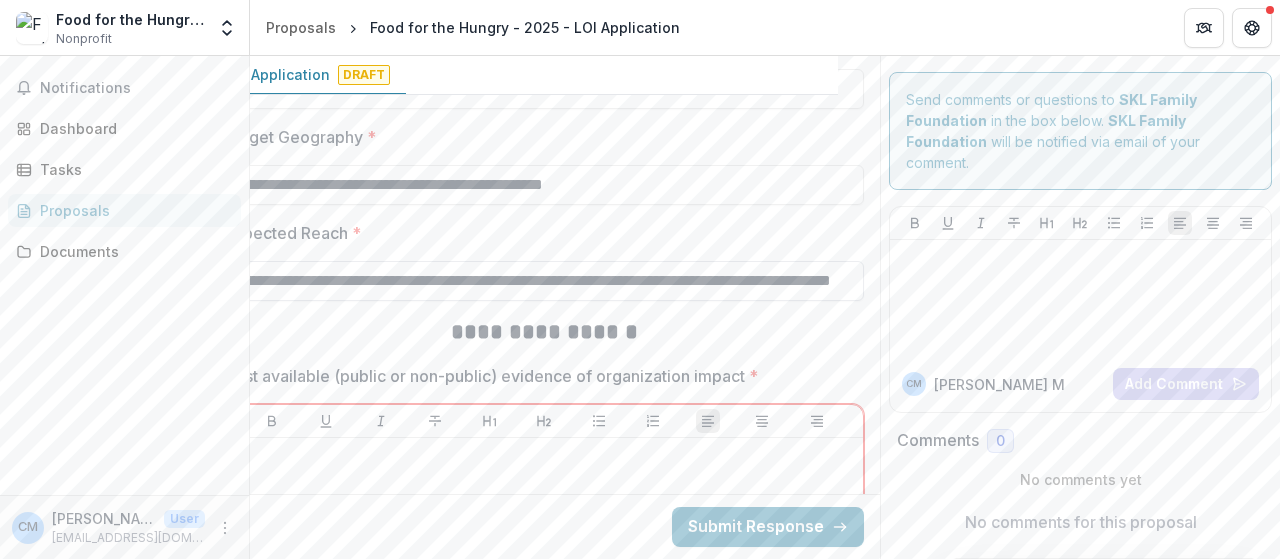 type on "**********" 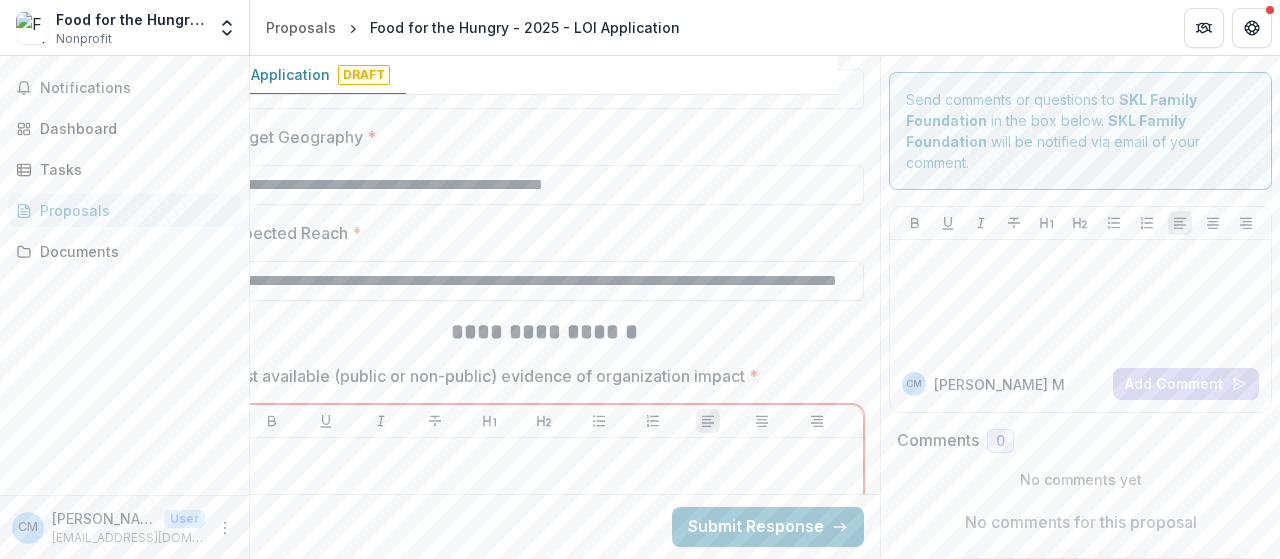 scroll, scrollTop: 0, scrollLeft: 118, axis: horizontal 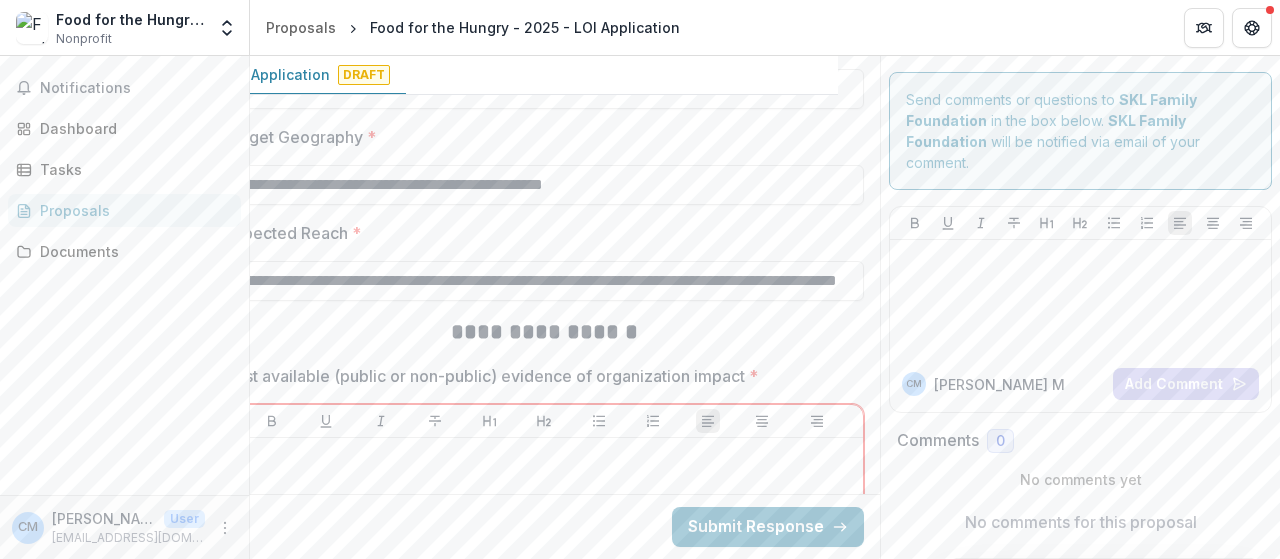 click on "**********" at bounding box center (544, 332) 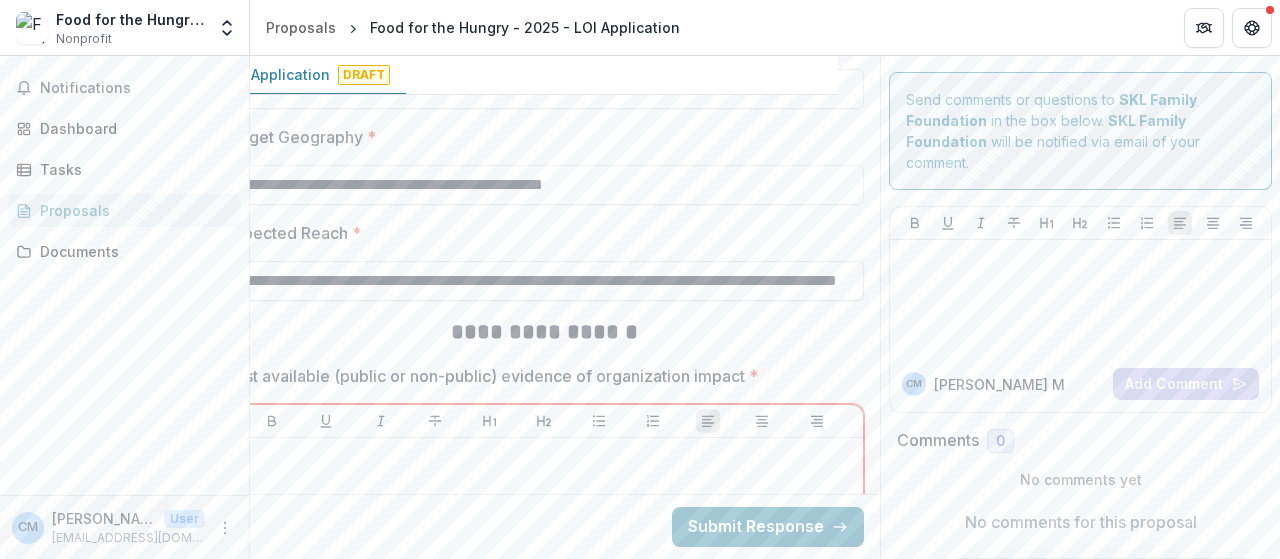 click on "**********" at bounding box center [544, 281] 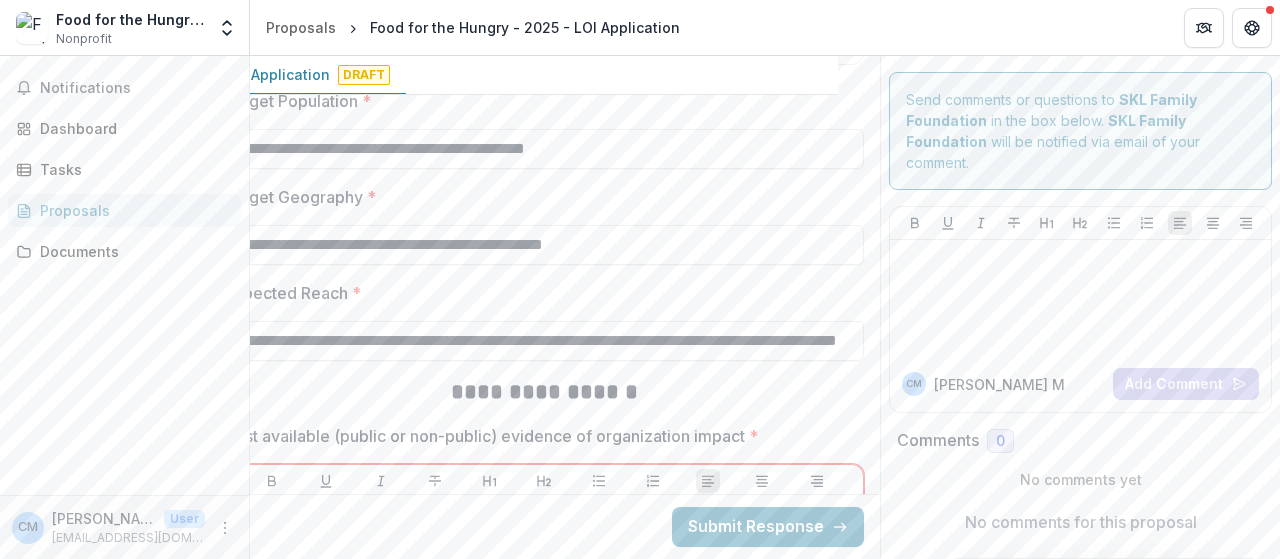 scroll, scrollTop: 2600, scrollLeft: 48, axis: both 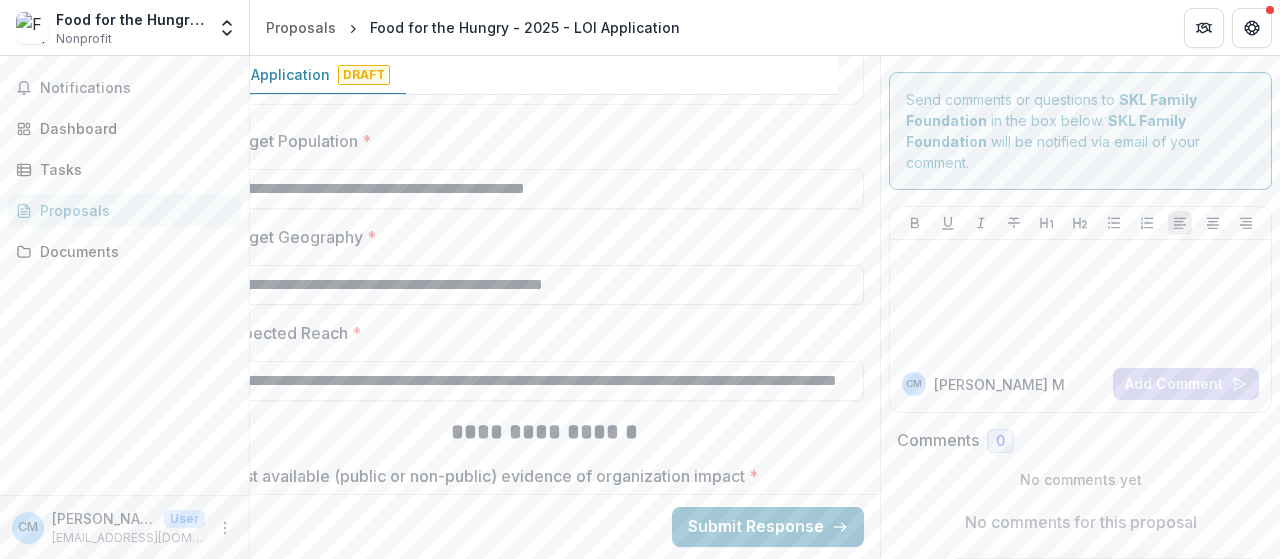 click on "**********" at bounding box center [544, 285] 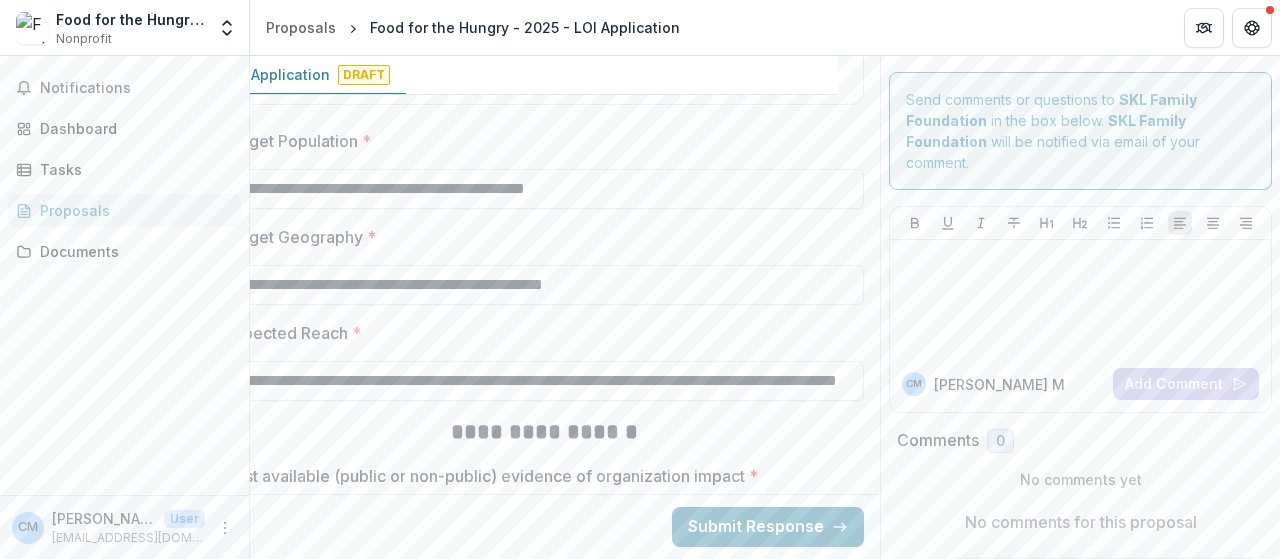 scroll, scrollTop: 2600, scrollLeft: 0, axis: vertical 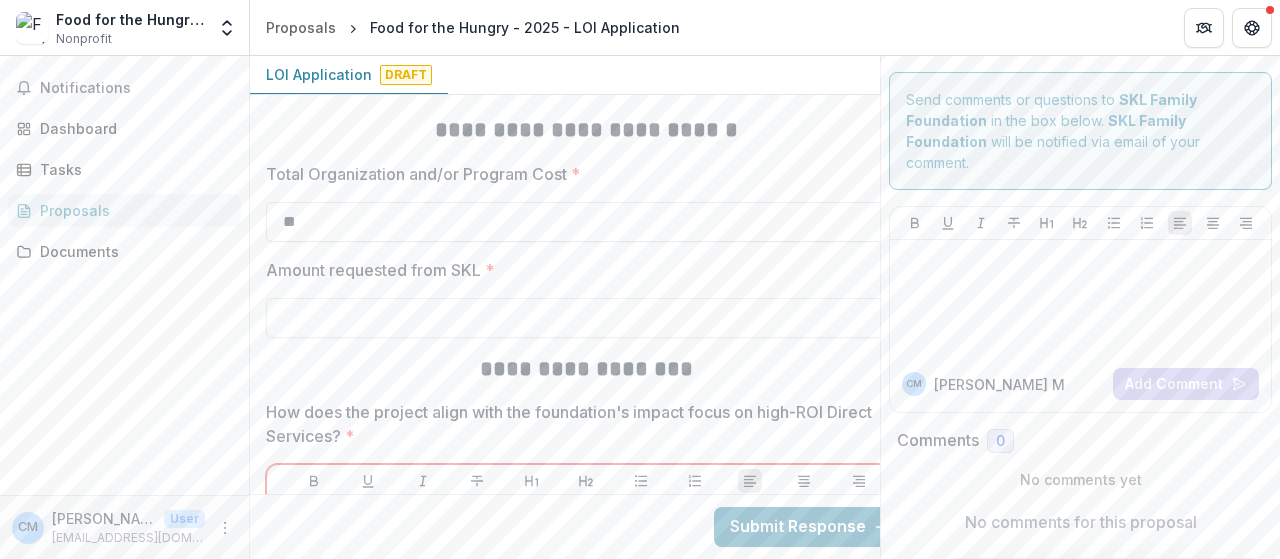 click on "**" at bounding box center (586, 222) 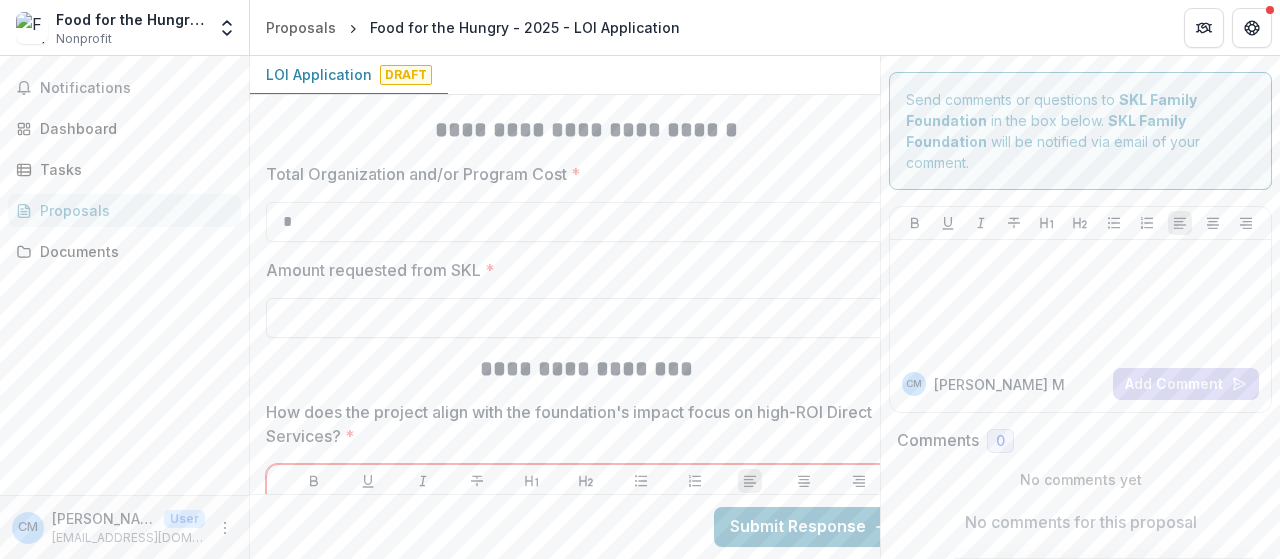 type on "**" 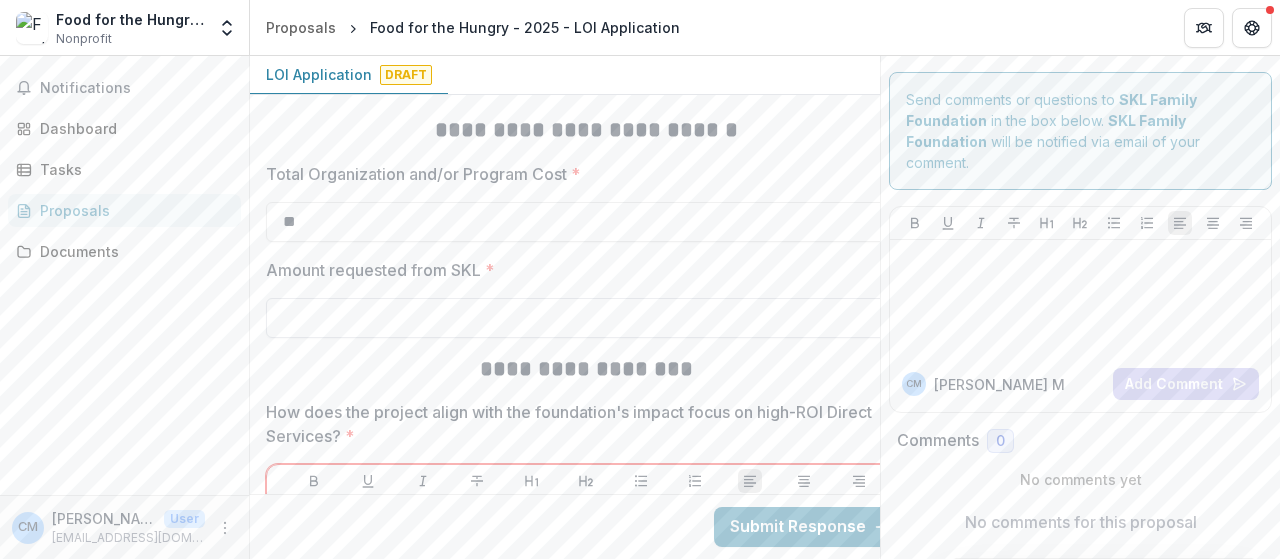 click on "Amount requested from SKL *" at bounding box center [586, 318] 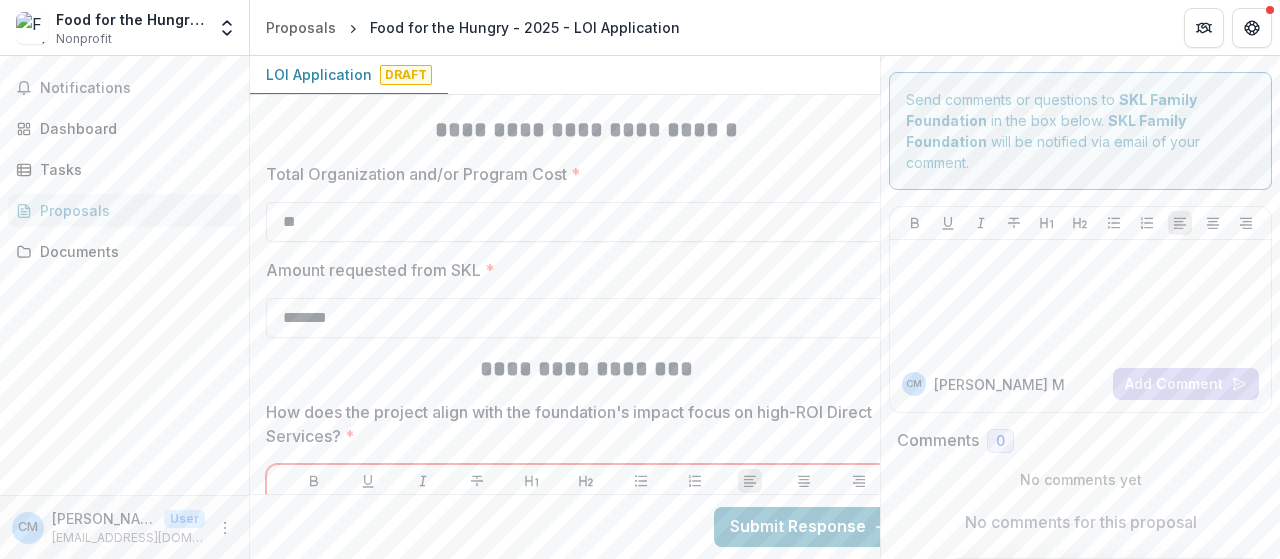 type on "*******" 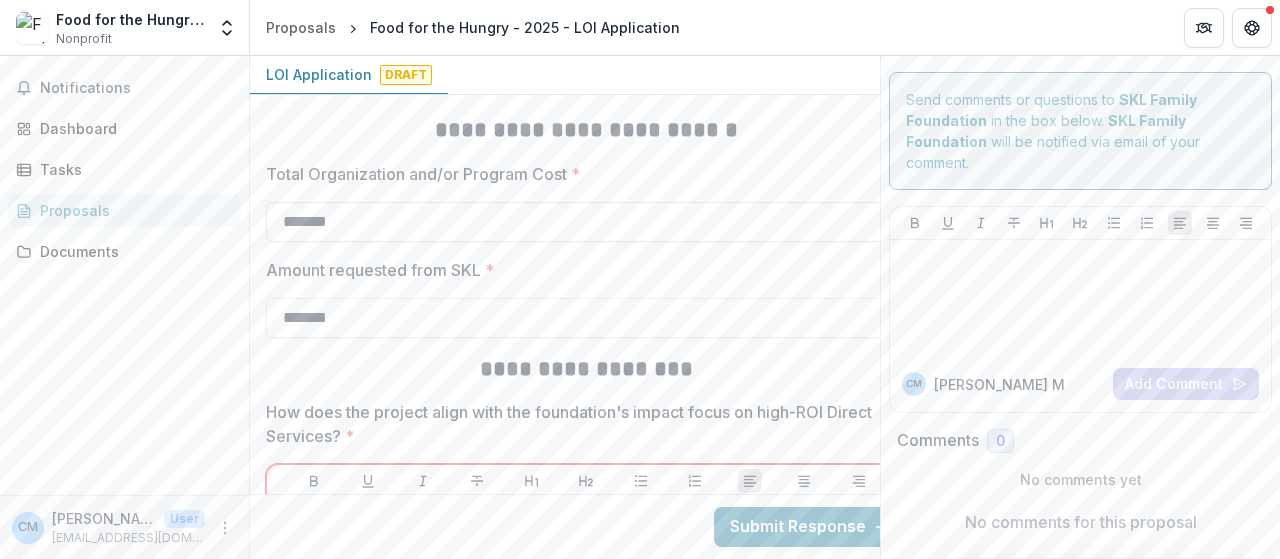 click on "*******" at bounding box center [586, 222] 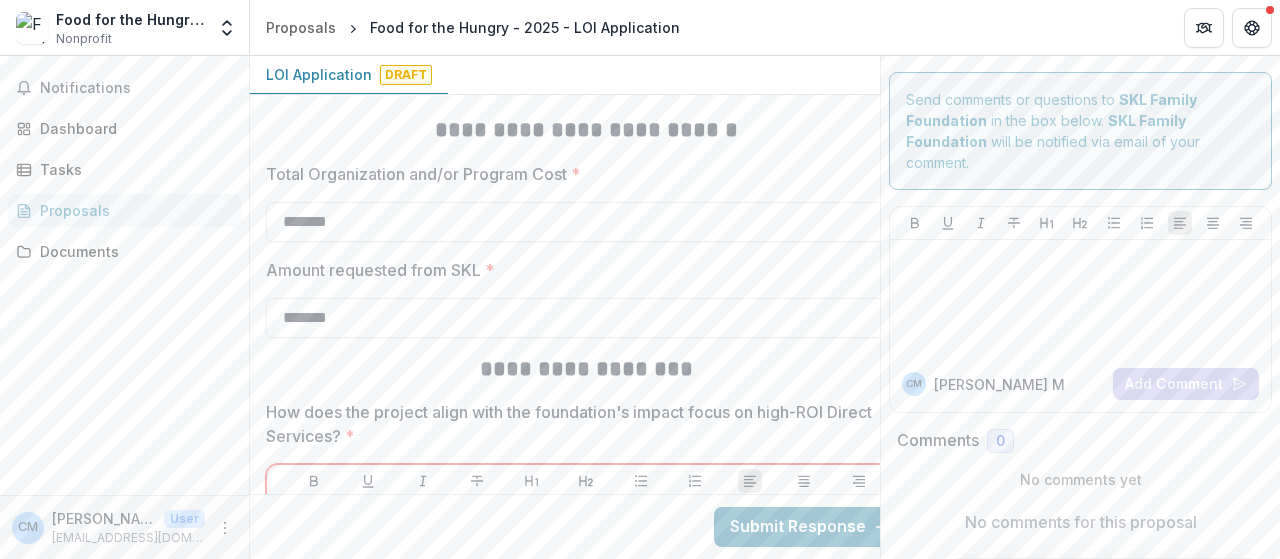 type on "*******" 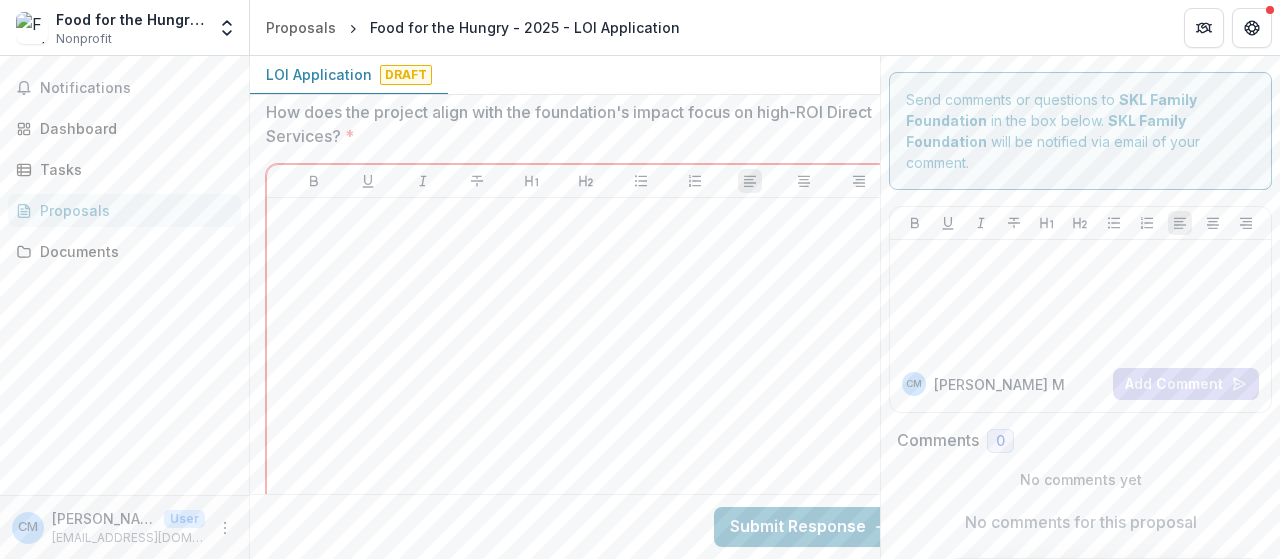 scroll, scrollTop: 4000, scrollLeft: 0, axis: vertical 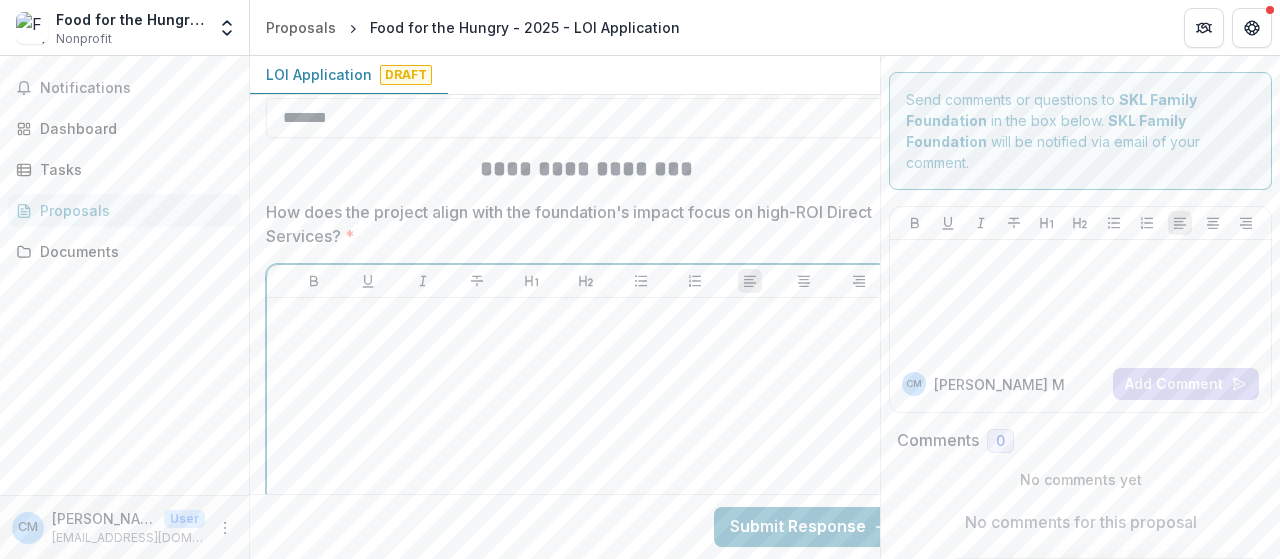 click at bounding box center [586, 456] 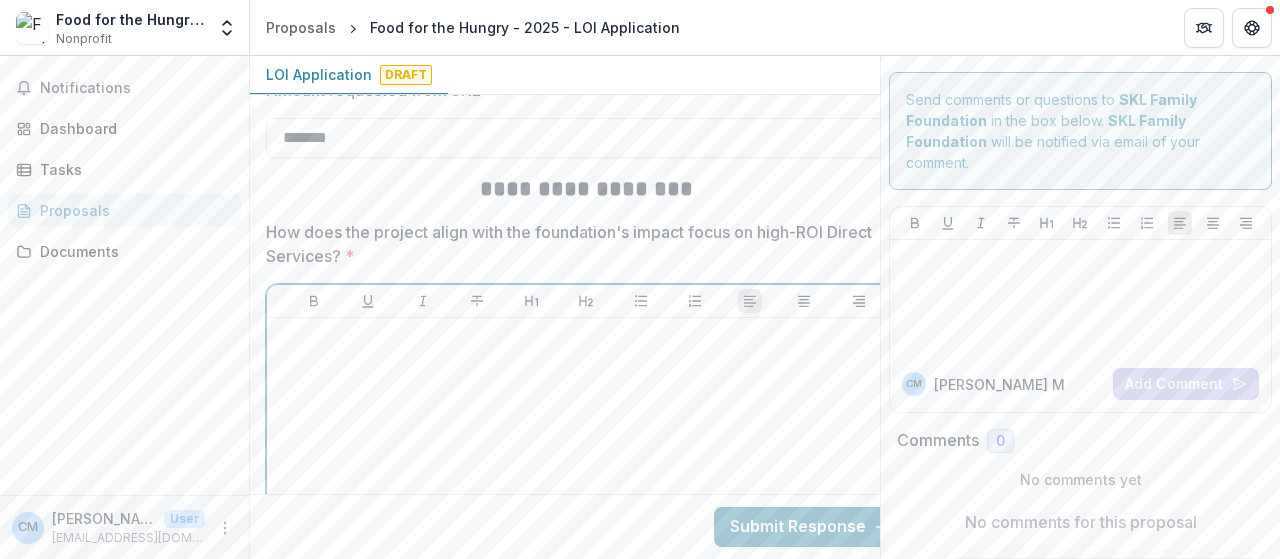 scroll, scrollTop: 4000, scrollLeft: 0, axis: vertical 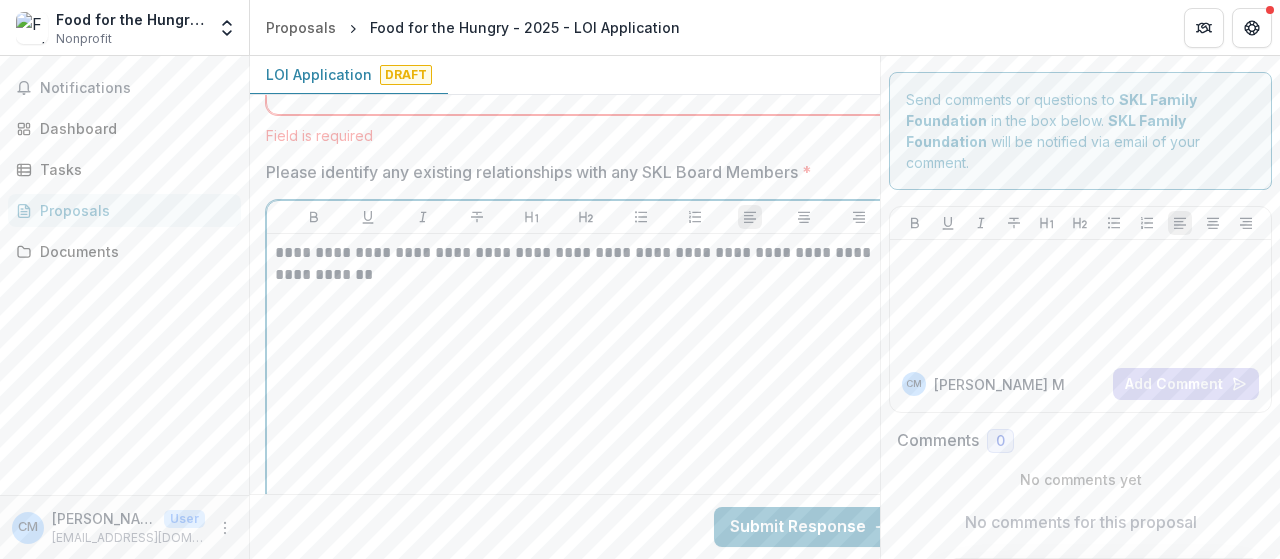 click on "**********" at bounding box center [586, 264] 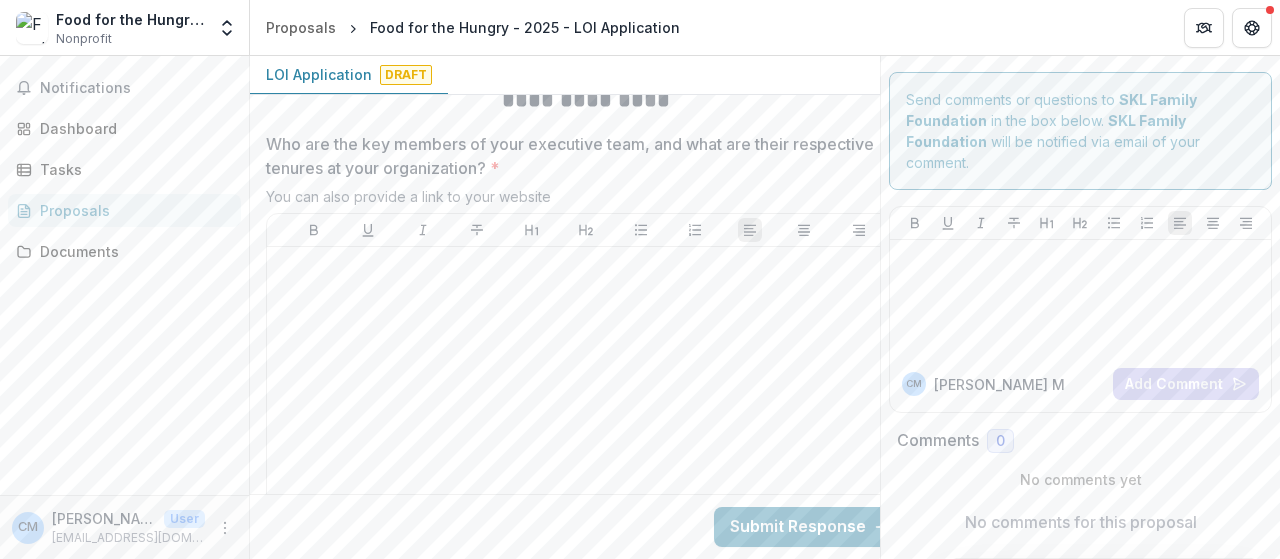scroll, scrollTop: 5000, scrollLeft: 0, axis: vertical 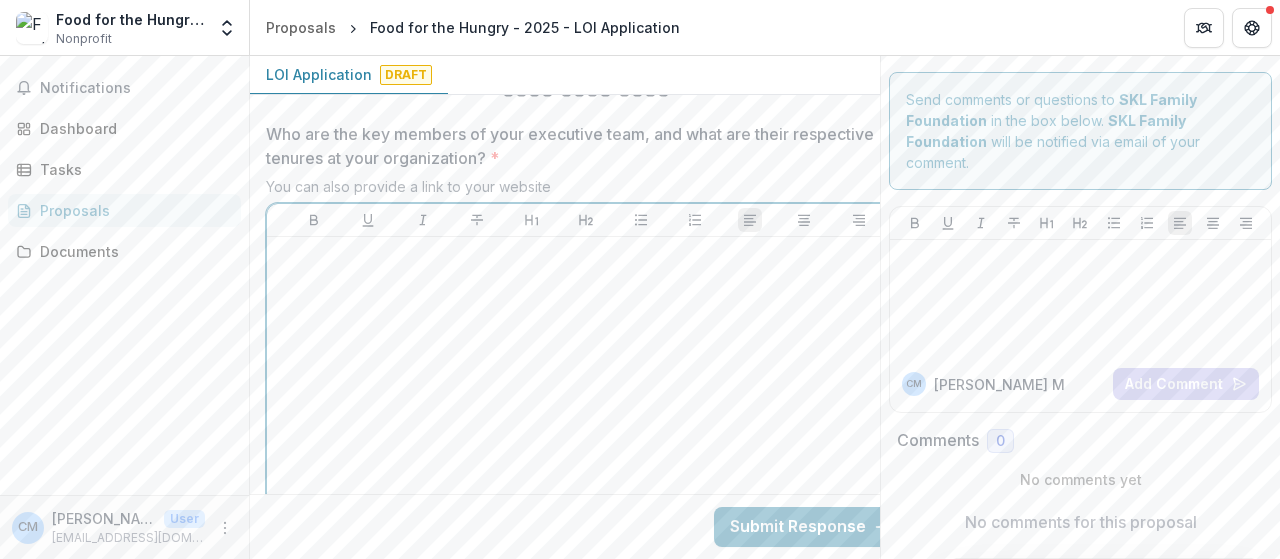 click at bounding box center (586, 395) 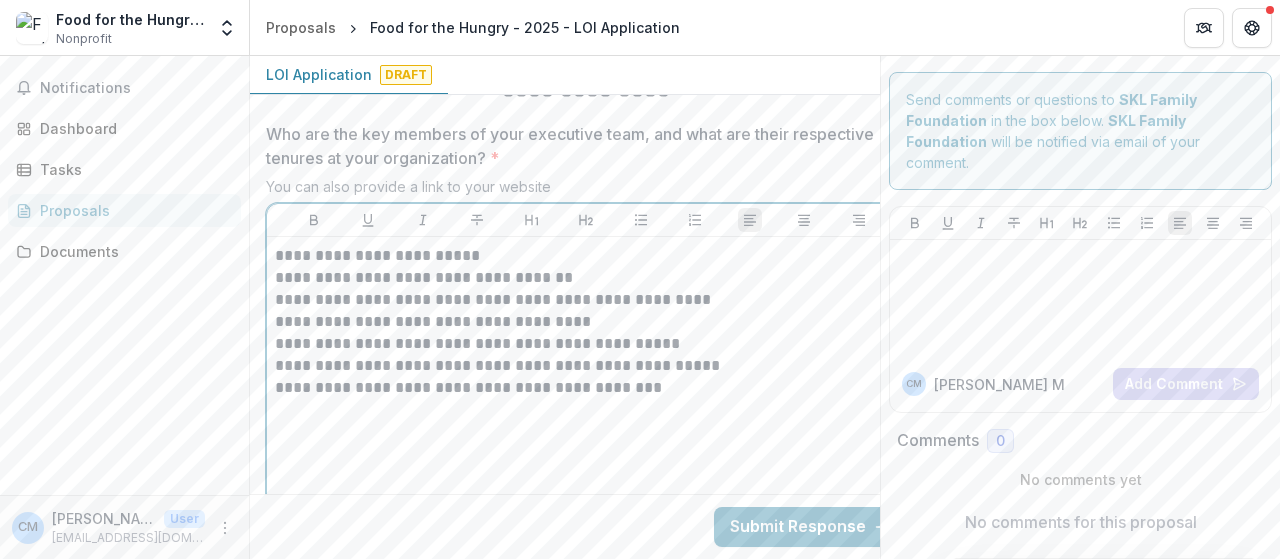 click on "**********" at bounding box center (586, 395) 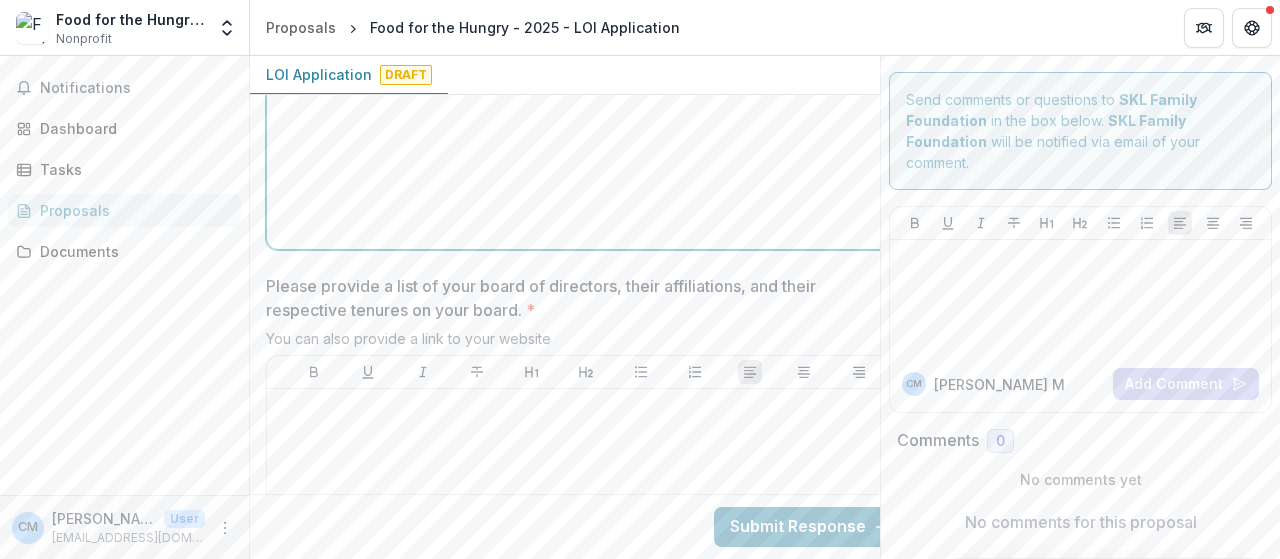 scroll, scrollTop: 5400, scrollLeft: 0, axis: vertical 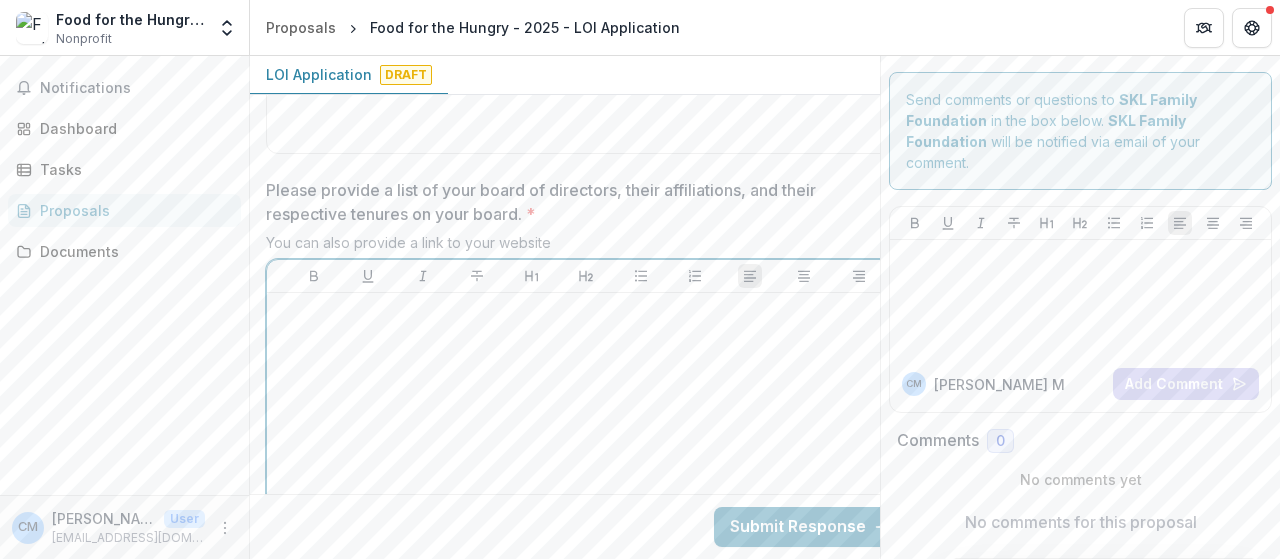 click at bounding box center (586, 451) 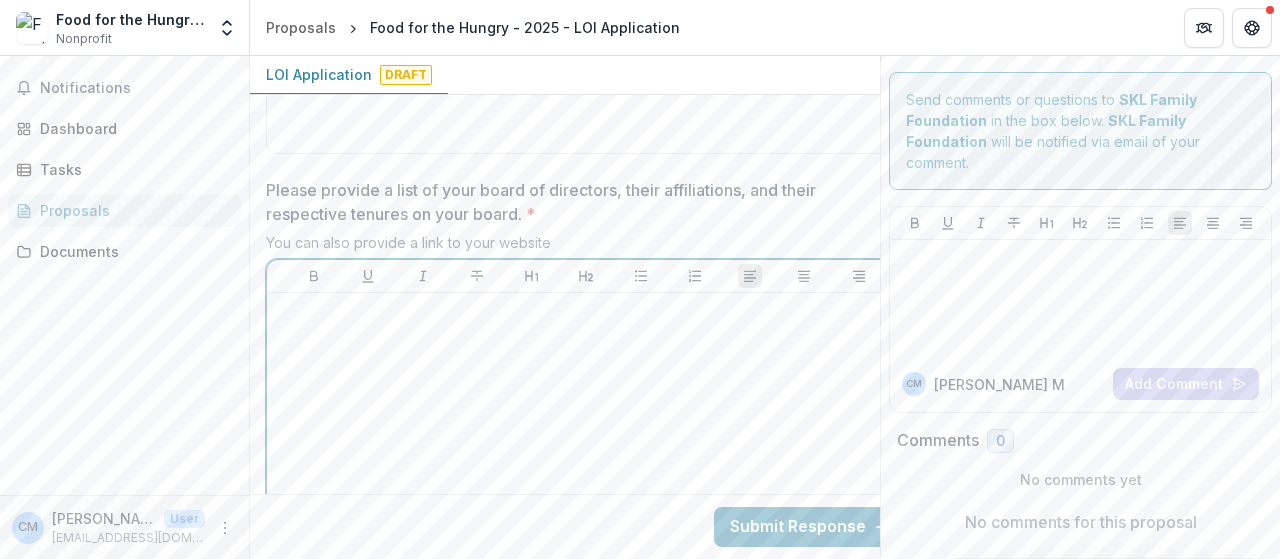 type 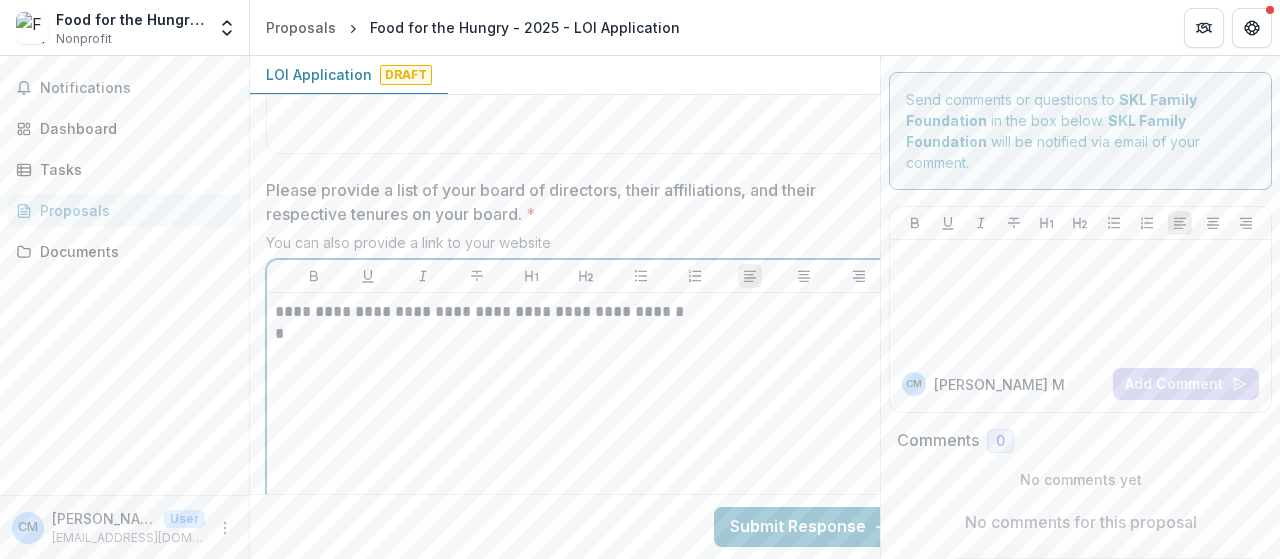 click on "**********" at bounding box center [586, 451] 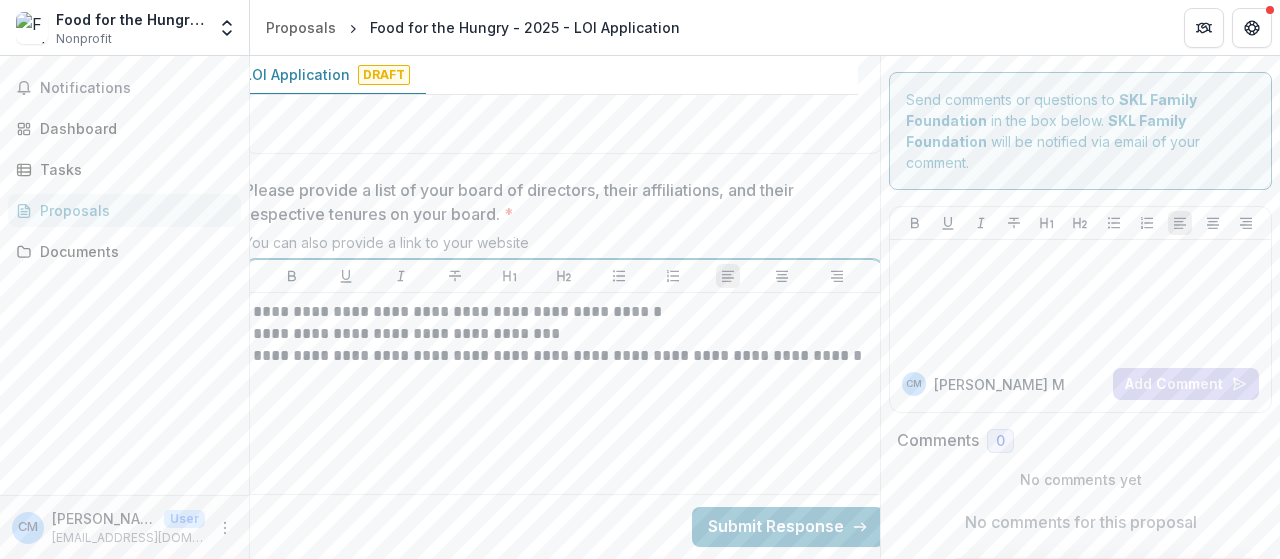 scroll, scrollTop: 5400, scrollLeft: 22, axis: both 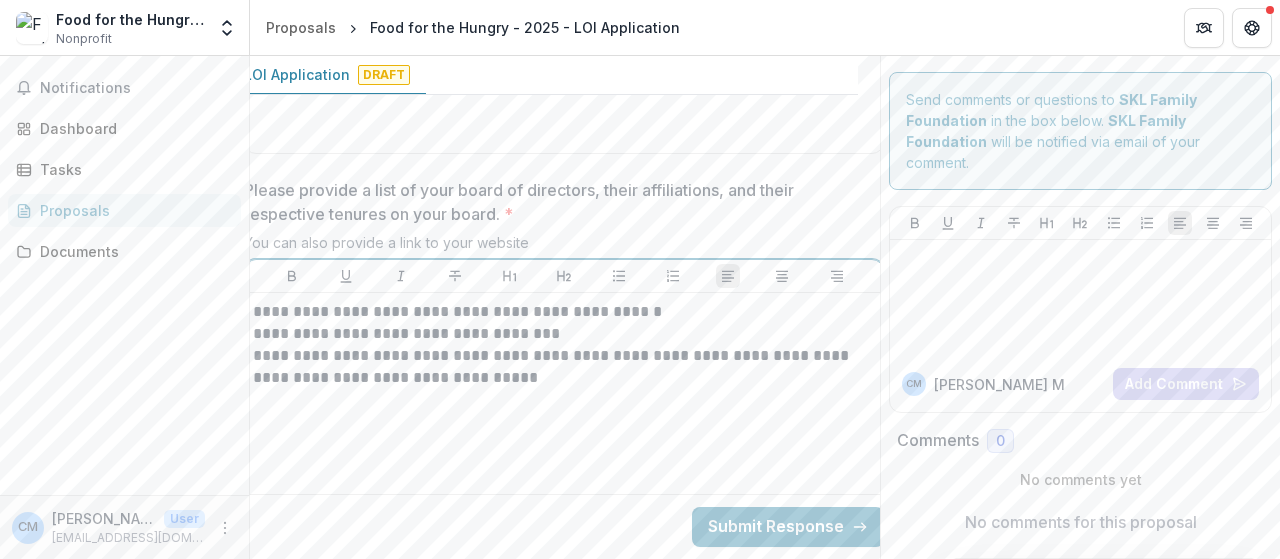 click on "**********" at bounding box center (564, 312) 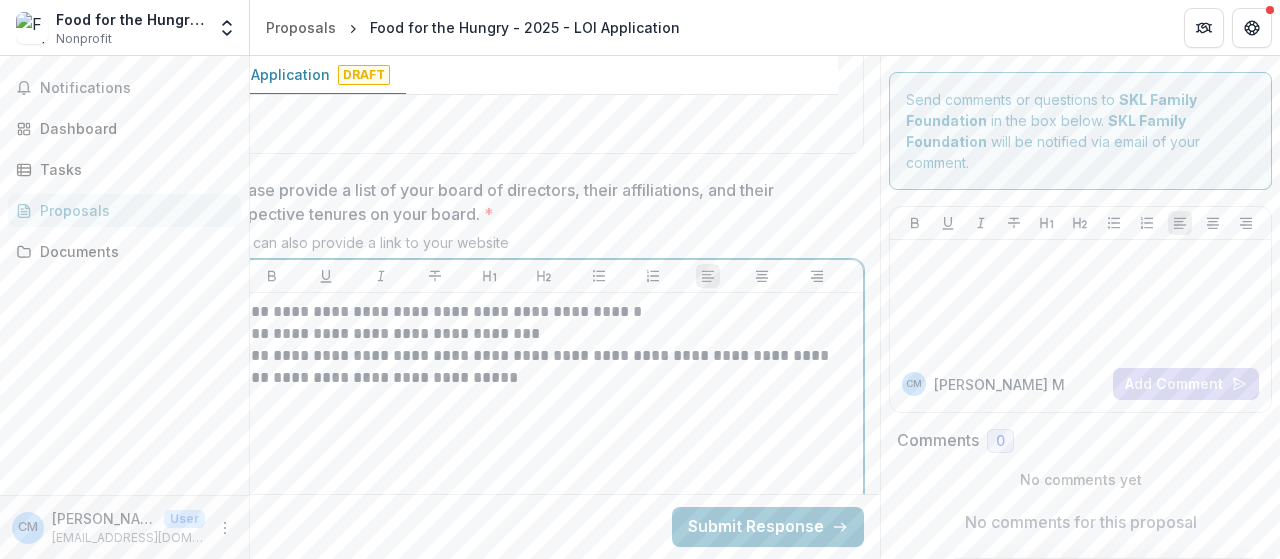 scroll, scrollTop: 5400, scrollLeft: 0, axis: vertical 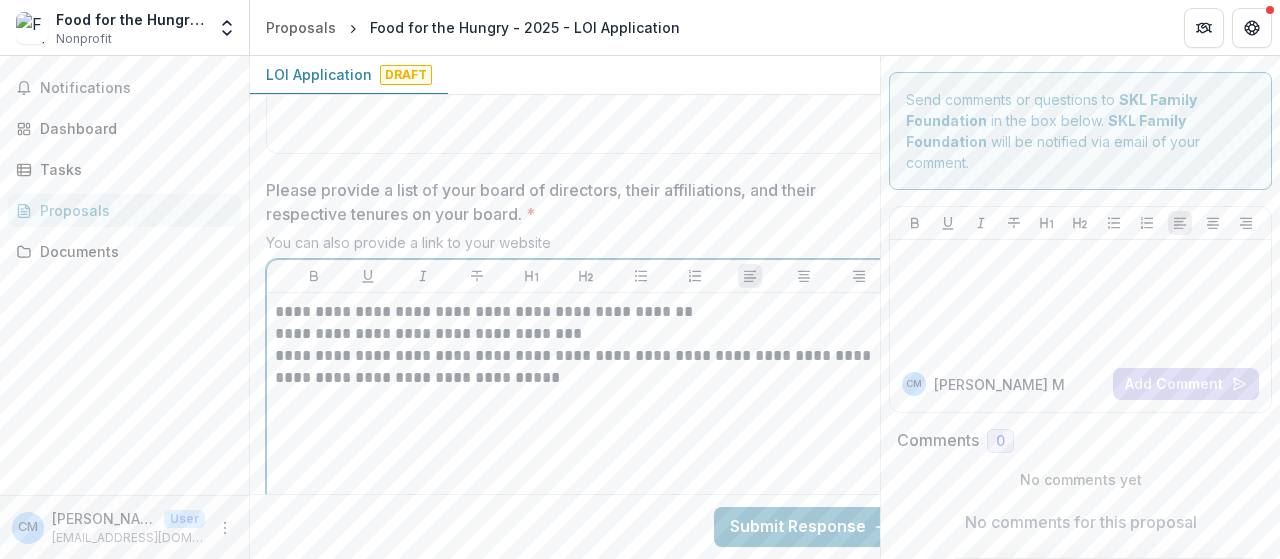 click on "**********" at bounding box center (586, 334) 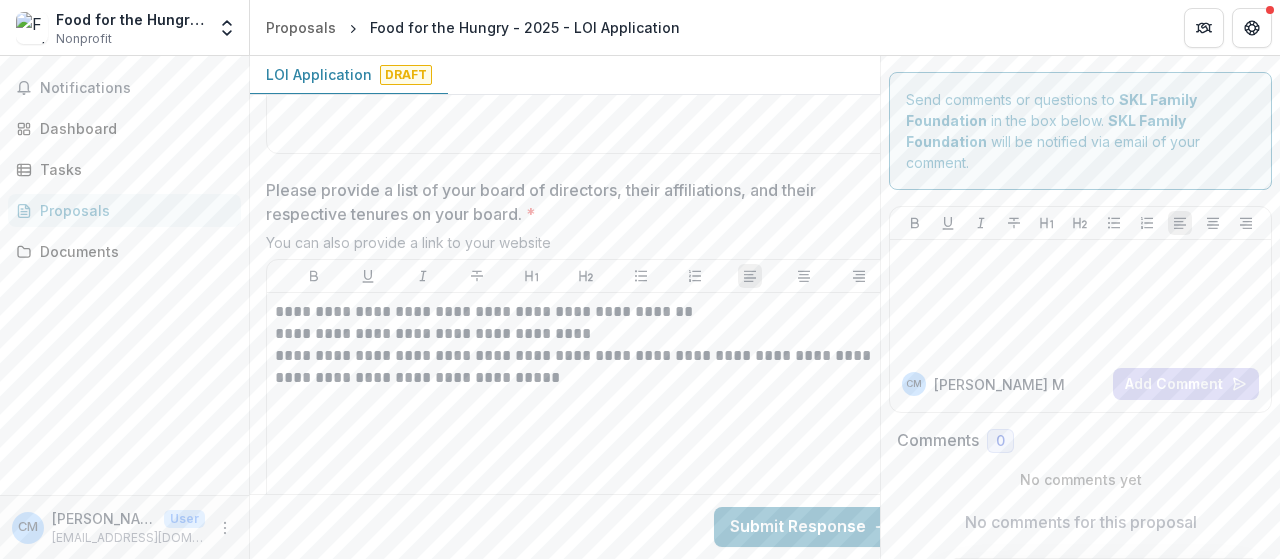 click on "**********" at bounding box center [586, 451] 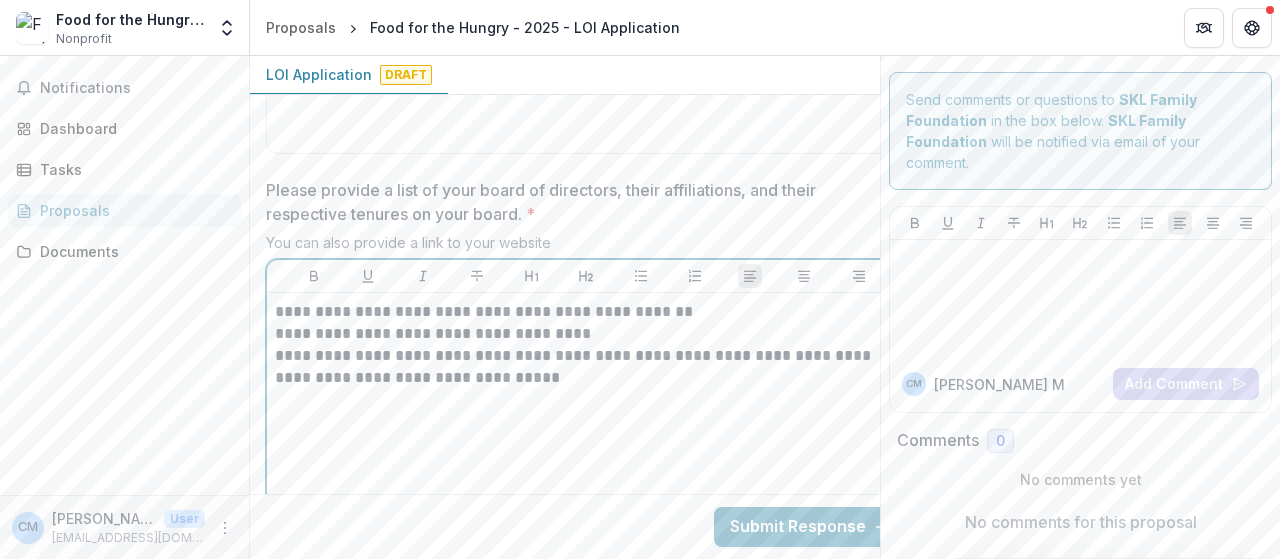 click on "**********" at bounding box center [586, 367] 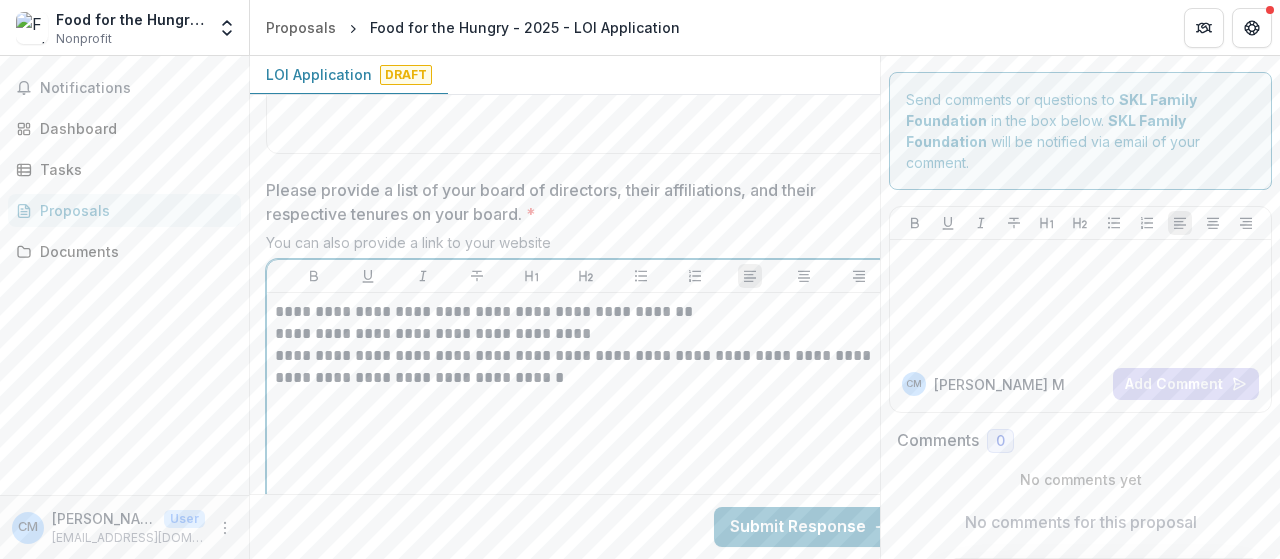 click at bounding box center [586, 400] 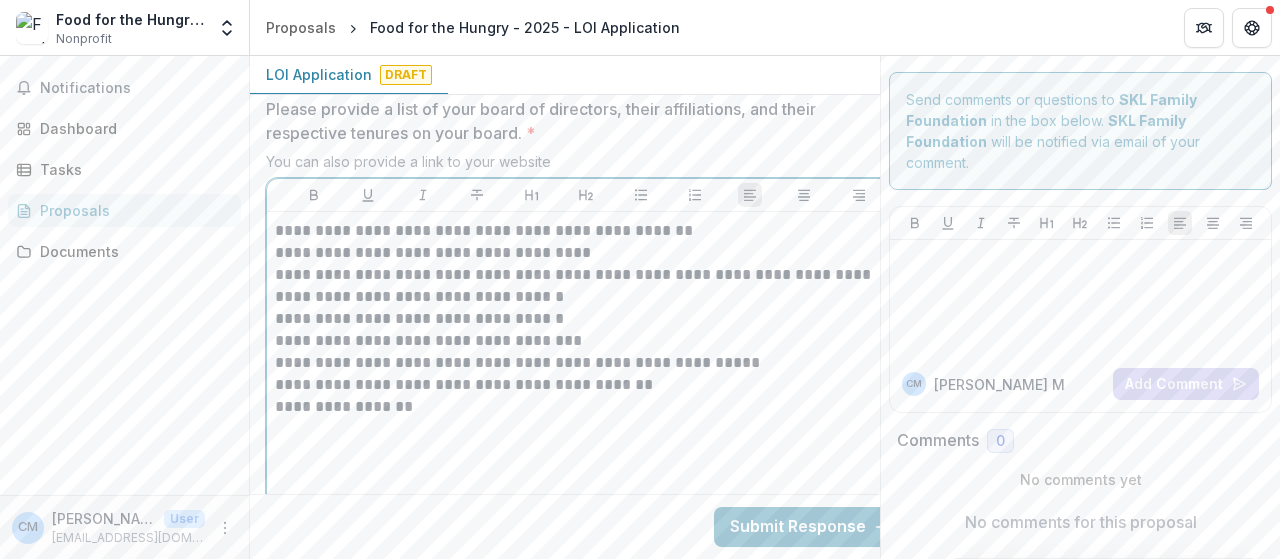 scroll, scrollTop: 5500, scrollLeft: 0, axis: vertical 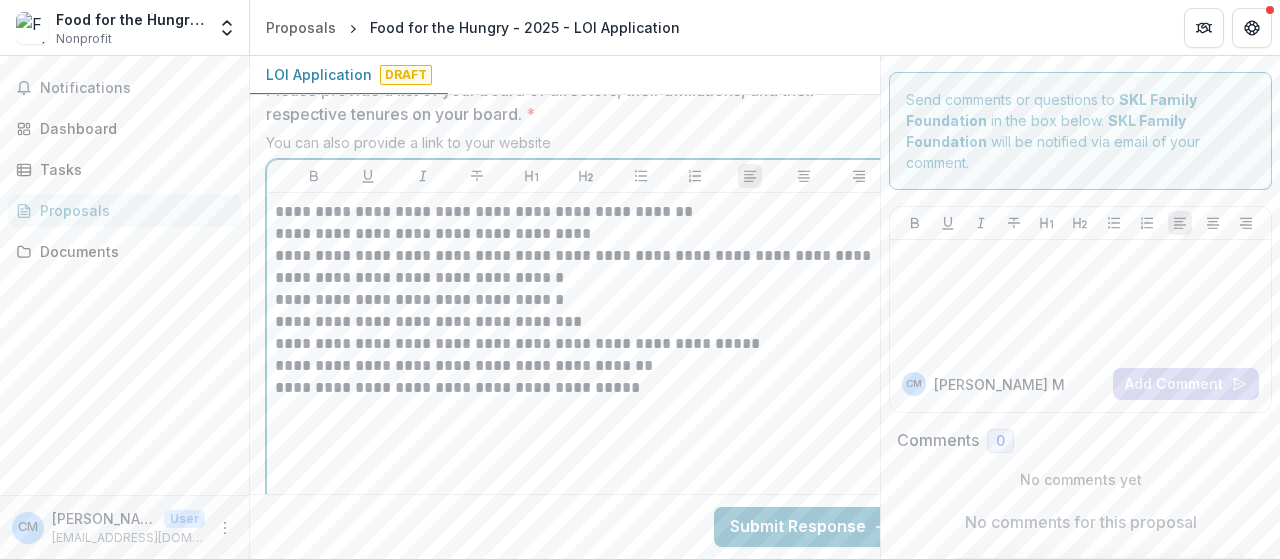 click on "**********" at bounding box center [586, 388] 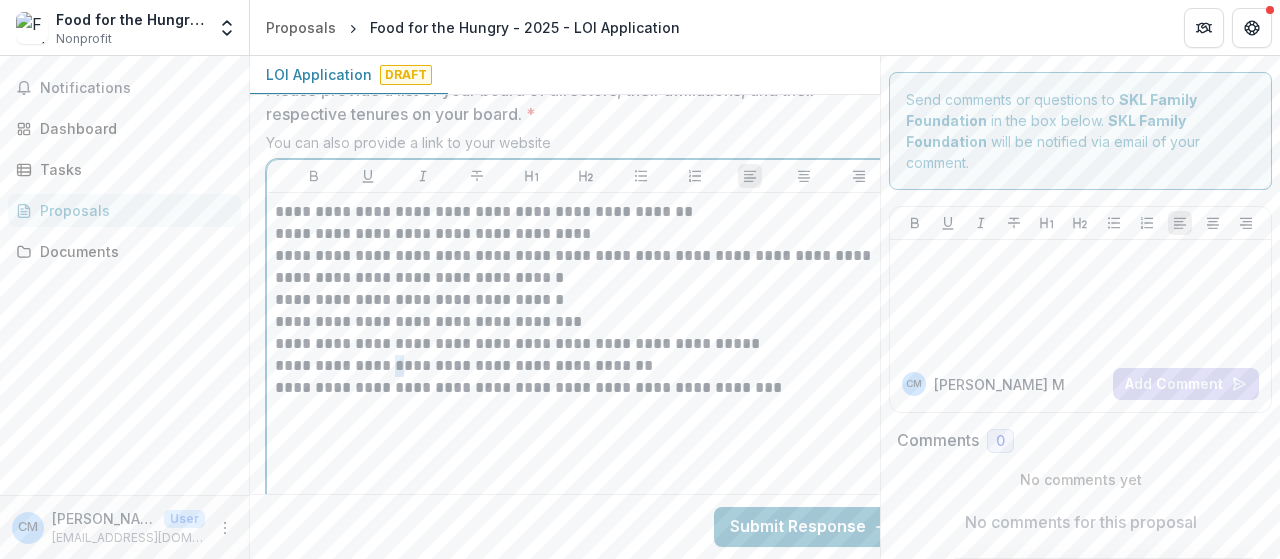 click on "**********" at bounding box center (586, 366) 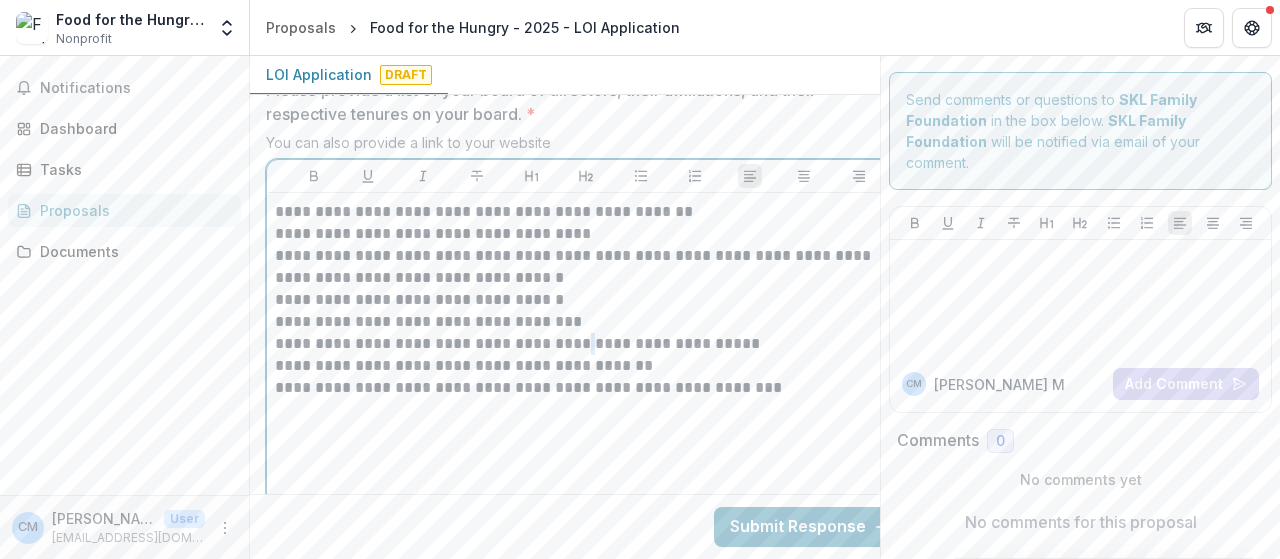 click on "**********" at bounding box center (586, 344) 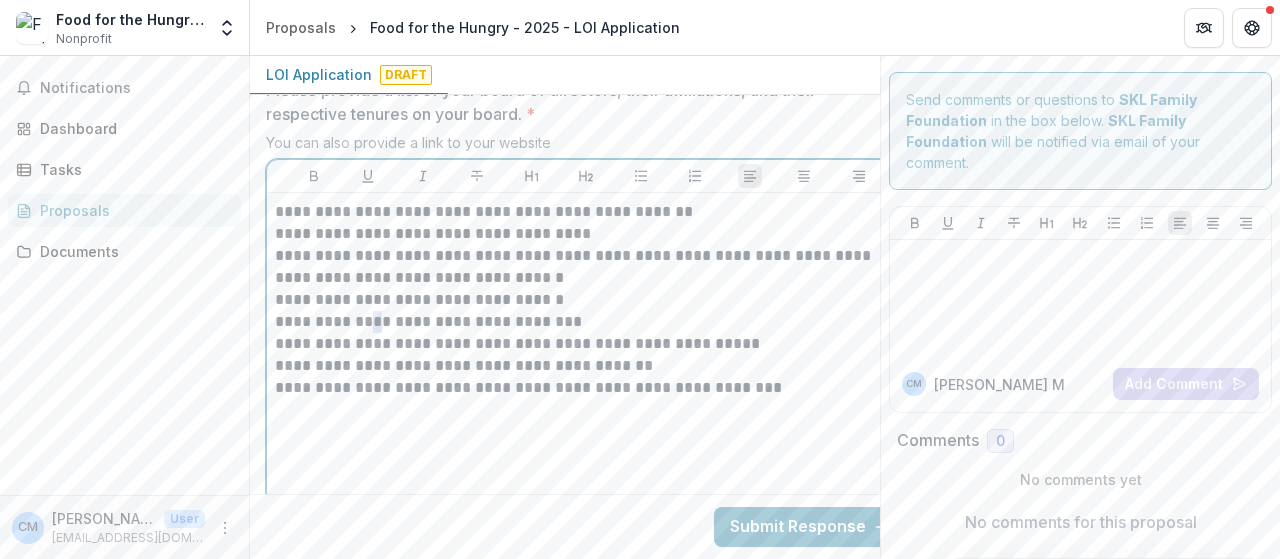 click on "**********" at bounding box center [586, 322] 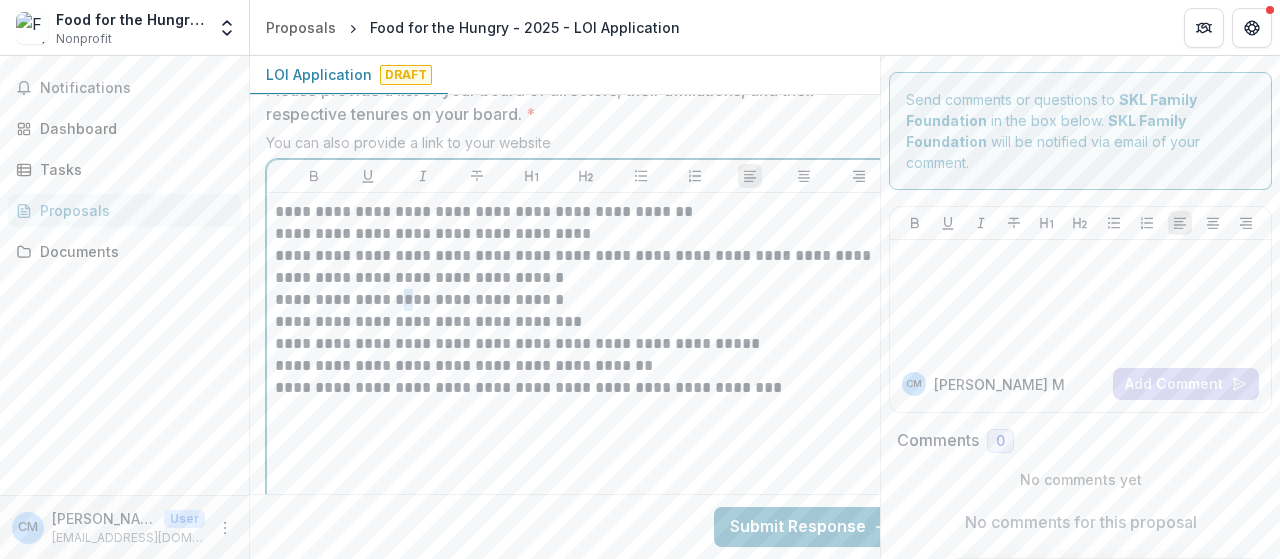 click on "**********" at bounding box center (586, 300) 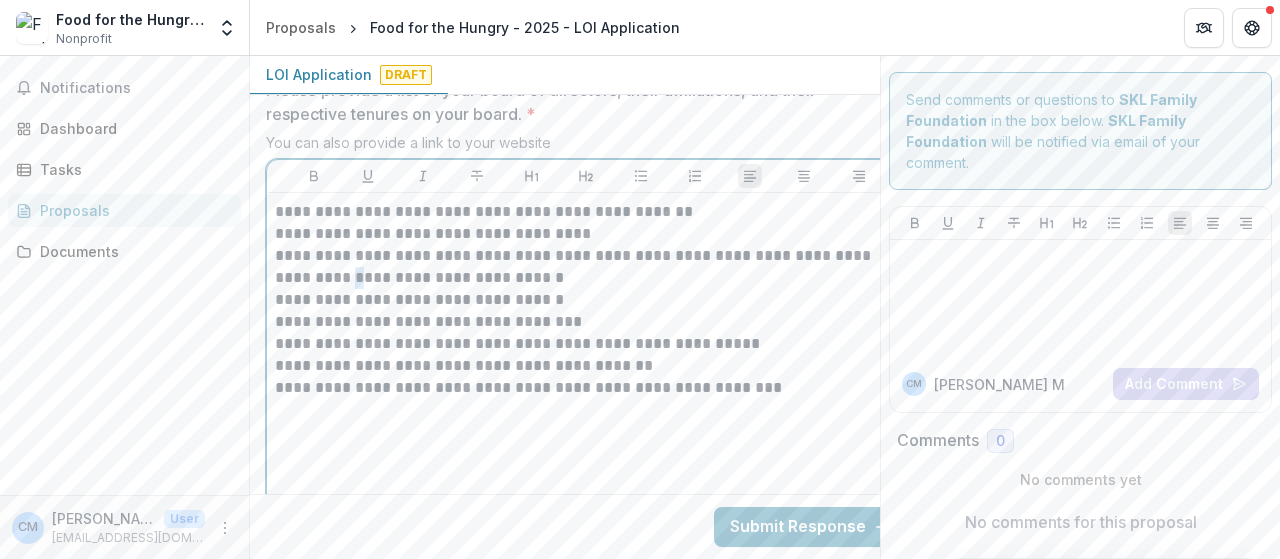 click on "**********" at bounding box center [586, 267] 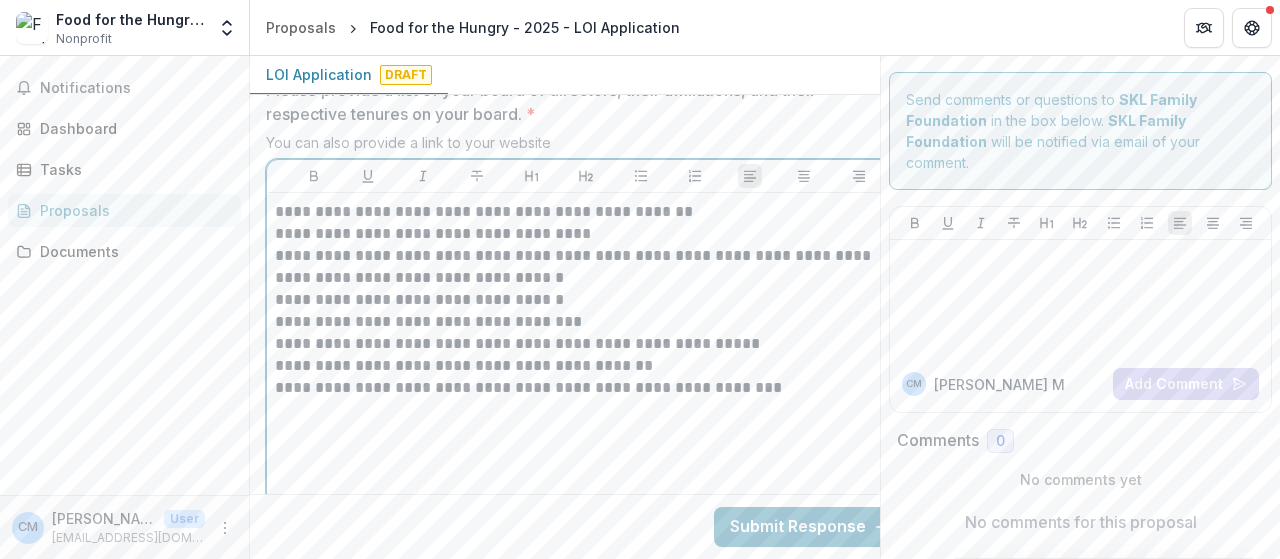 click on "**********" at bounding box center (586, 267) 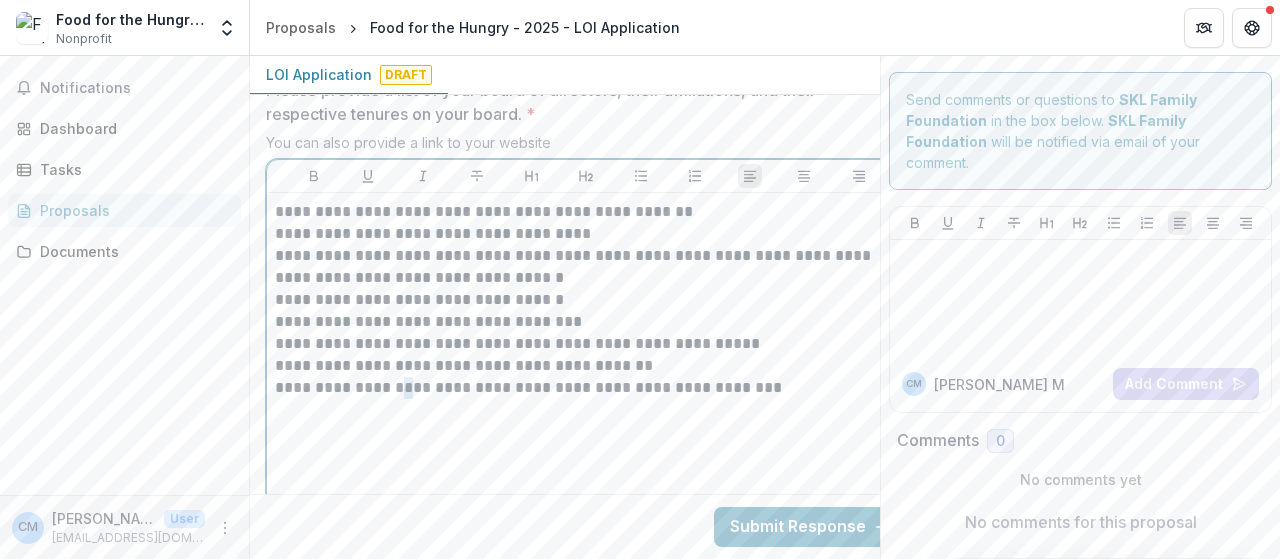 click on "**********" at bounding box center (586, 388) 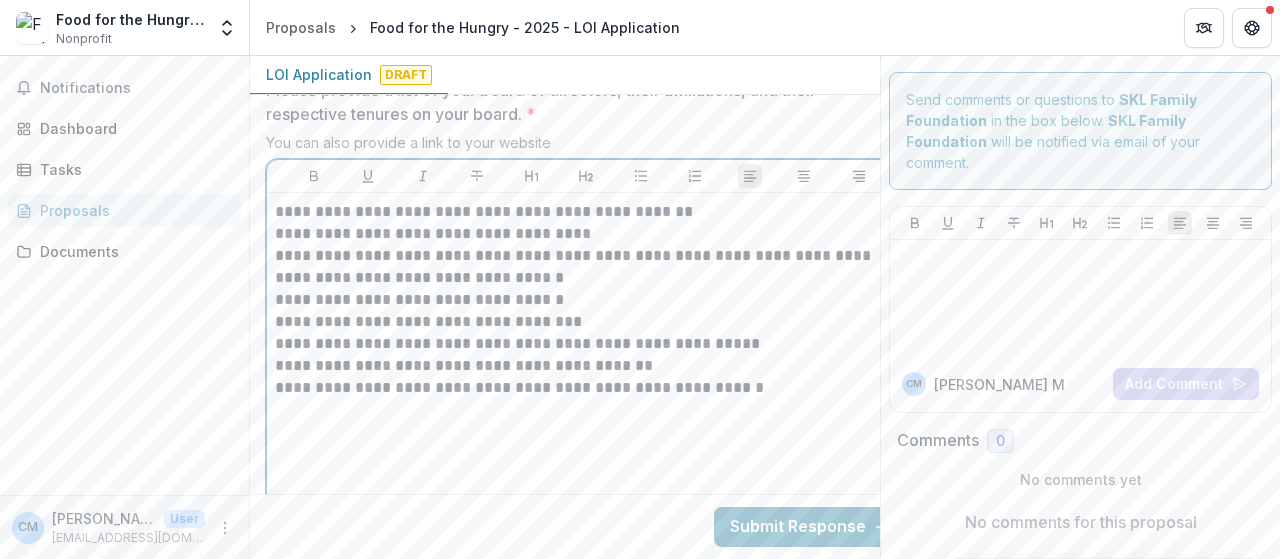 click on "**********" at bounding box center (586, 388) 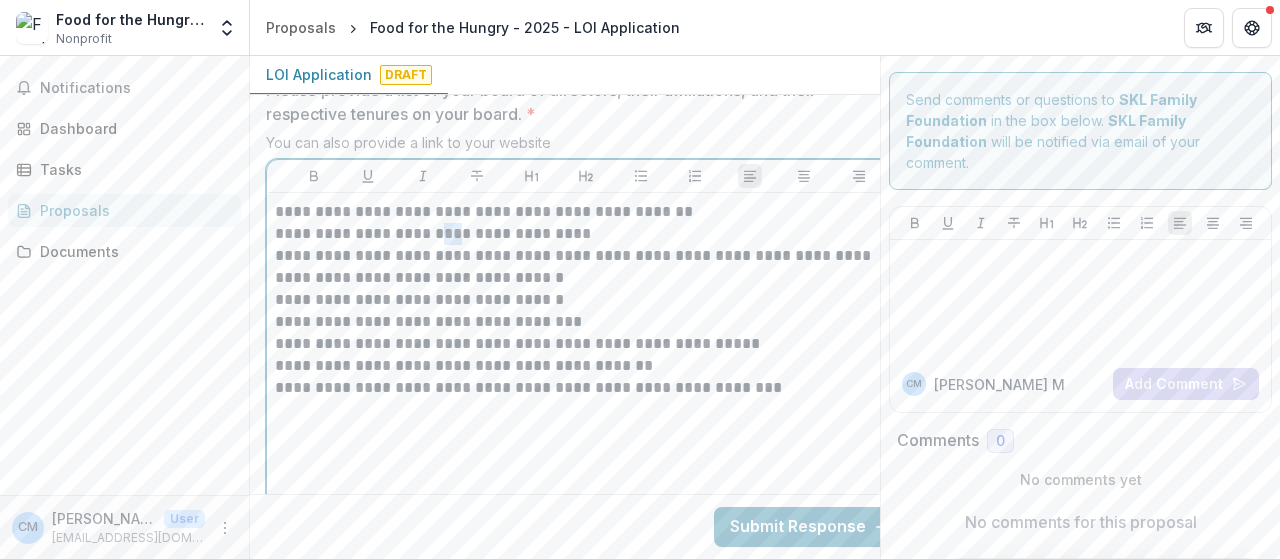 click on "**********" at bounding box center [586, 234] 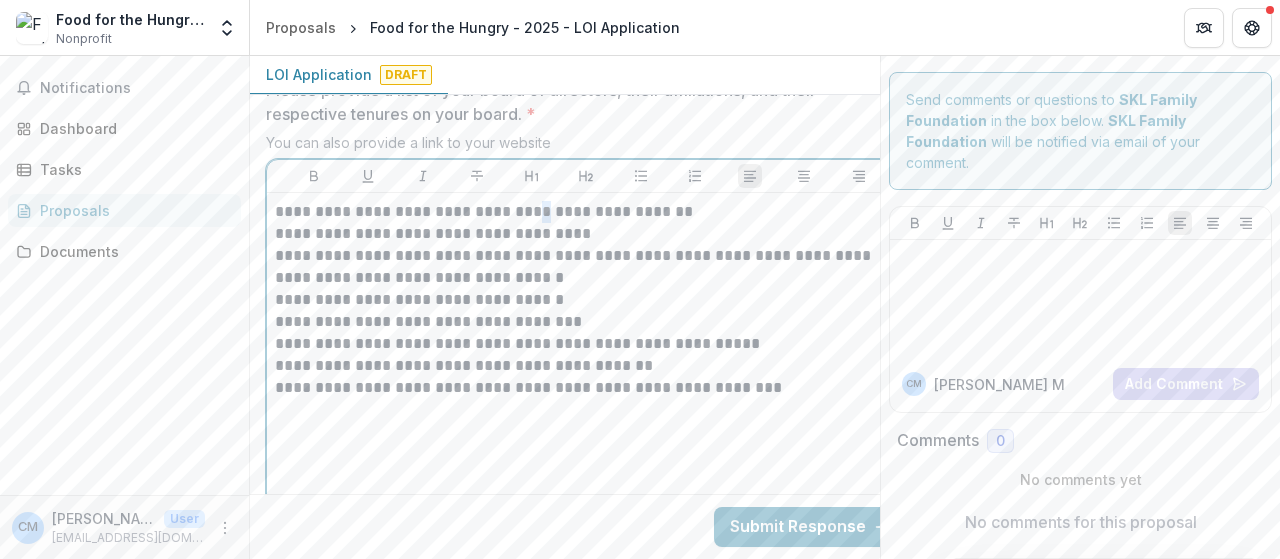 click on "**********" at bounding box center [586, 212] 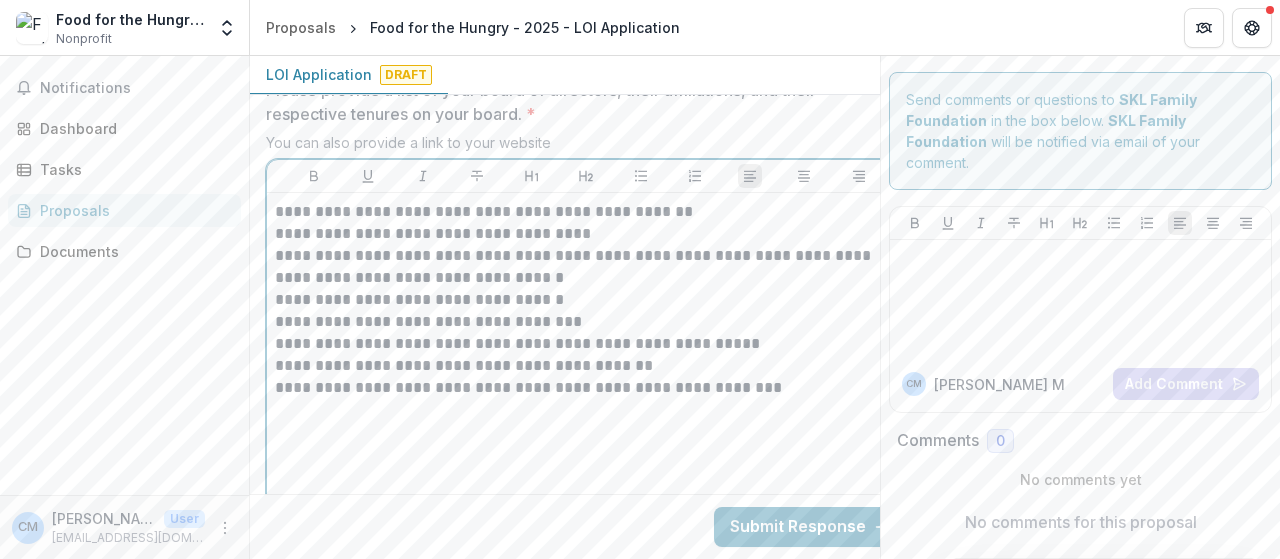 click on "**********" at bounding box center [586, 300] 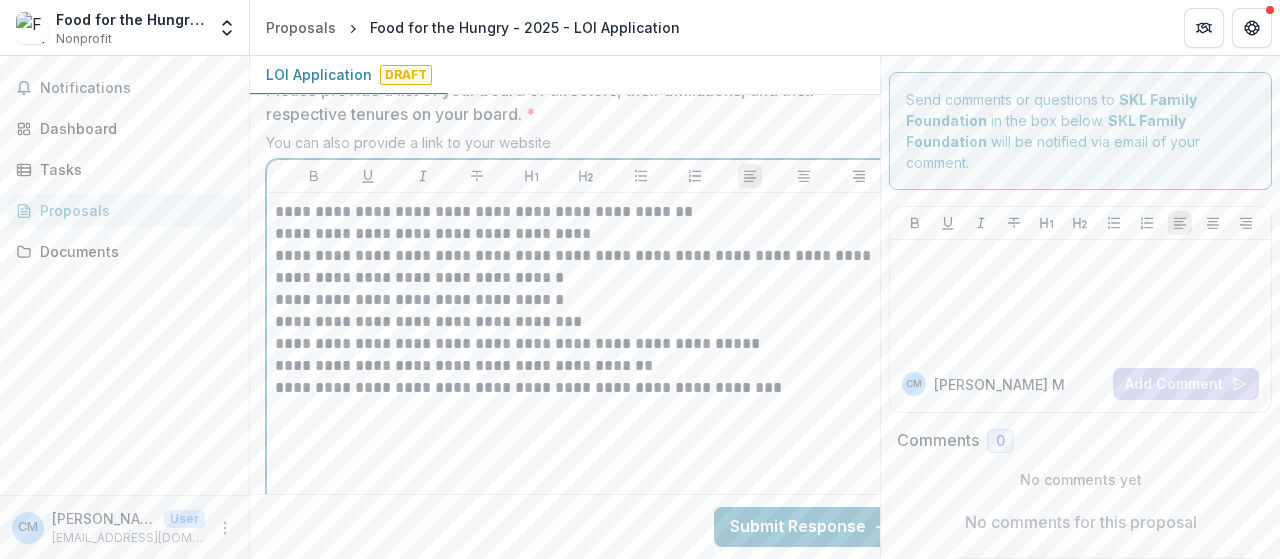 click on "**********" at bounding box center [586, 351] 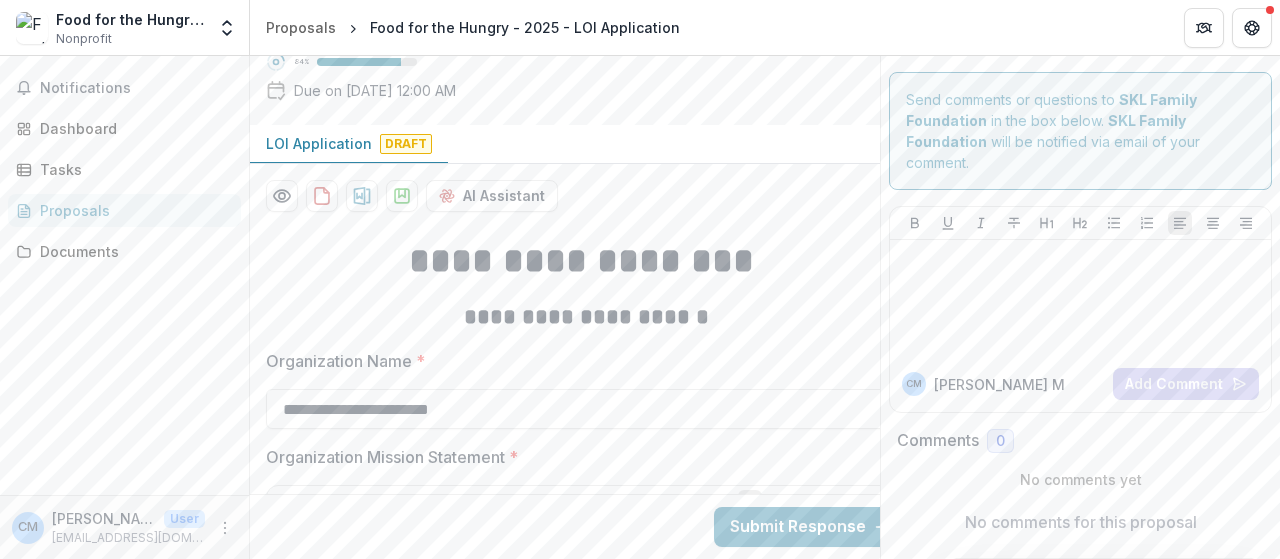 scroll, scrollTop: 200, scrollLeft: 0, axis: vertical 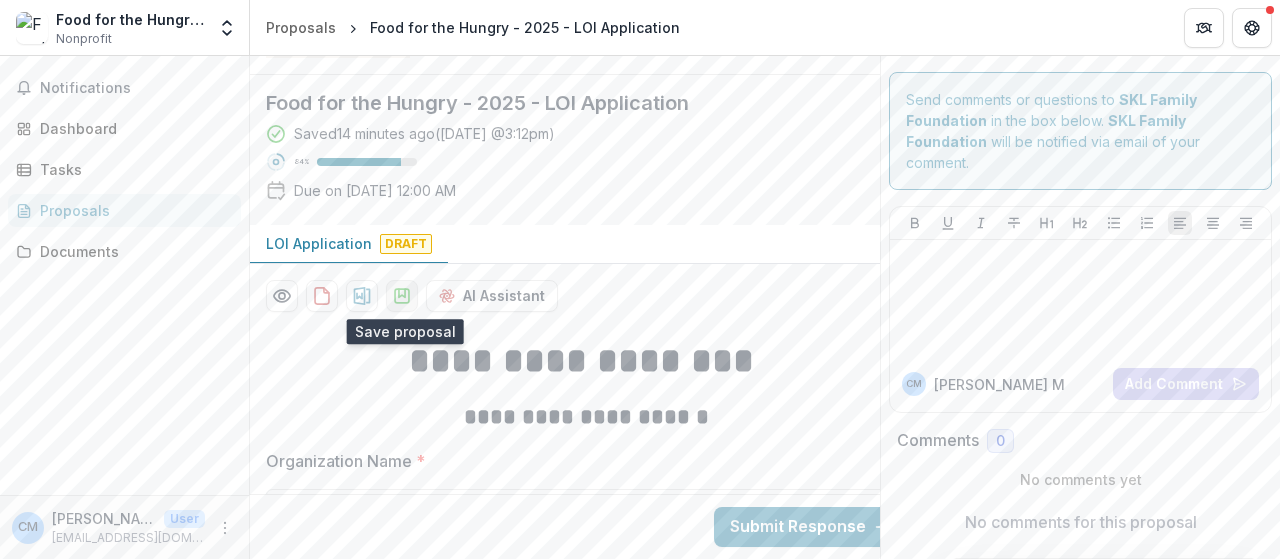 click 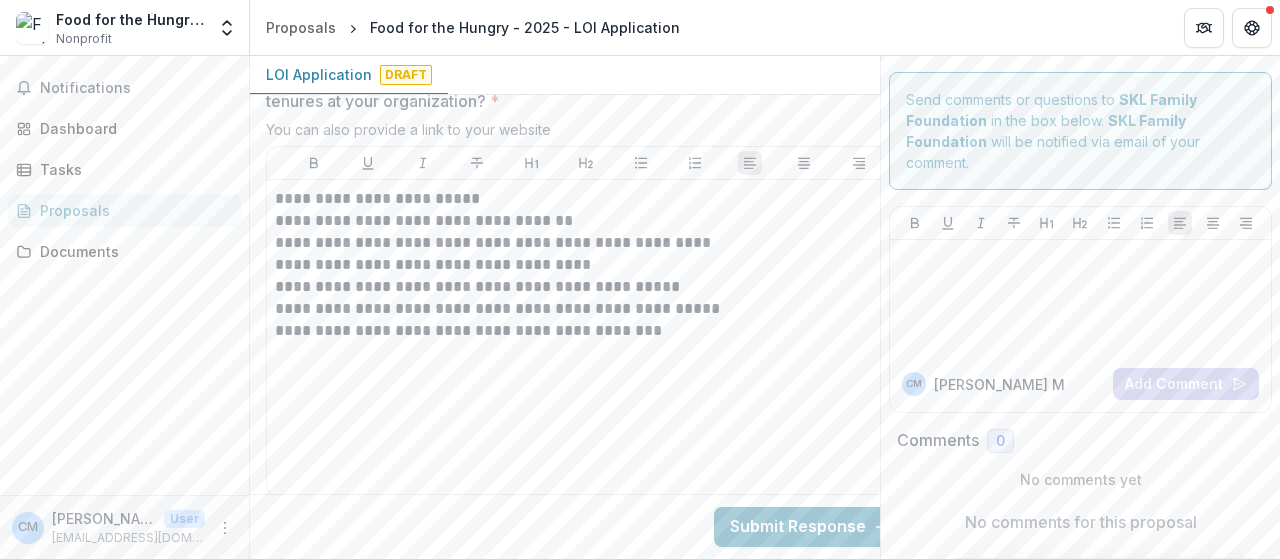 scroll, scrollTop: 5100, scrollLeft: 0, axis: vertical 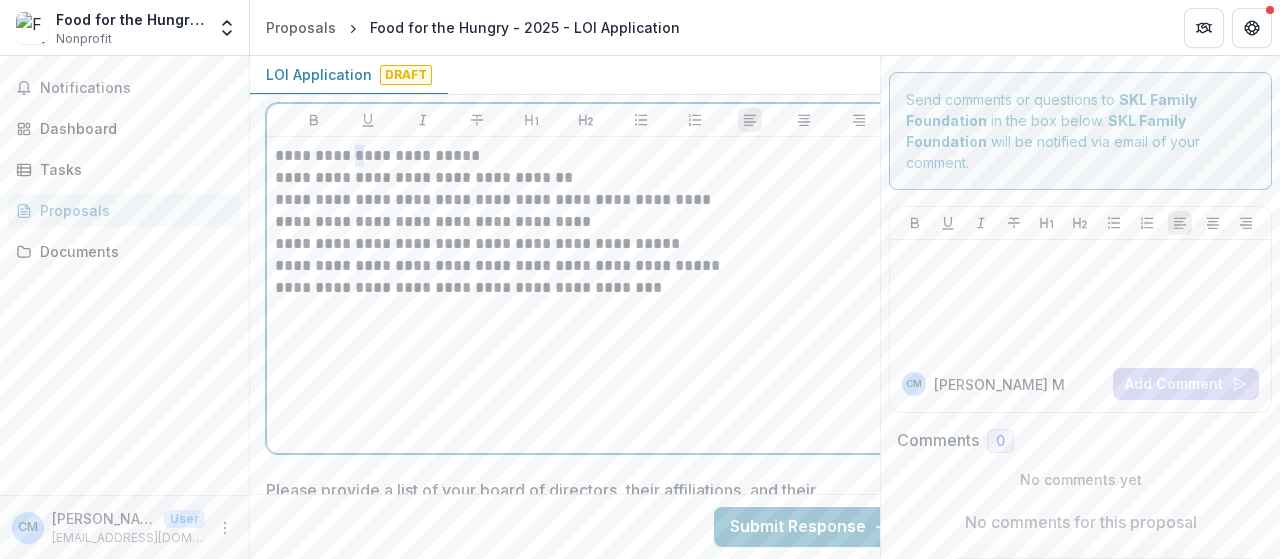 click on "**********" at bounding box center [586, 156] 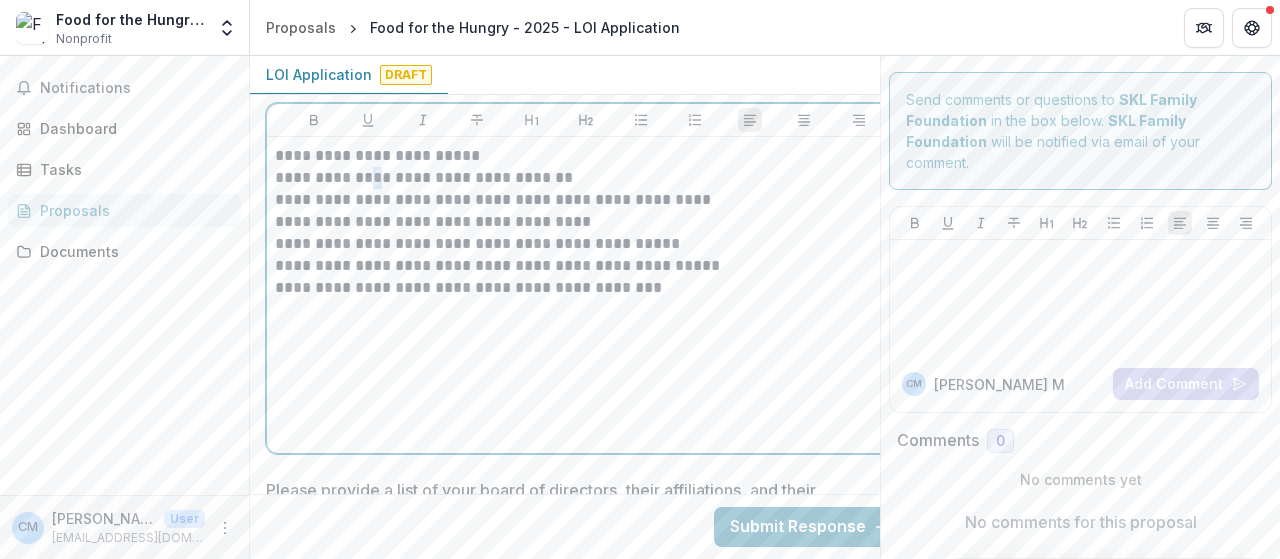 click on "**********" at bounding box center (586, 178) 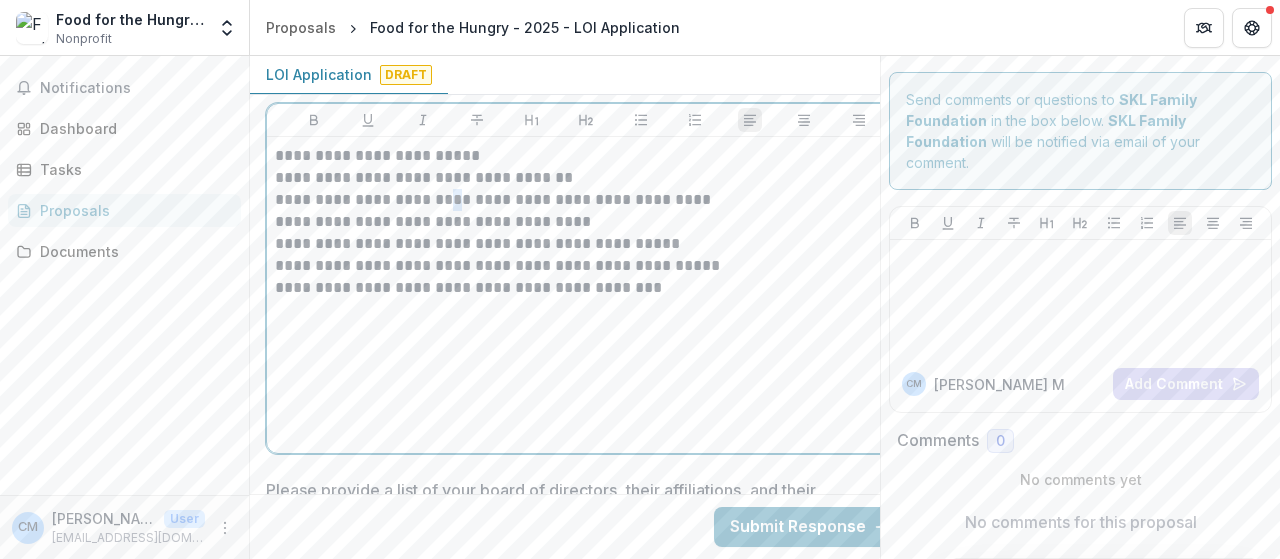 click on "**********" at bounding box center [586, 200] 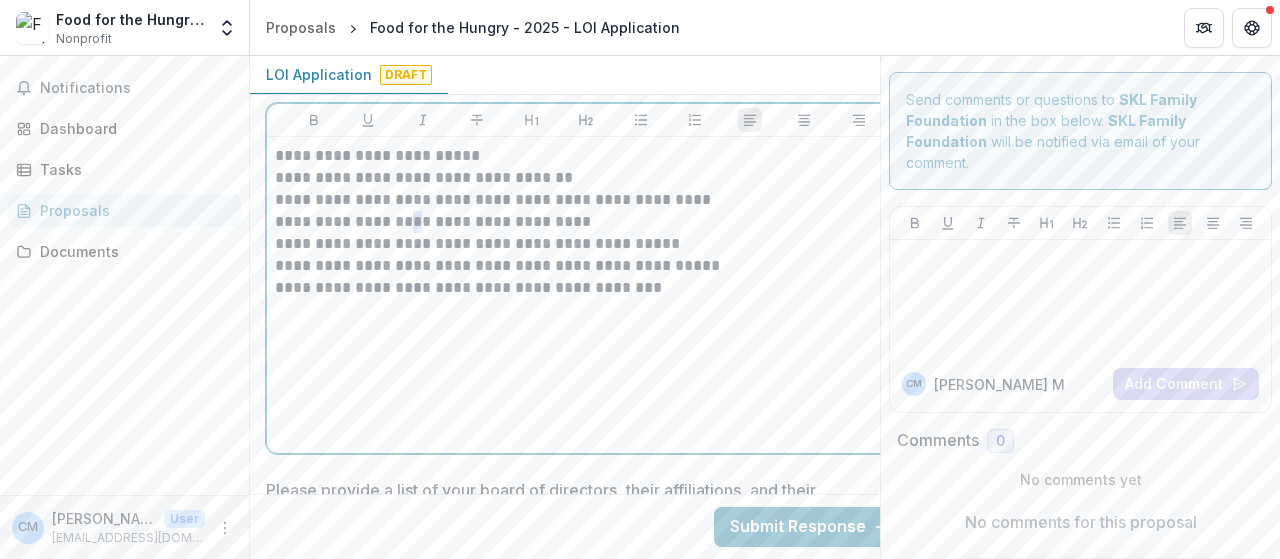 click on "**********" at bounding box center (586, 222) 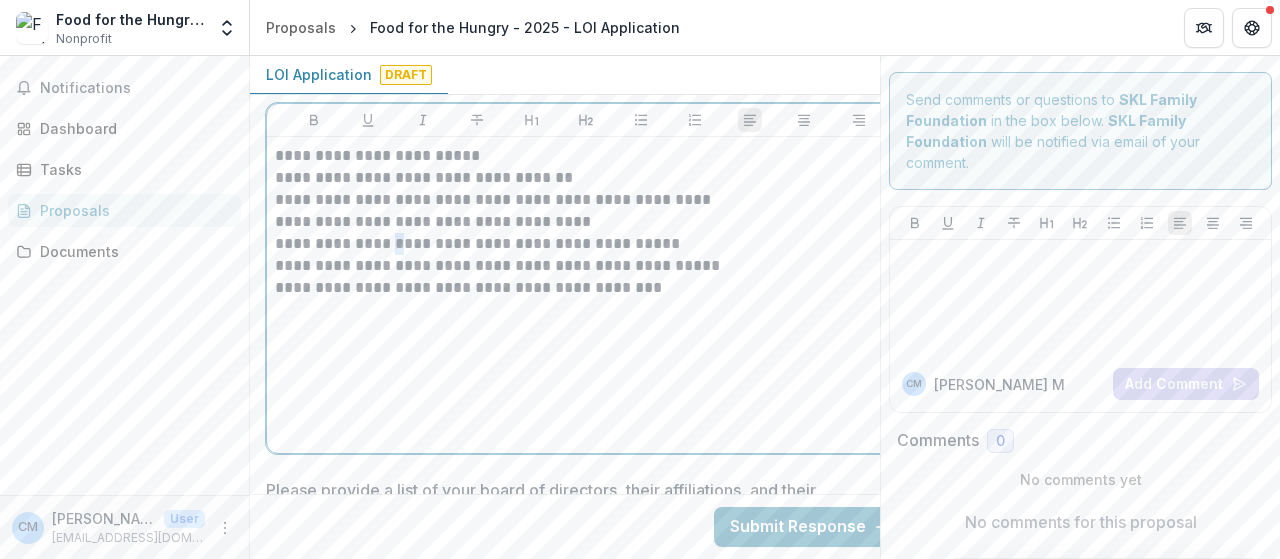 click on "**********" at bounding box center (586, 244) 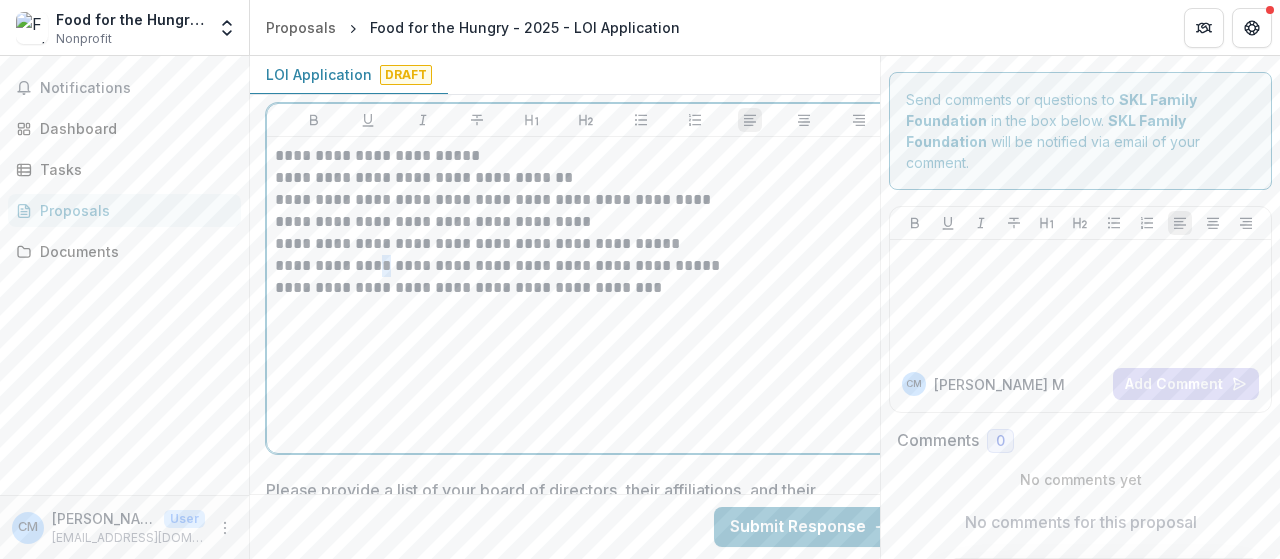 click on "**********" at bounding box center [586, 266] 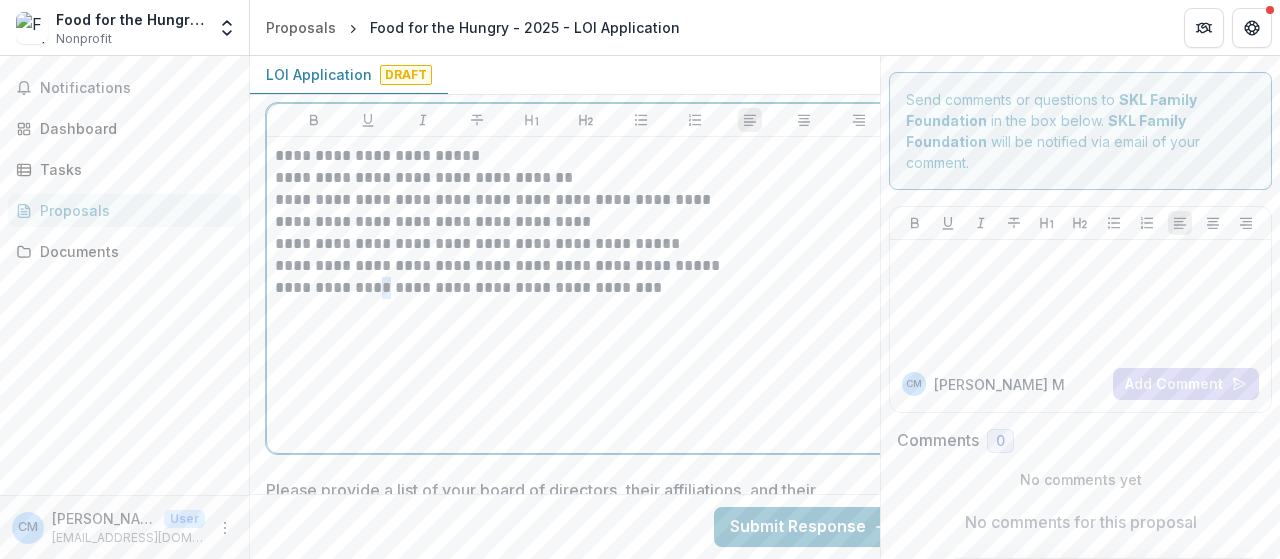 click on "**********" at bounding box center [586, 288] 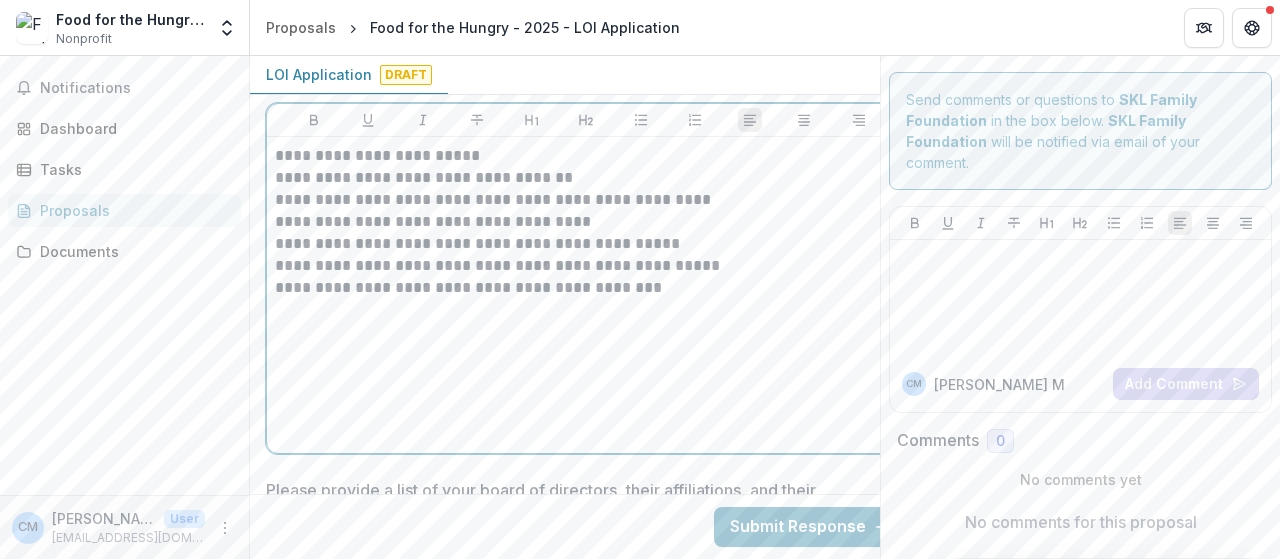 click on "**********" at bounding box center [586, 295] 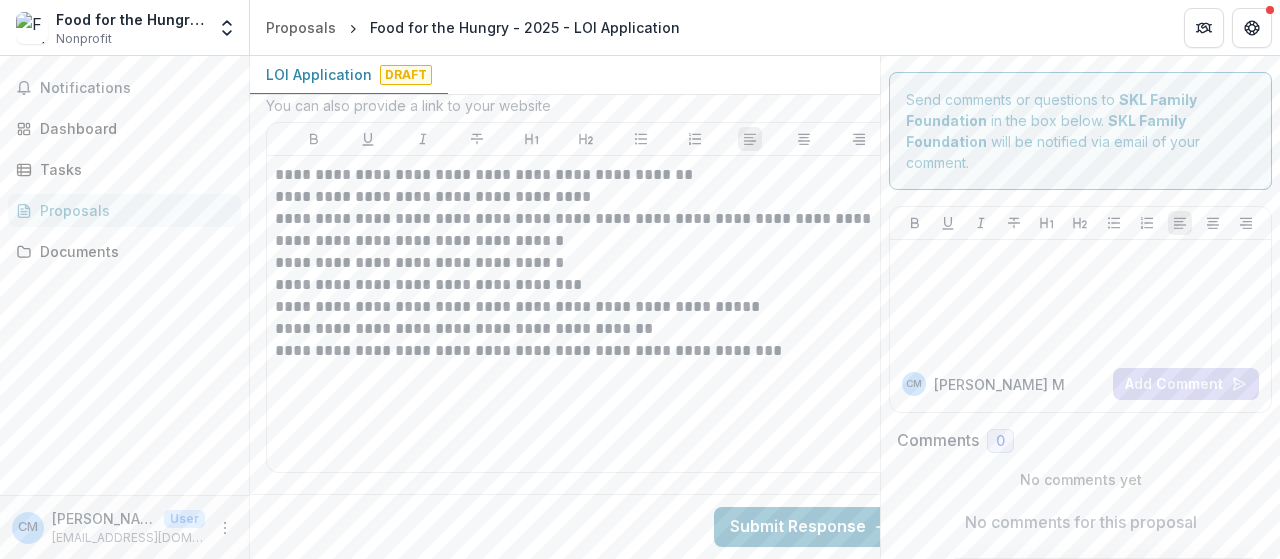 scroll, scrollTop: 5550, scrollLeft: 0, axis: vertical 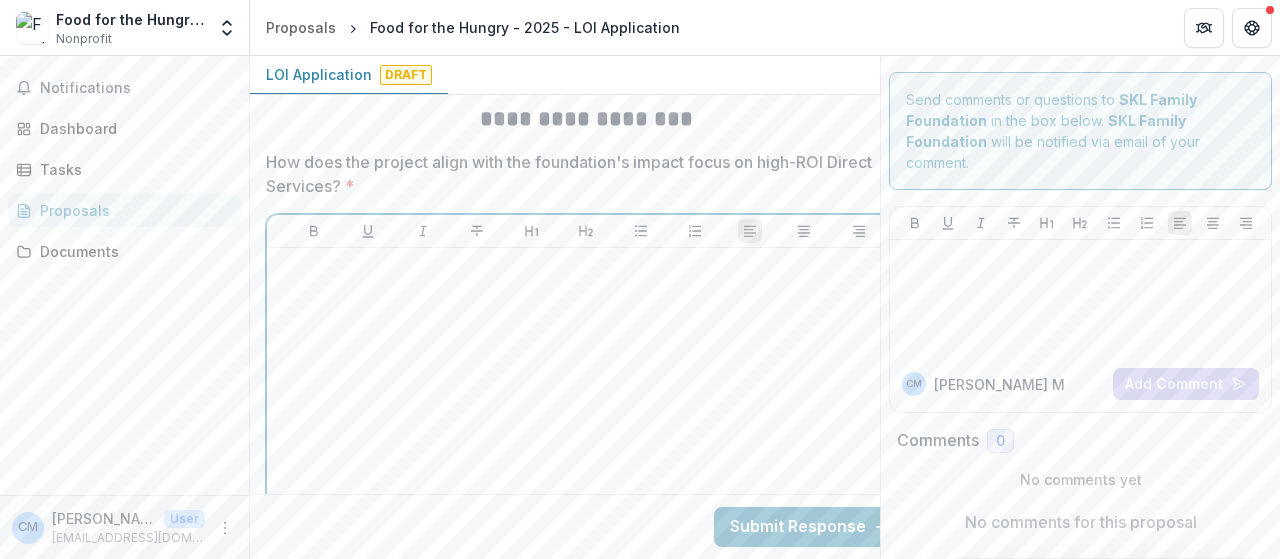 click at bounding box center [586, 406] 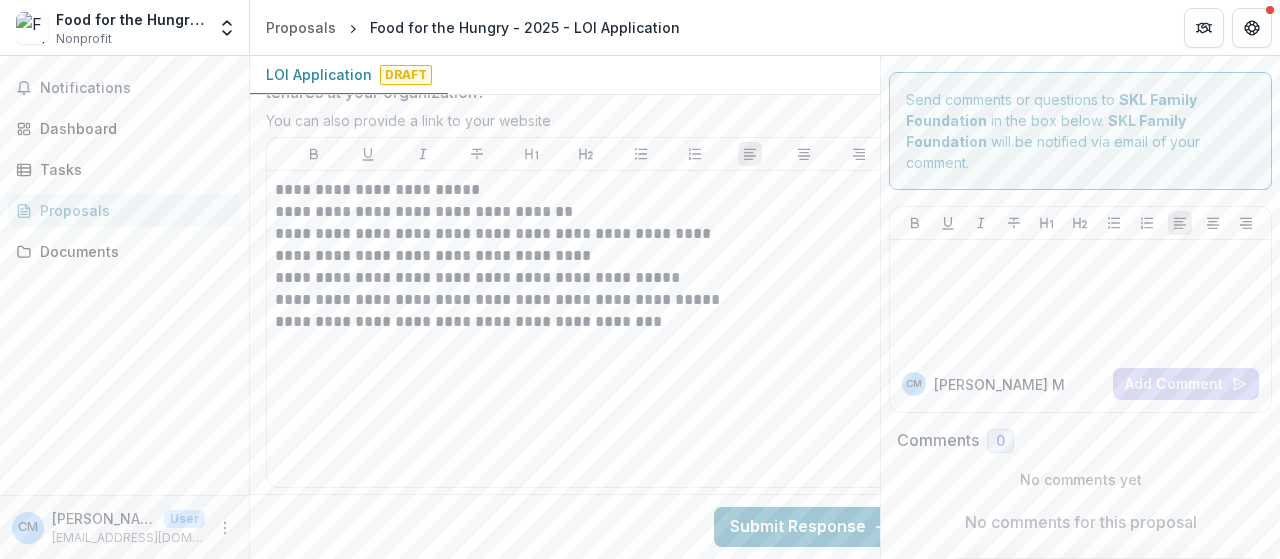 scroll, scrollTop: 5050, scrollLeft: 0, axis: vertical 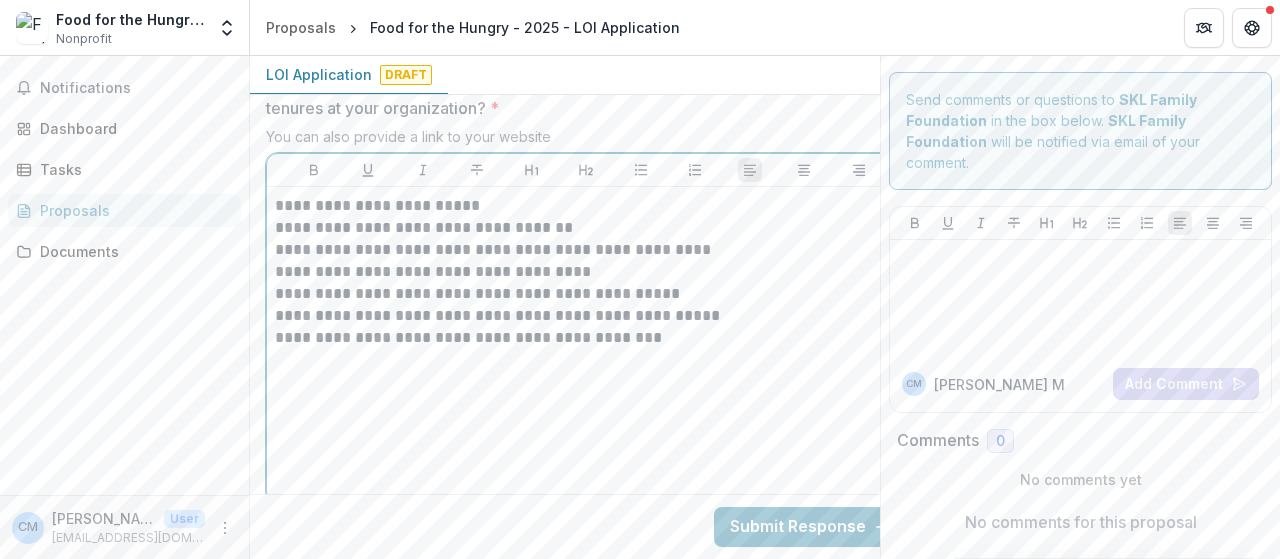click on "**********" at bounding box center (586, 206) 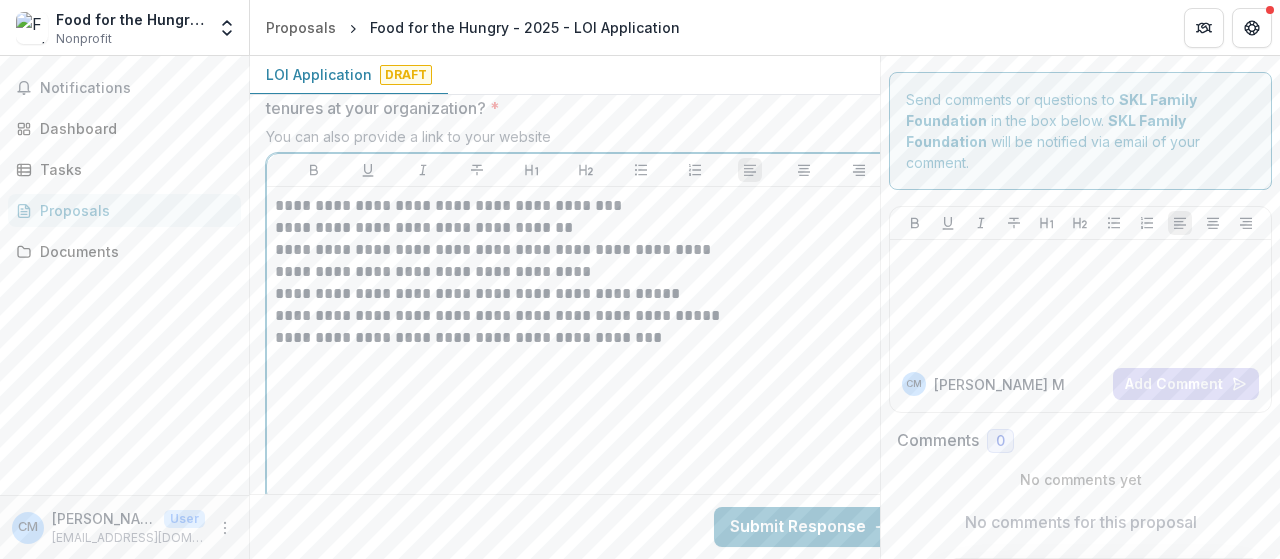 click on "**********" at bounding box center [586, 228] 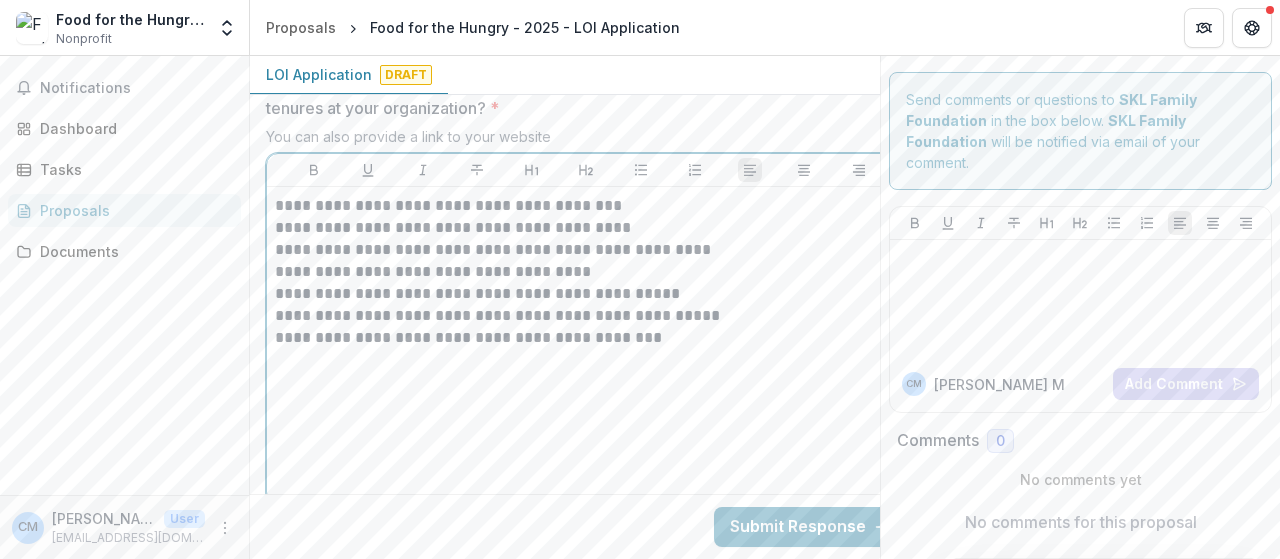 click on "**********" at bounding box center [586, 250] 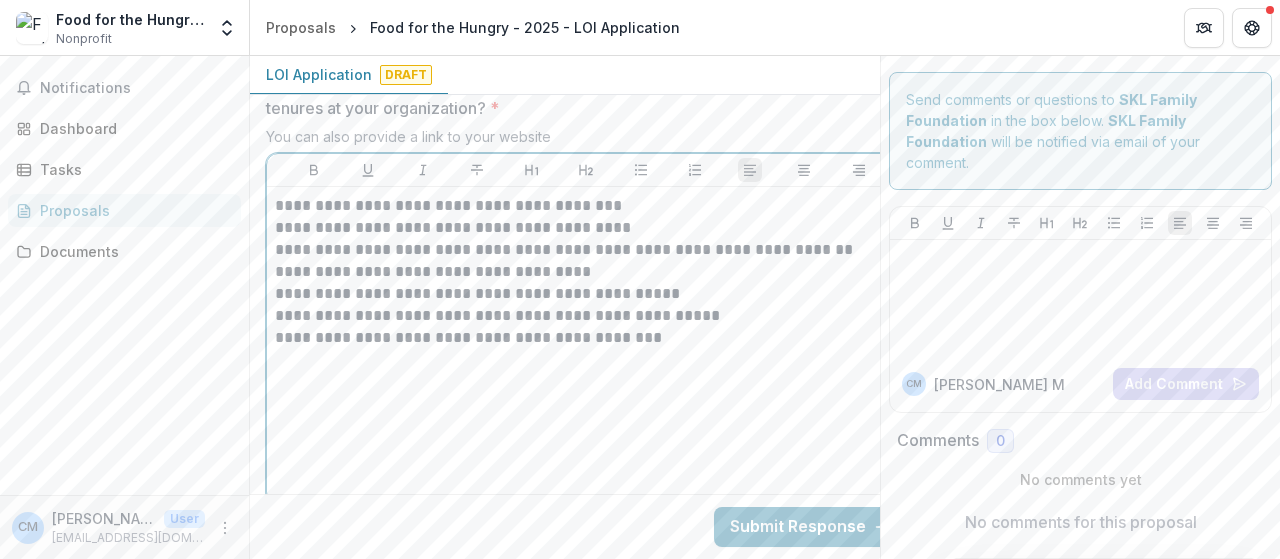 click on "**********" at bounding box center (586, 272) 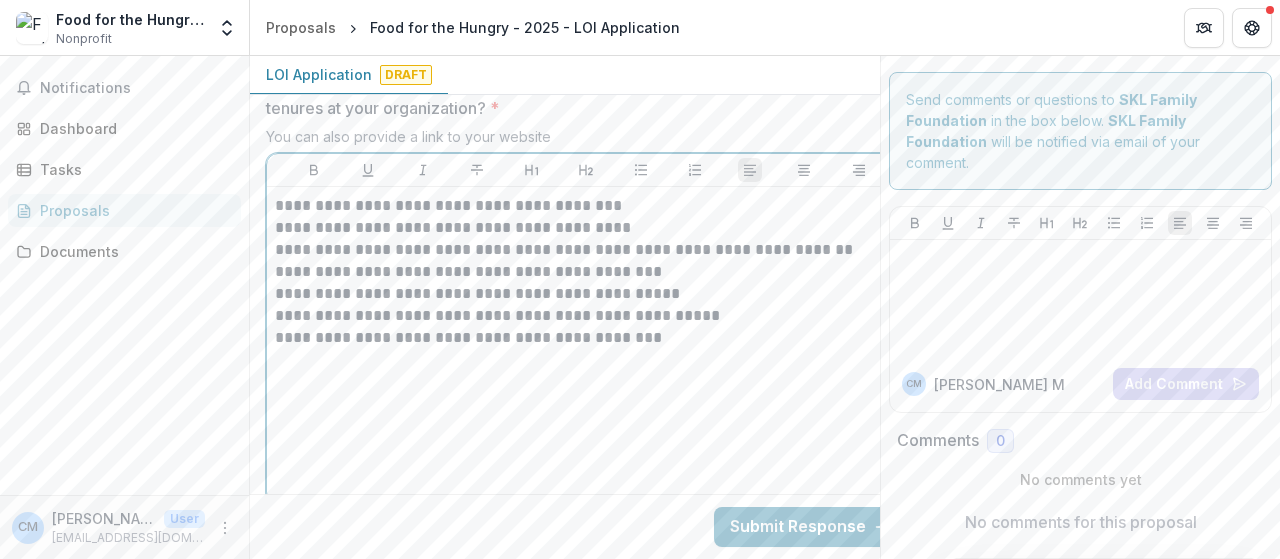 click on "**********" at bounding box center (586, 294) 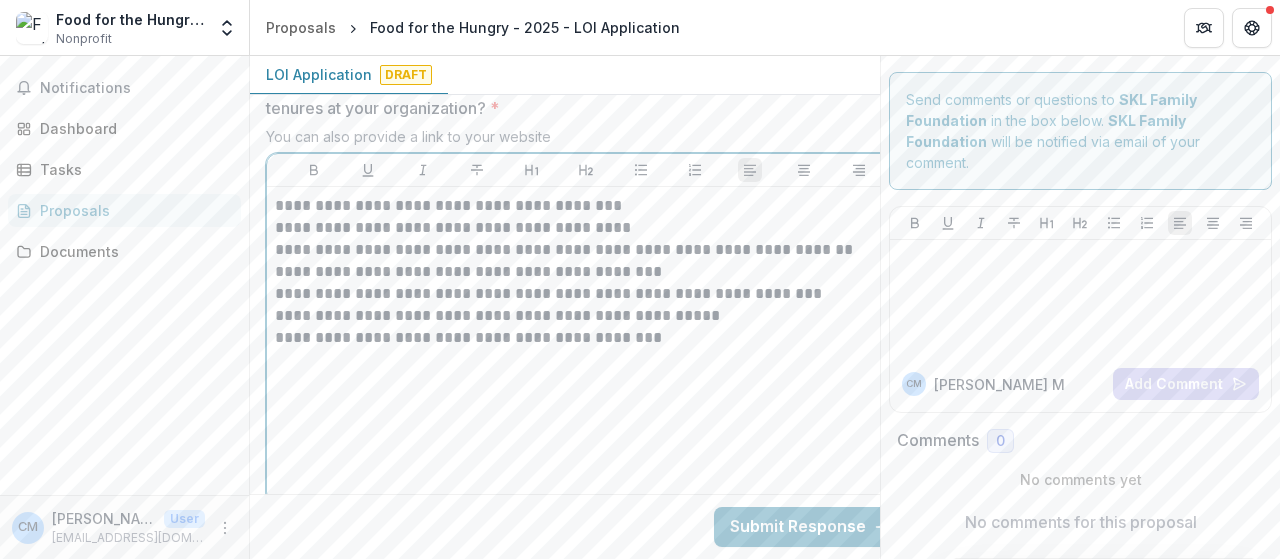 click on "**********" at bounding box center [586, 316] 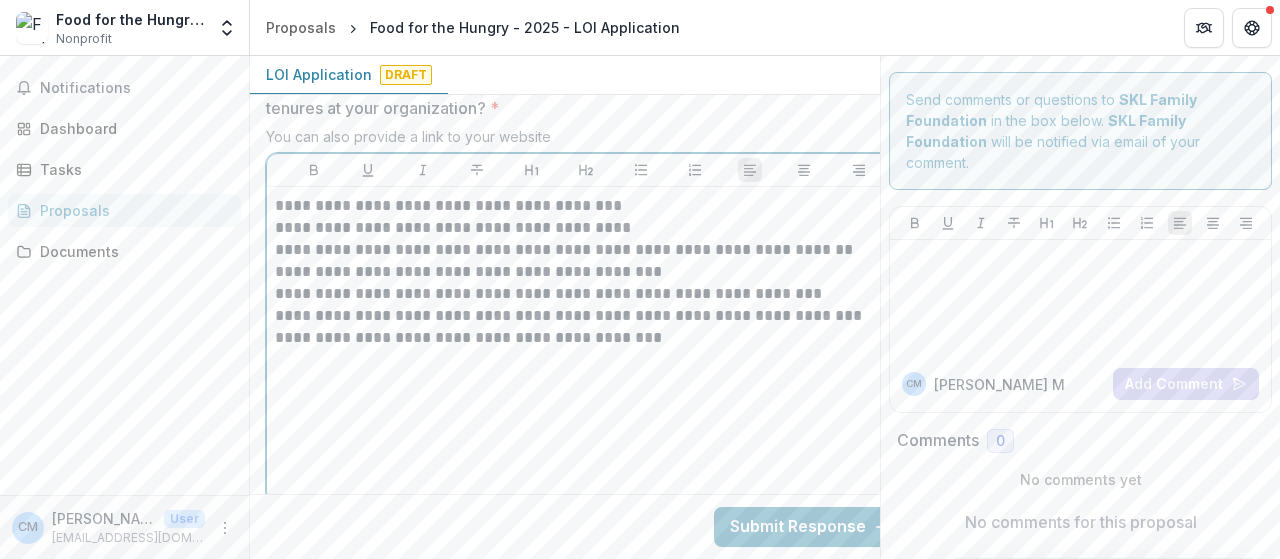 click on "**********" at bounding box center [586, 338] 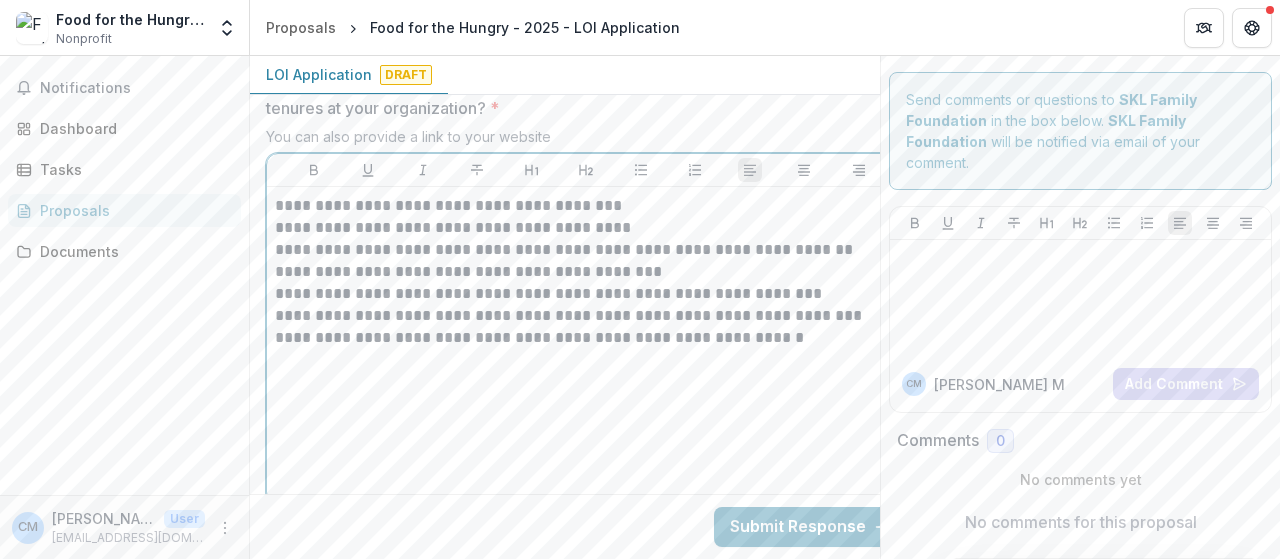 click on "**********" at bounding box center [586, 345] 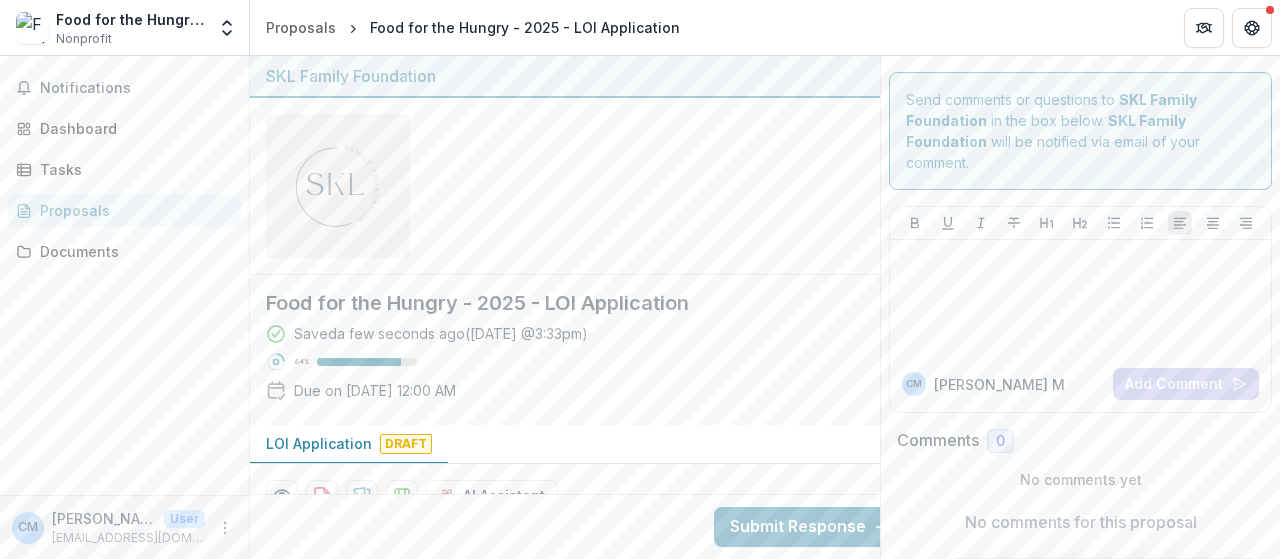 scroll, scrollTop: 200, scrollLeft: 0, axis: vertical 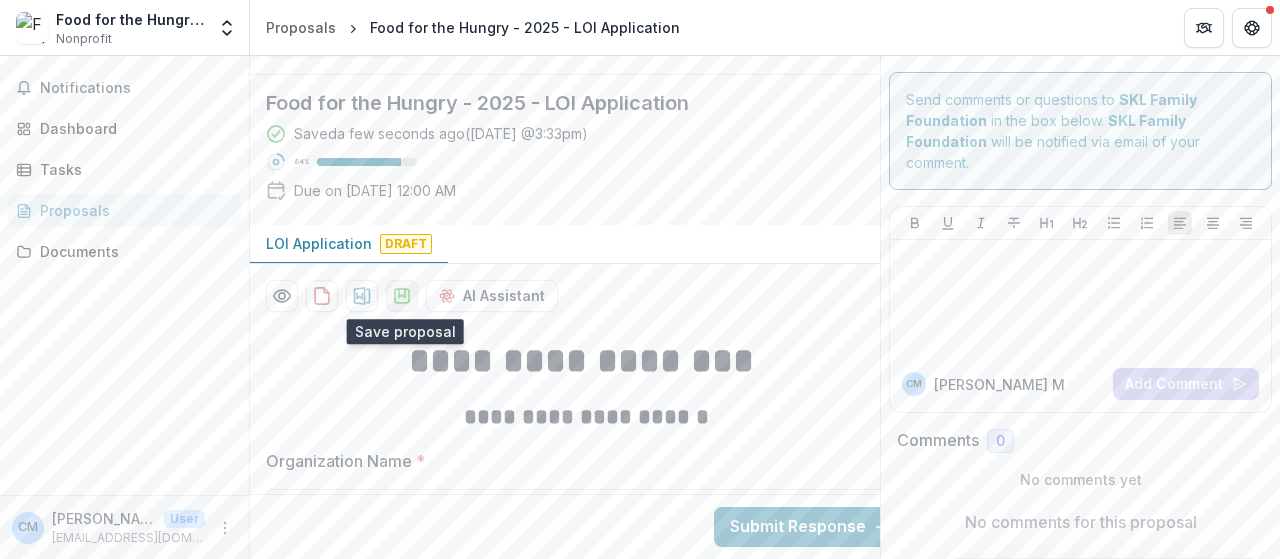 click 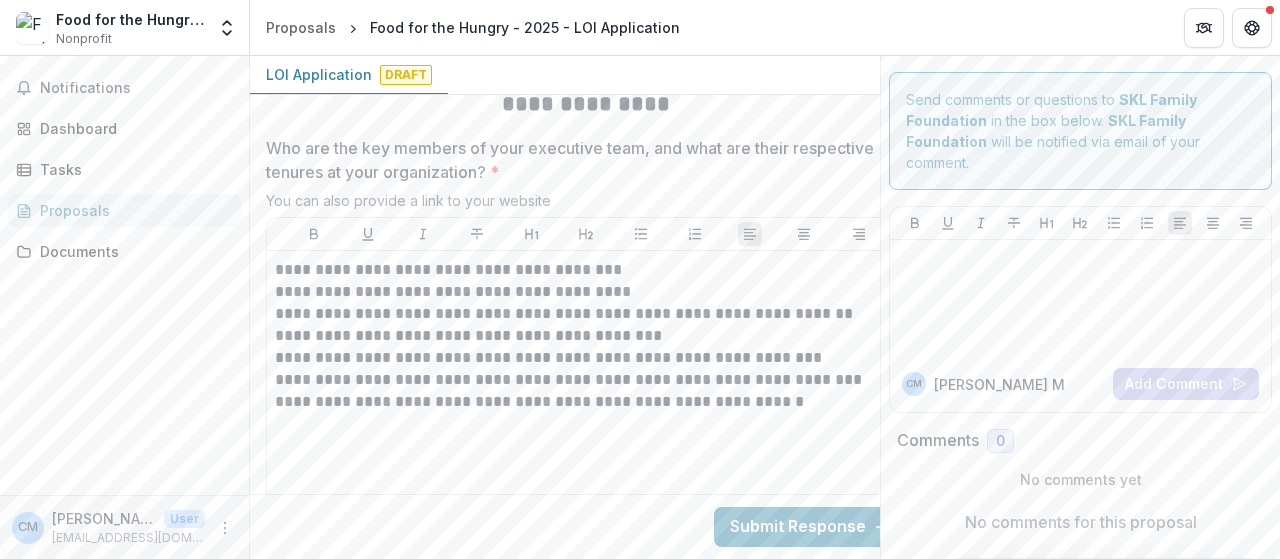 scroll, scrollTop: 5000, scrollLeft: 0, axis: vertical 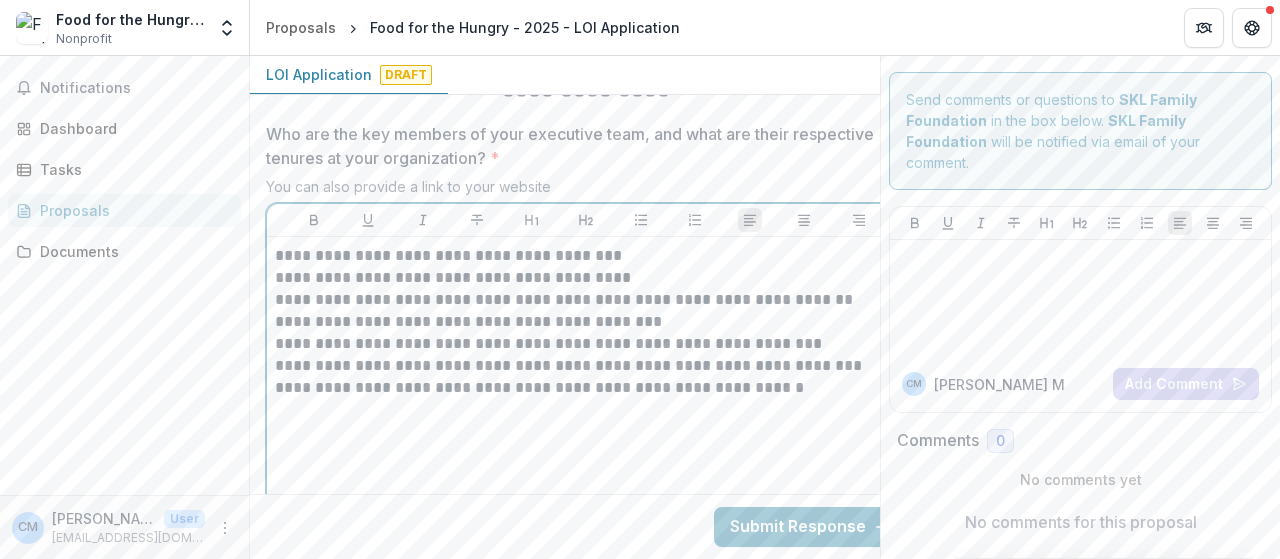 click on "**********" at bounding box center [586, 256] 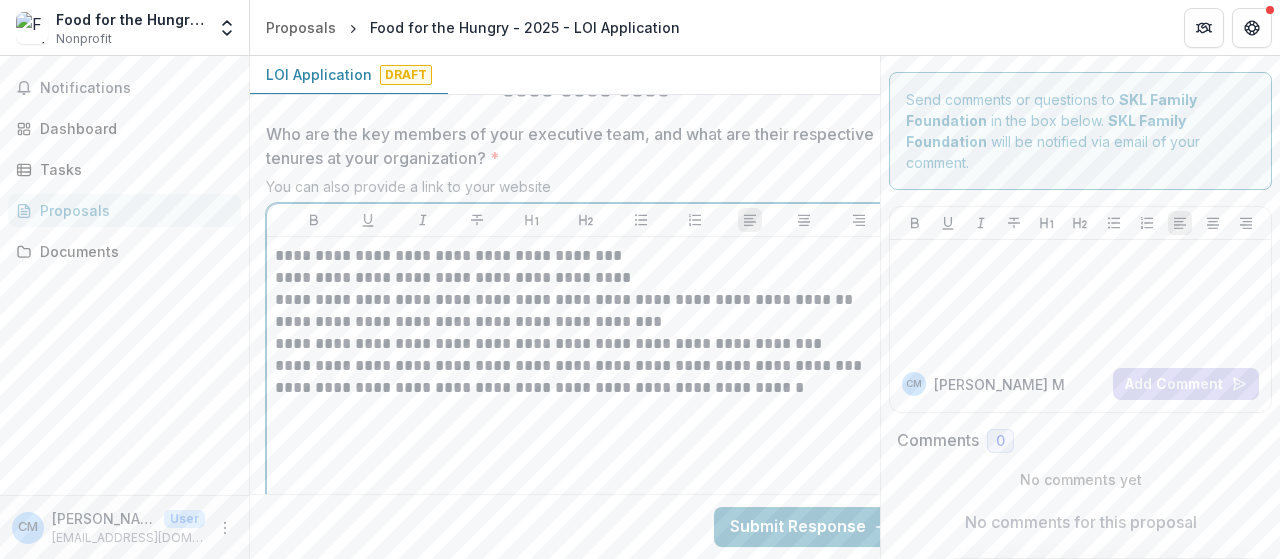 click on "**********" at bounding box center [586, 256] 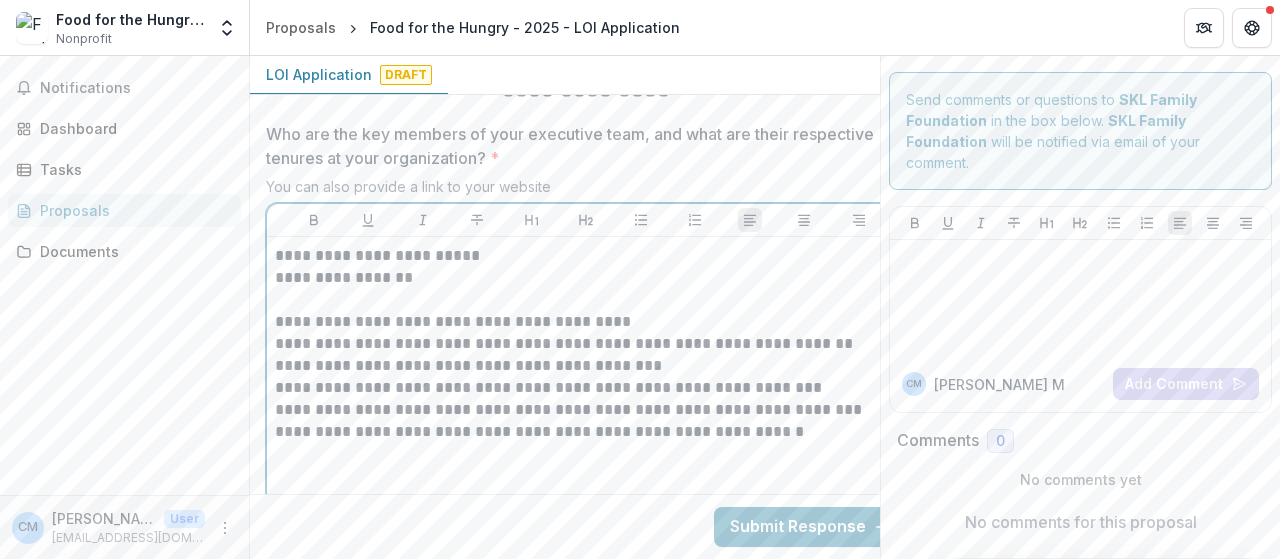 click on "**********" at bounding box center (586, 322) 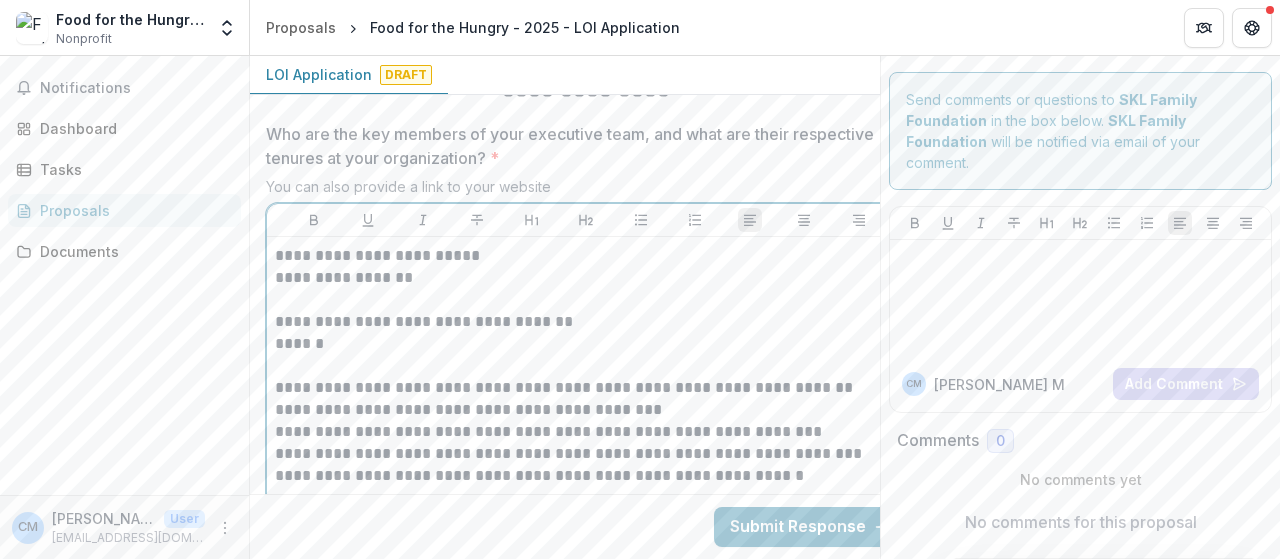 click on "**********" at bounding box center [586, 388] 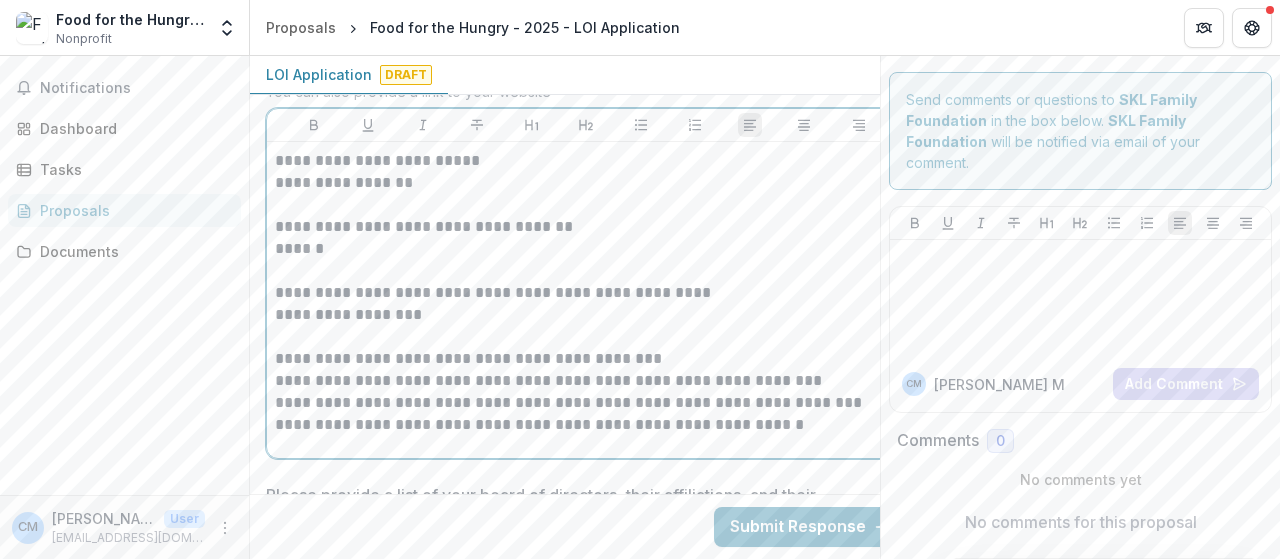 scroll, scrollTop: 5100, scrollLeft: 0, axis: vertical 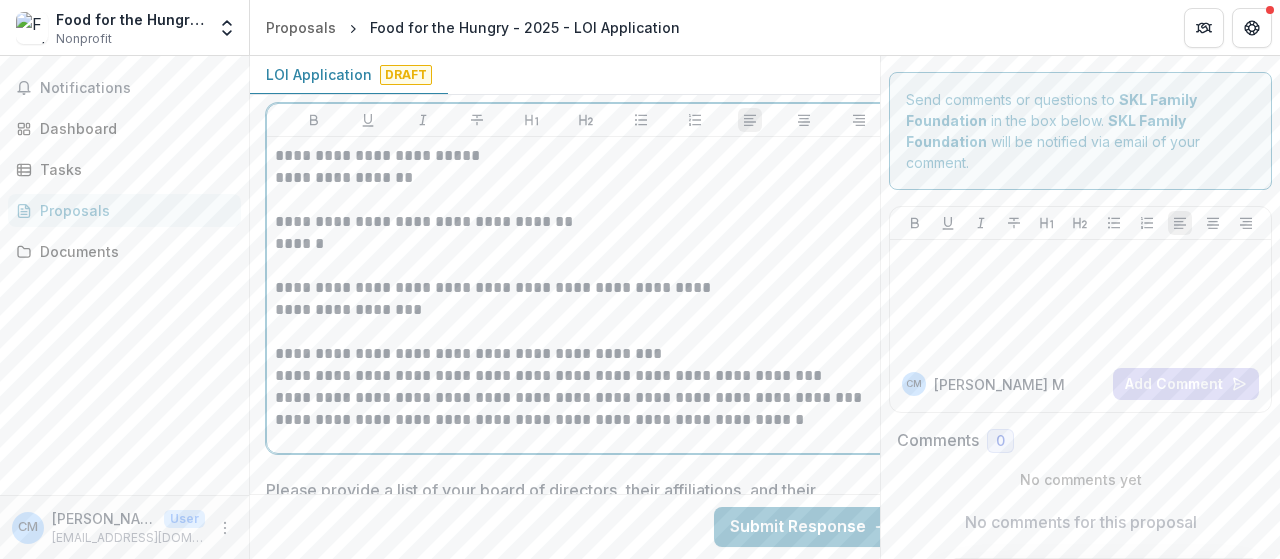 click on "**********" at bounding box center [586, 354] 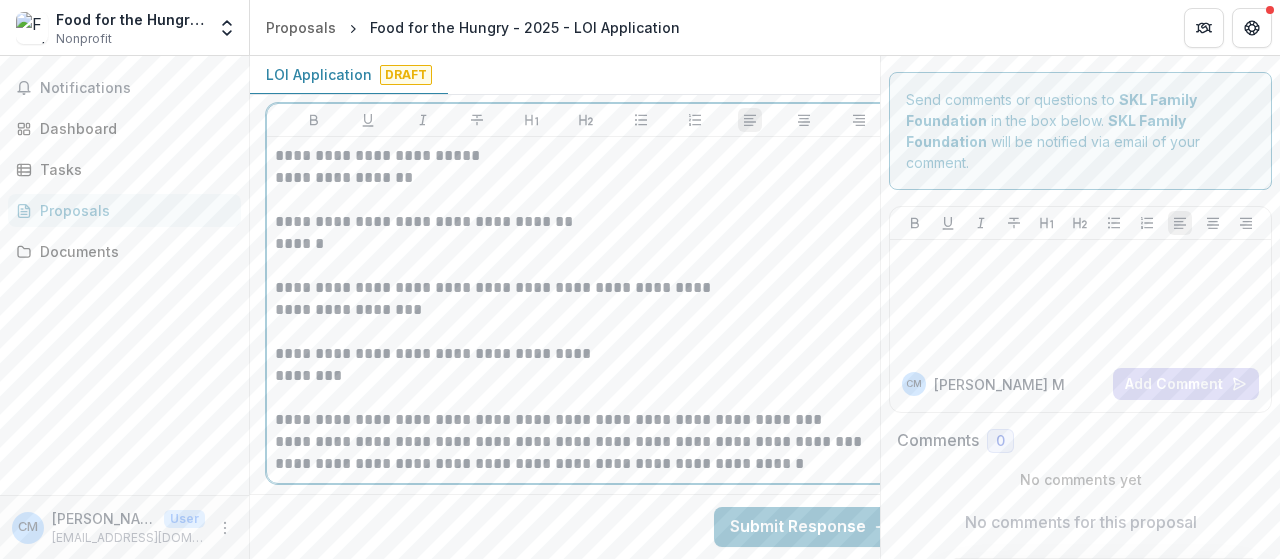 click on "**********" at bounding box center [586, 420] 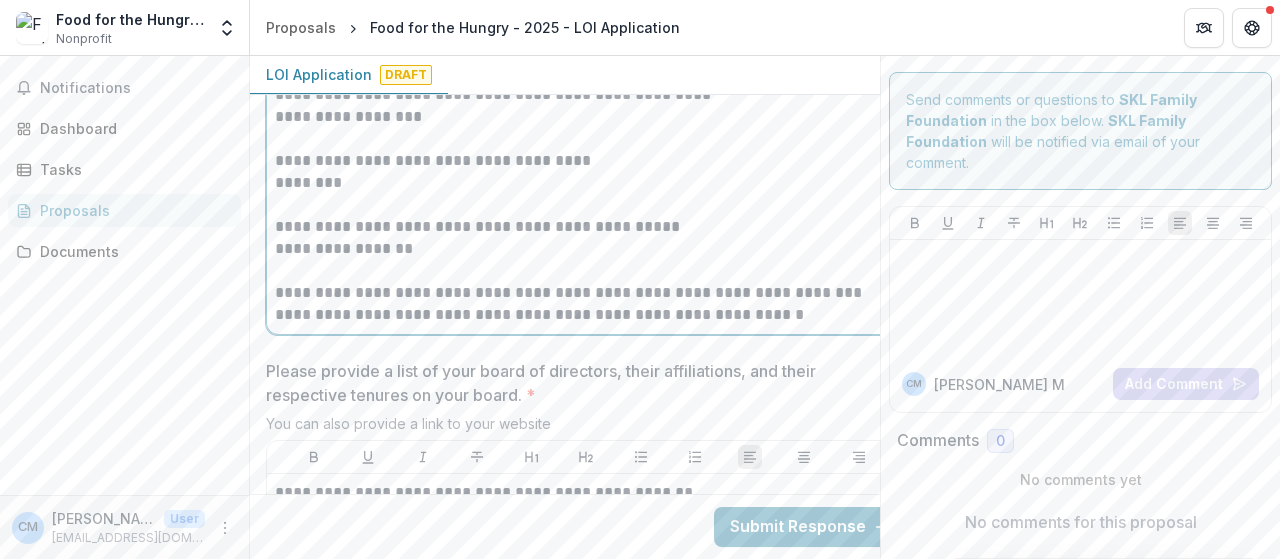 scroll, scrollTop: 5300, scrollLeft: 0, axis: vertical 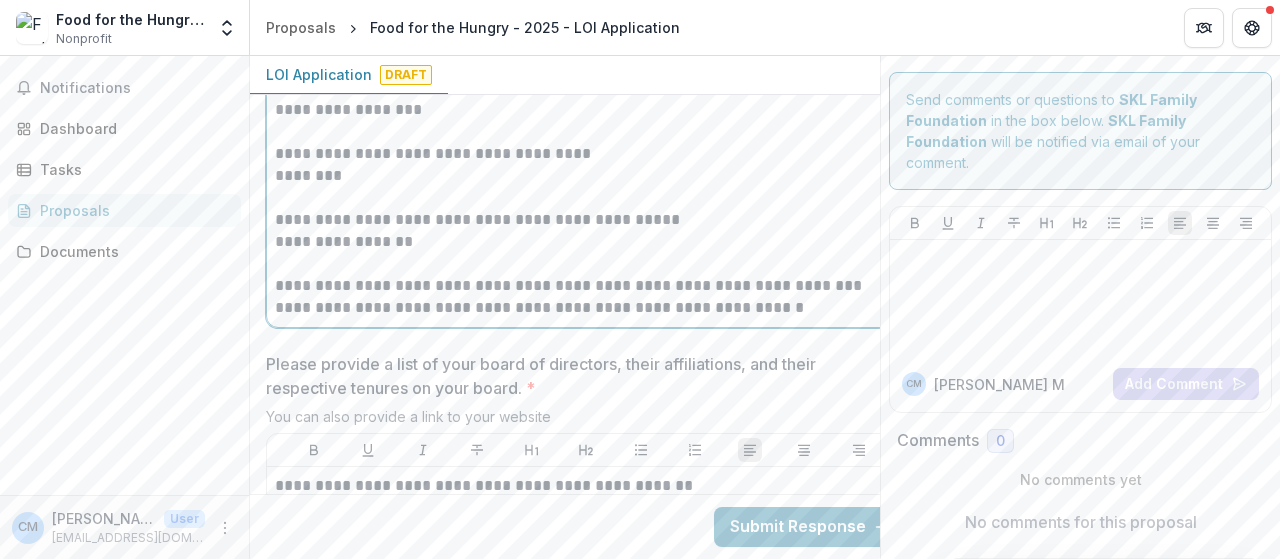 click on "**********" at bounding box center [586, 286] 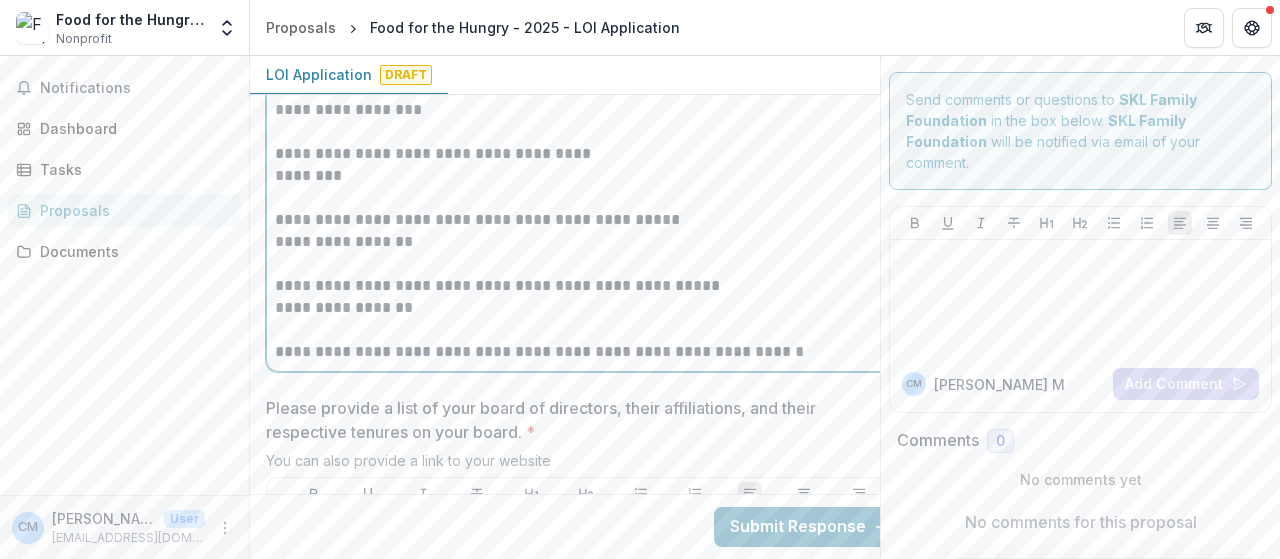 click on "**********" at bounding box center (586, 352) 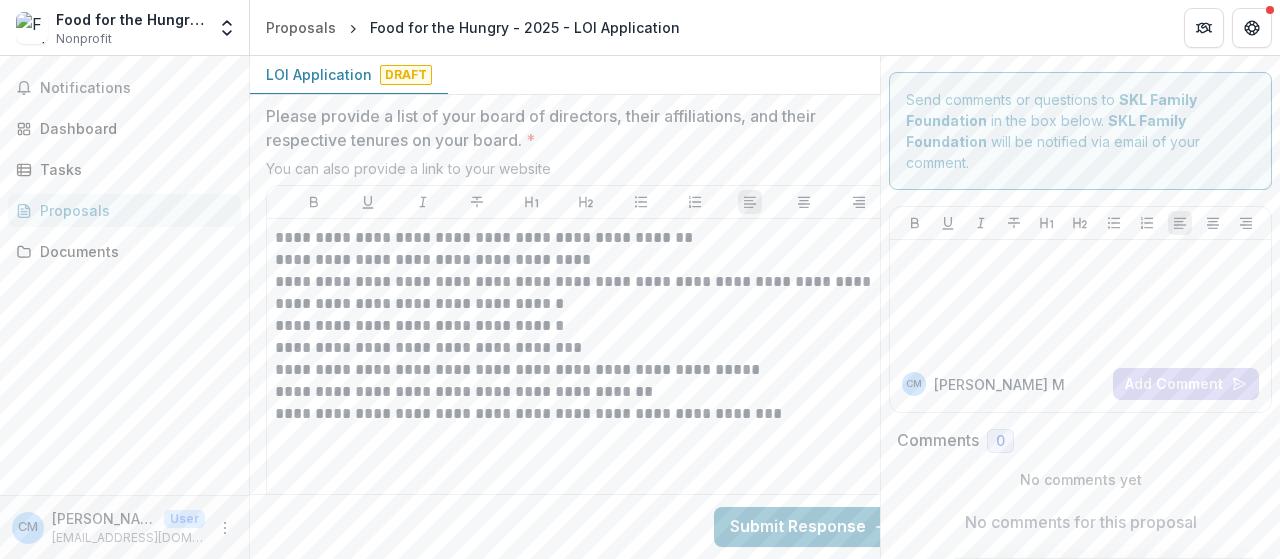 scroll, scrollTop: 5690, scrollLeft: 0, axis: vertical 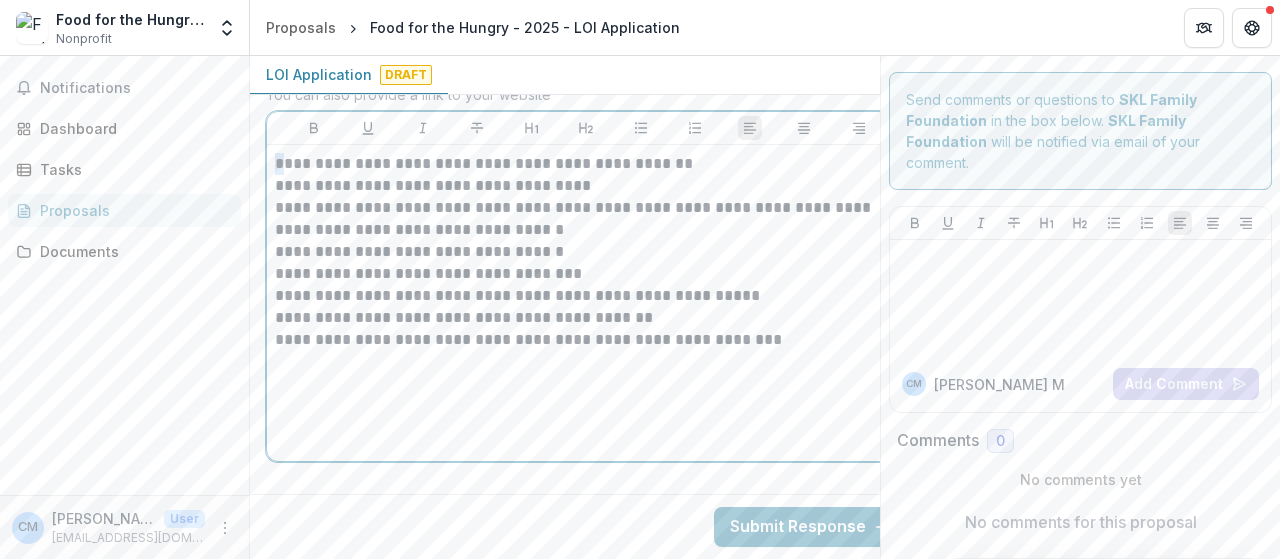 drag, startPoint x: 280, startPoint y: 148, endPoint x: 269, endPoint y: 149, distance: 11.045361 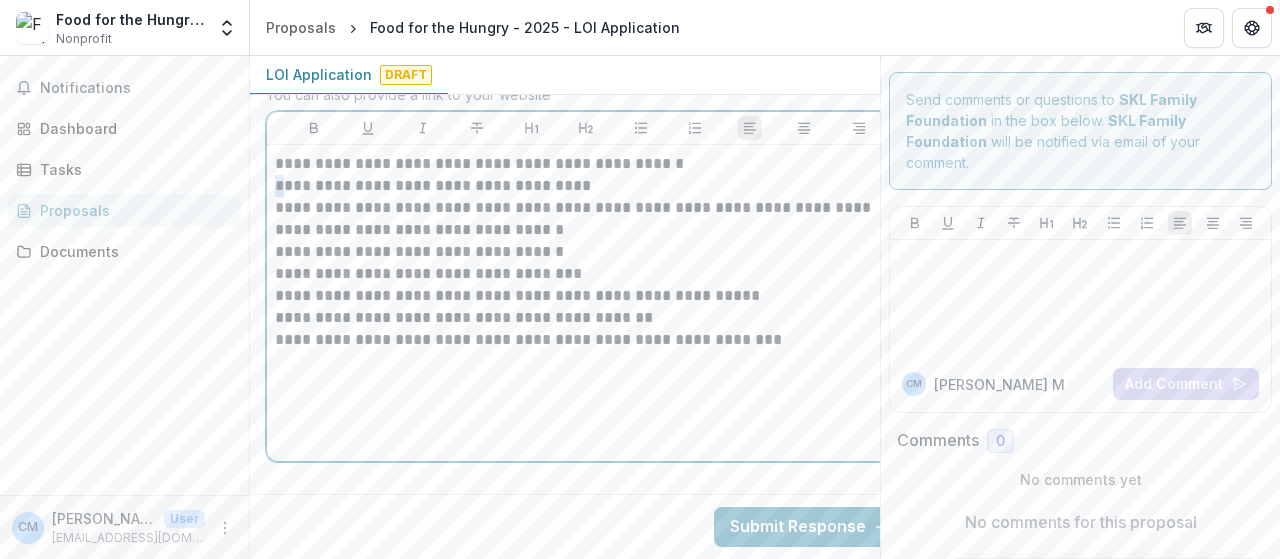 drag, startPoint x: 282, startPoint y: 173, endPoint x: 270, endPoint y: 173, distance: 12 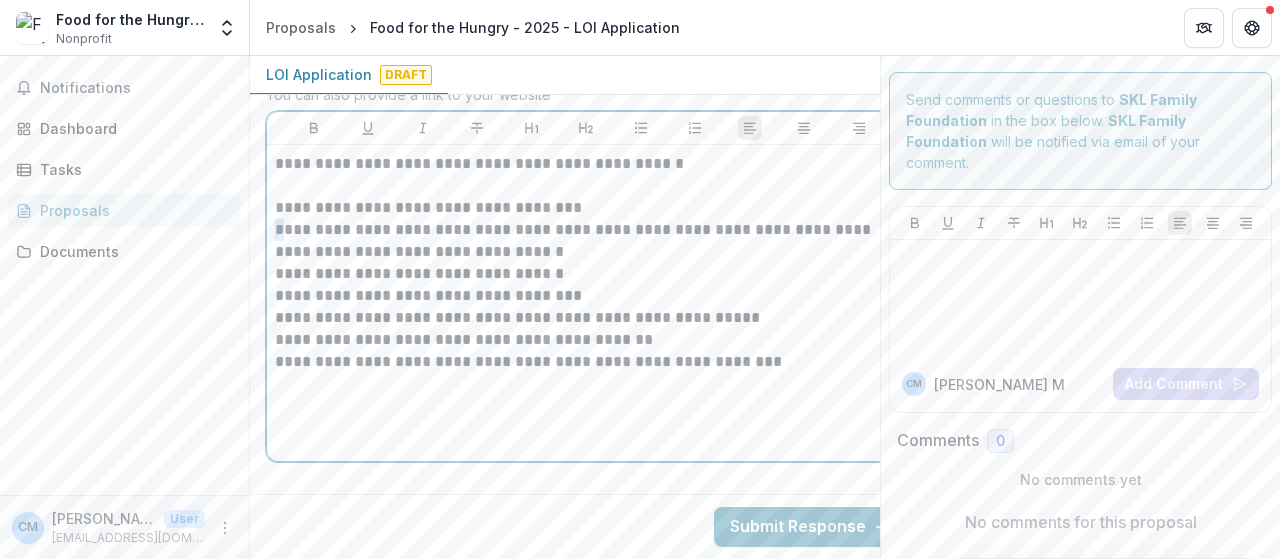 click on "**********" at bounding box center [586, 303] 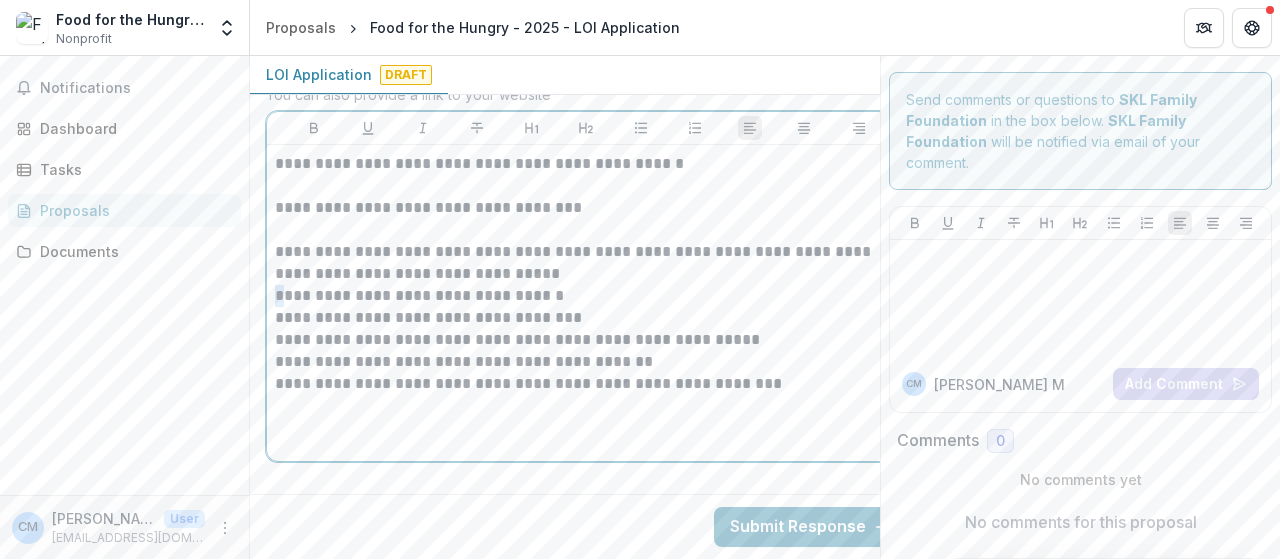 click on "**********" at bounding box center [586, 303] 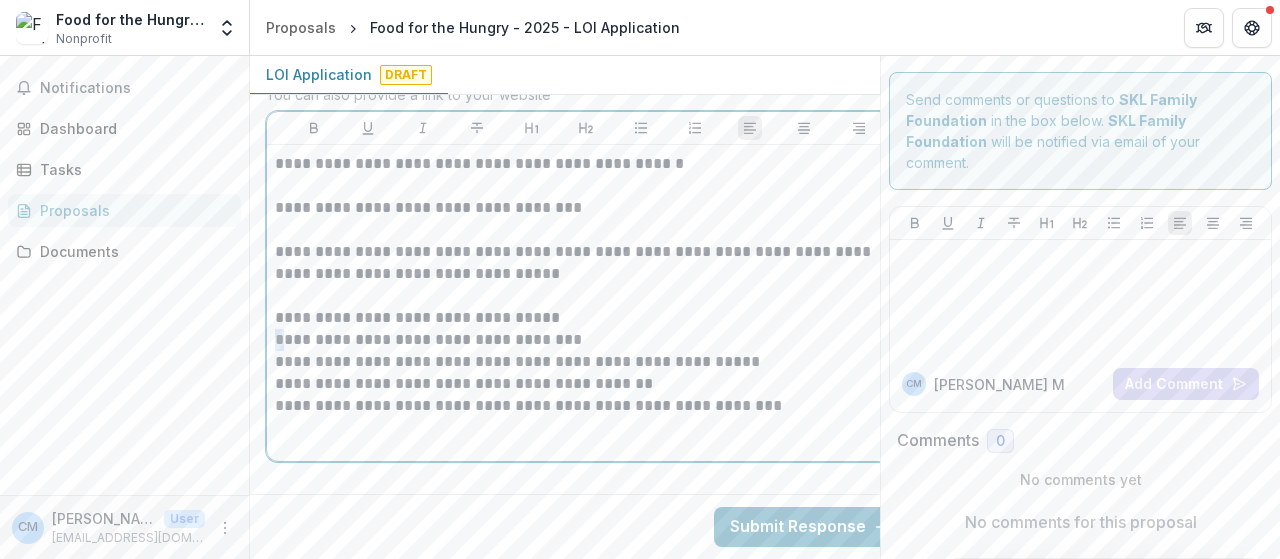 click on "**********" at bounding box center (586, 340) 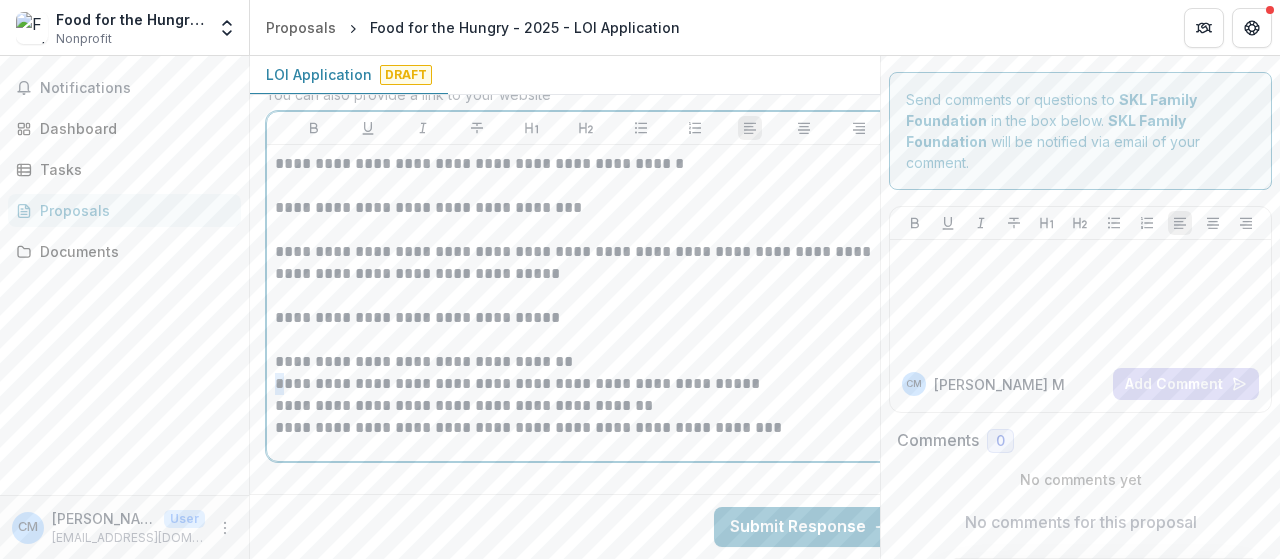 click on "**********" at bounding box center [586, 303] 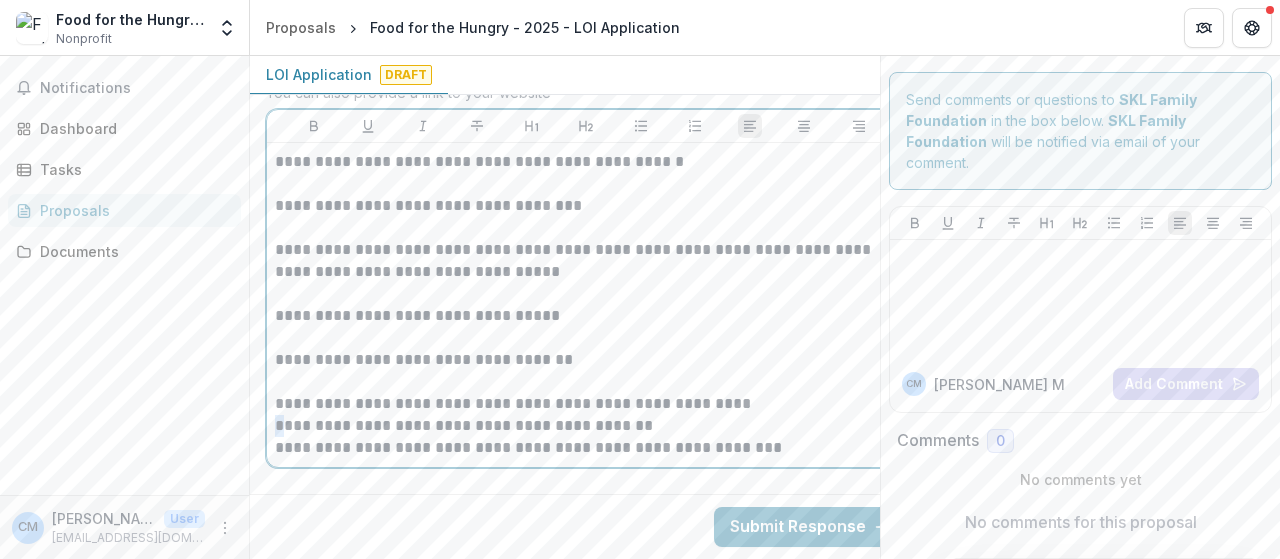 click on "**********" at bounding box center (586, 426) 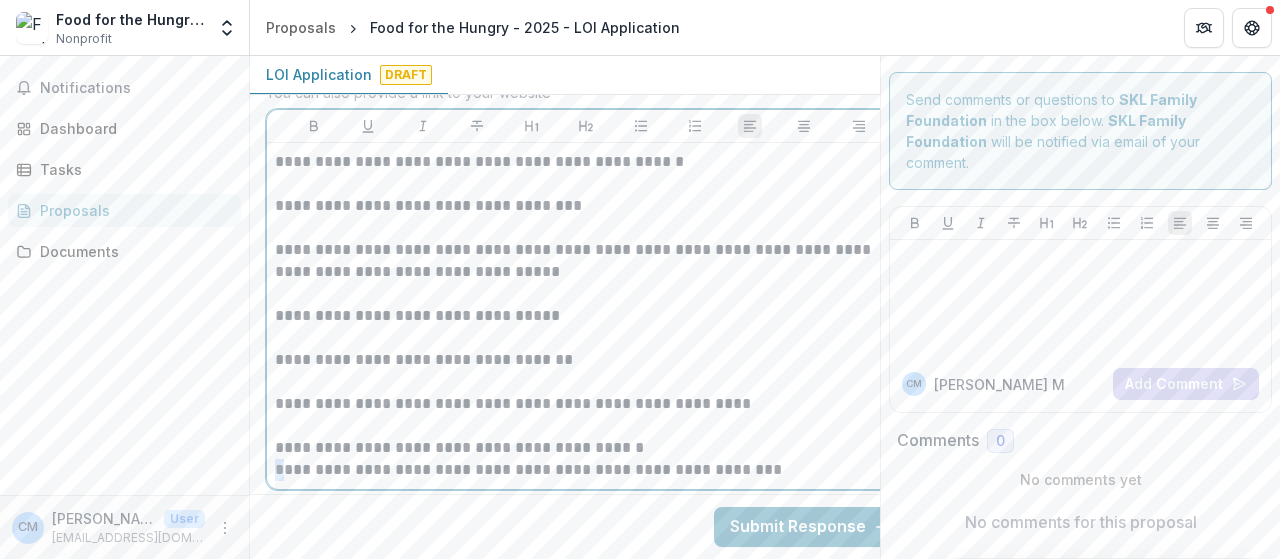 click on "**********" at bounding box center (586, 316) 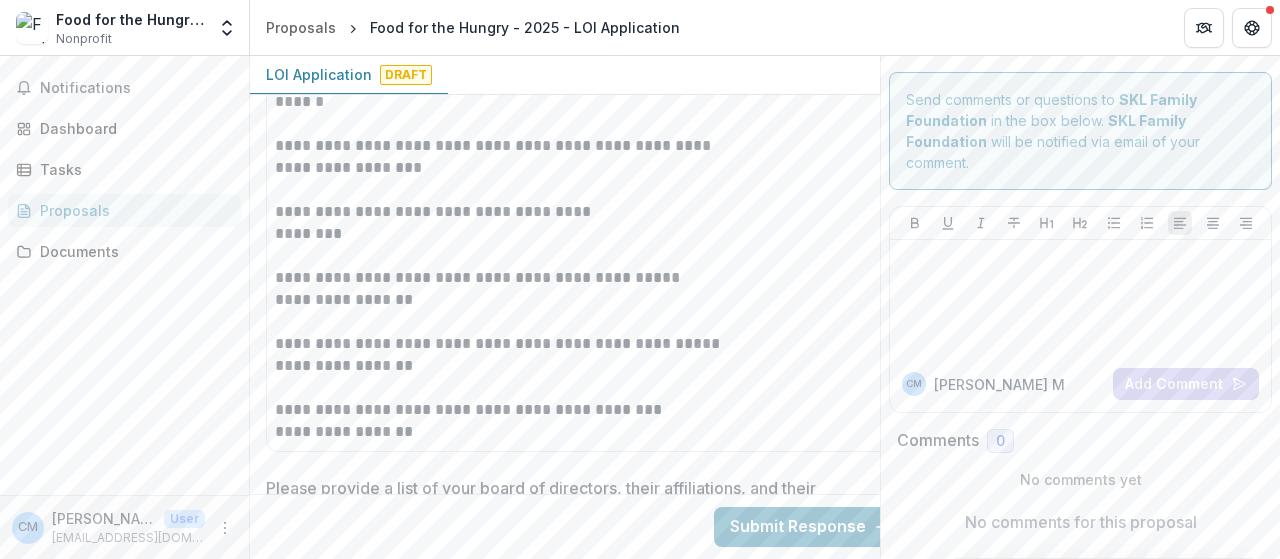scroll, scrollTop: 5542, scrollLeft: 0, axis: vertical 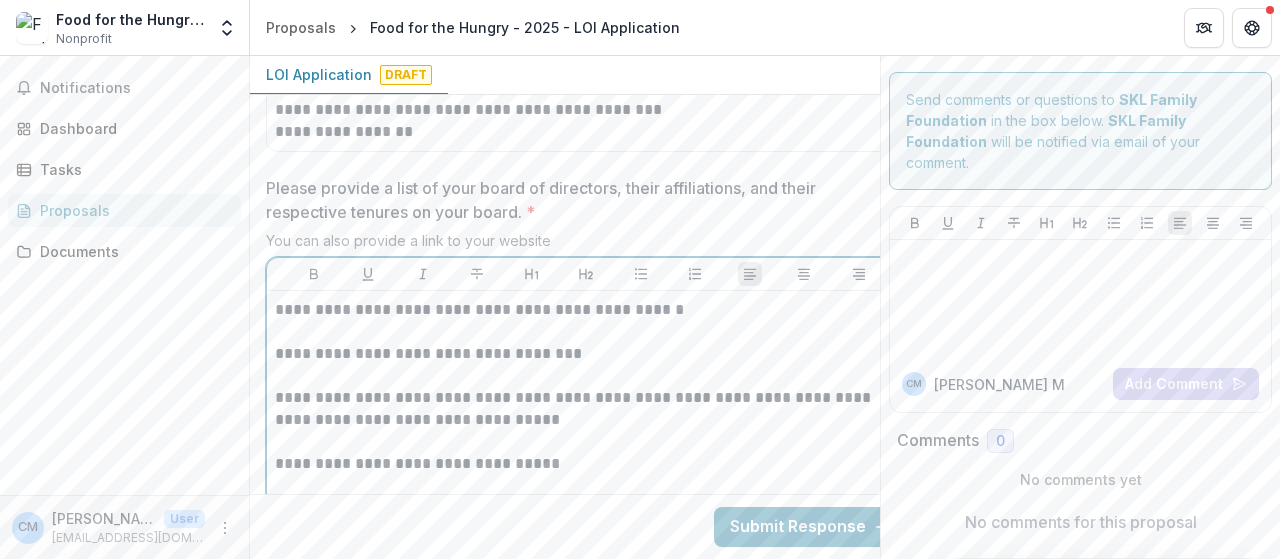 click on "**********" at bounding box center (586, 354) 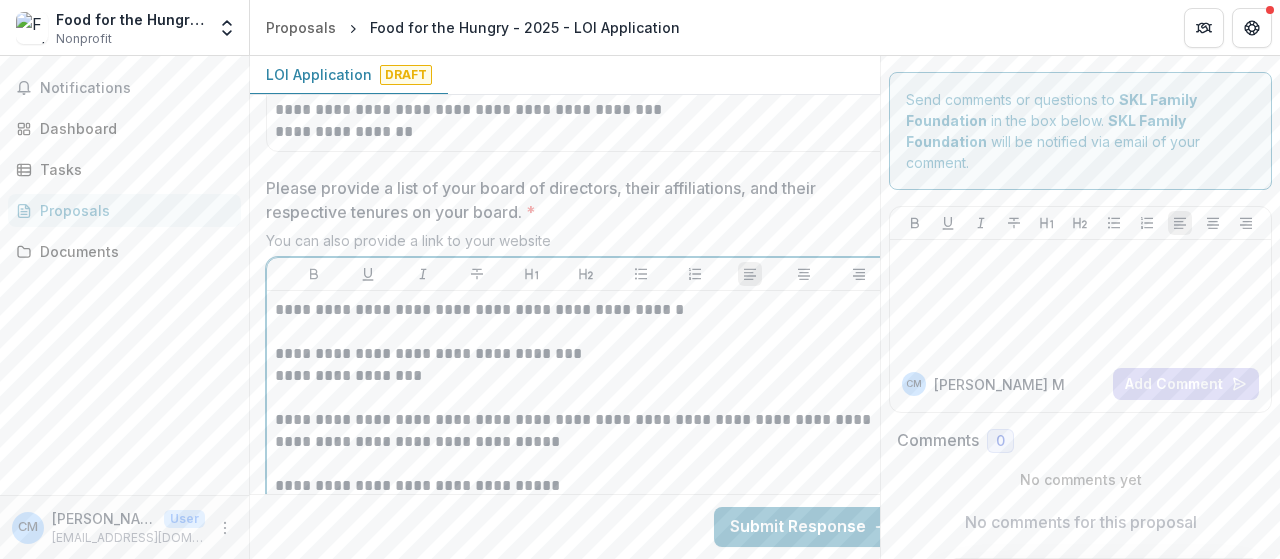 click on "**********" at bounding box center (586, 431) 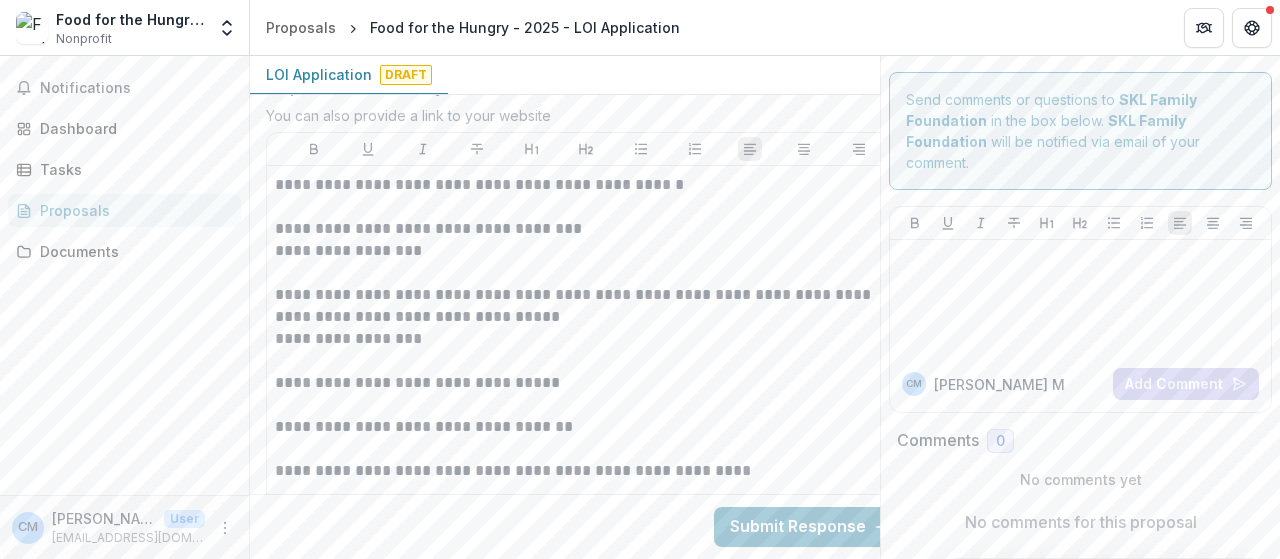 scroll, scrollTop: 5686, scrollLeft: 0, axis: vertical 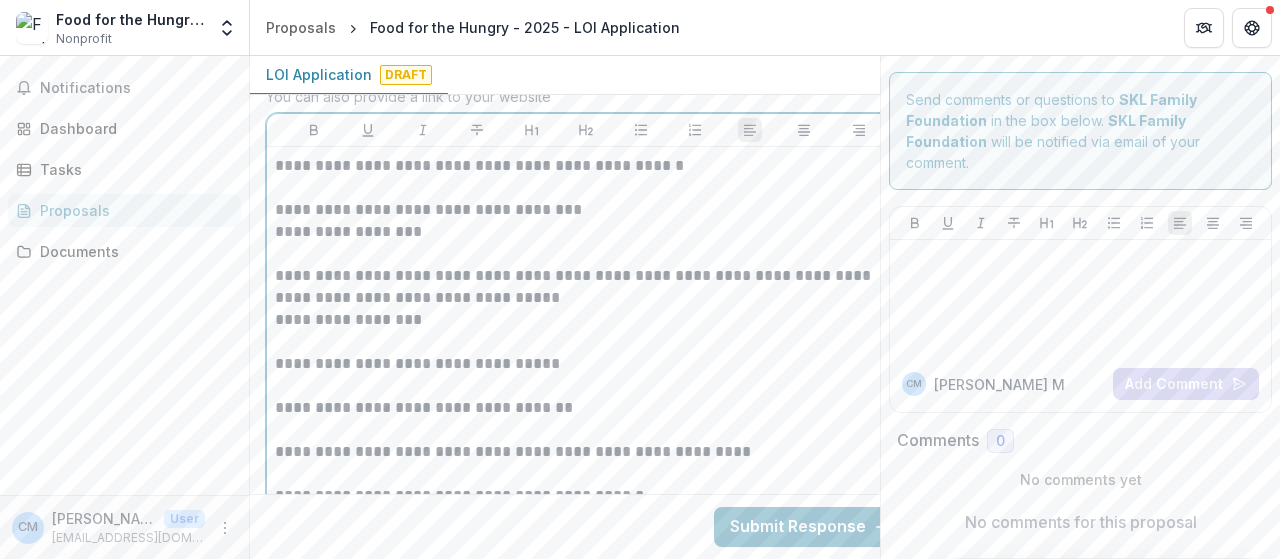 click on "**********" at bounding box center [586, 364] 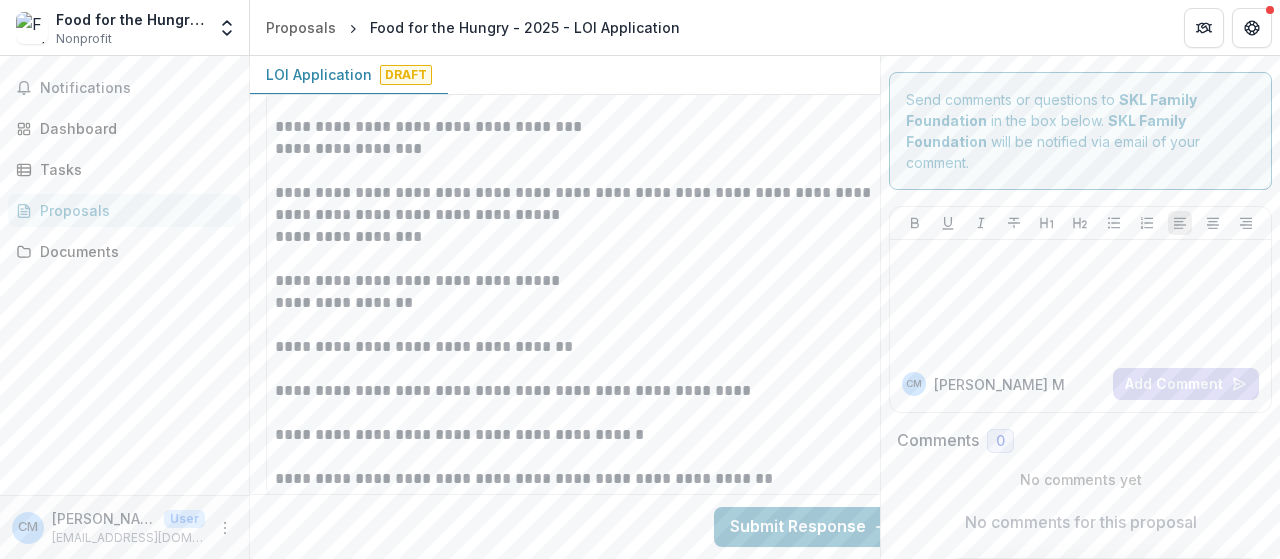 scroll, scrollTop: 5786, scrollLeft: 0, axis: vertical 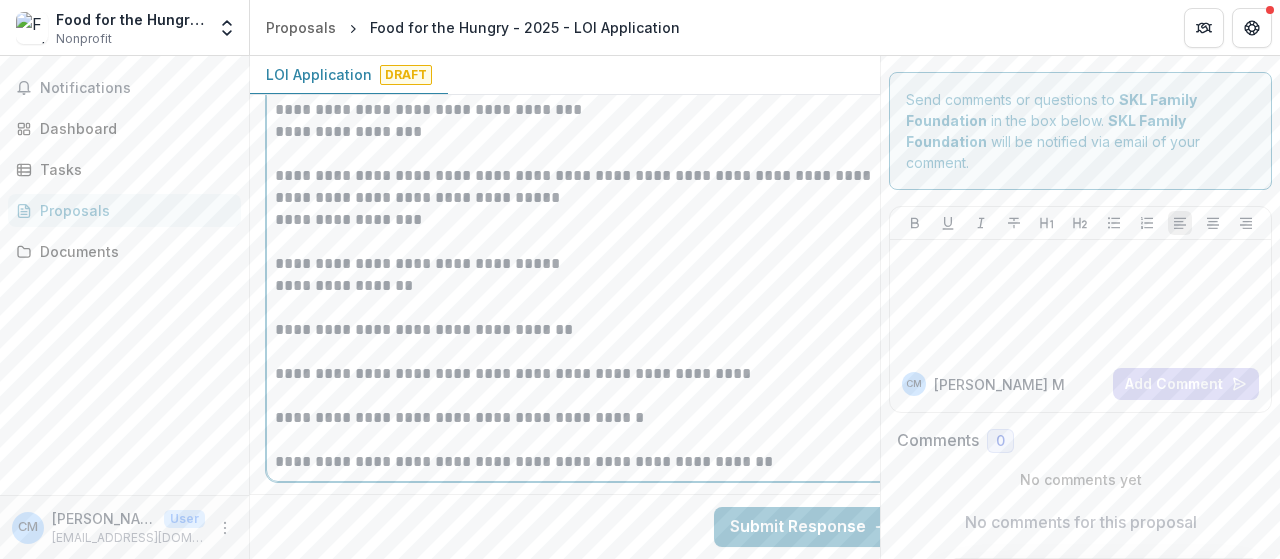 click on "**********" at bounding box center (586, 374) 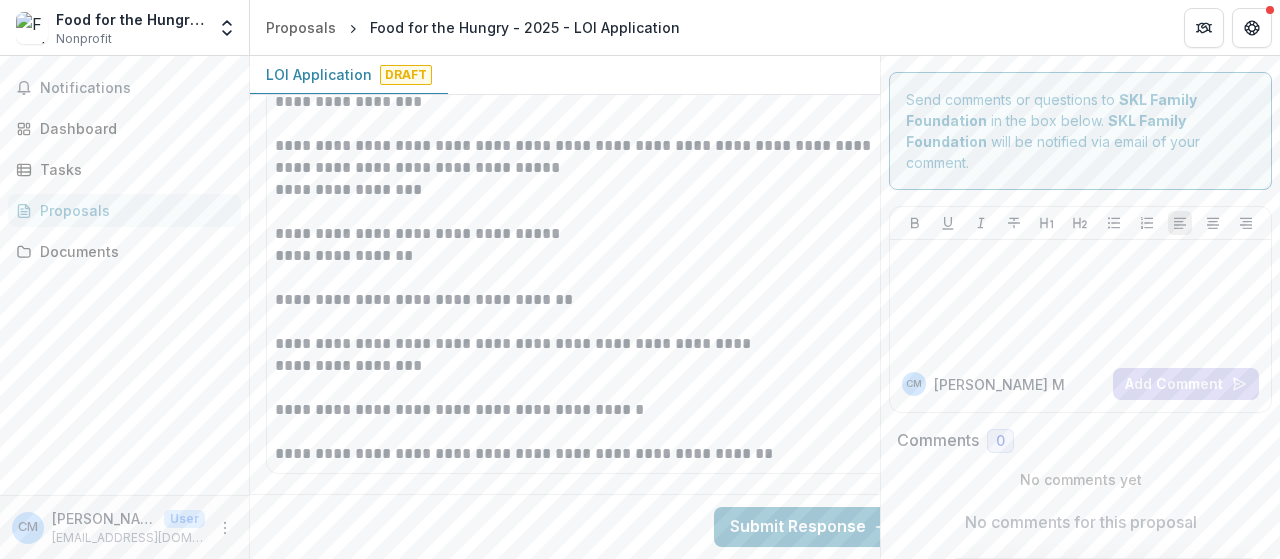 scroll, scrollTop: 5830, scrollLeft: 0, axis: vertical 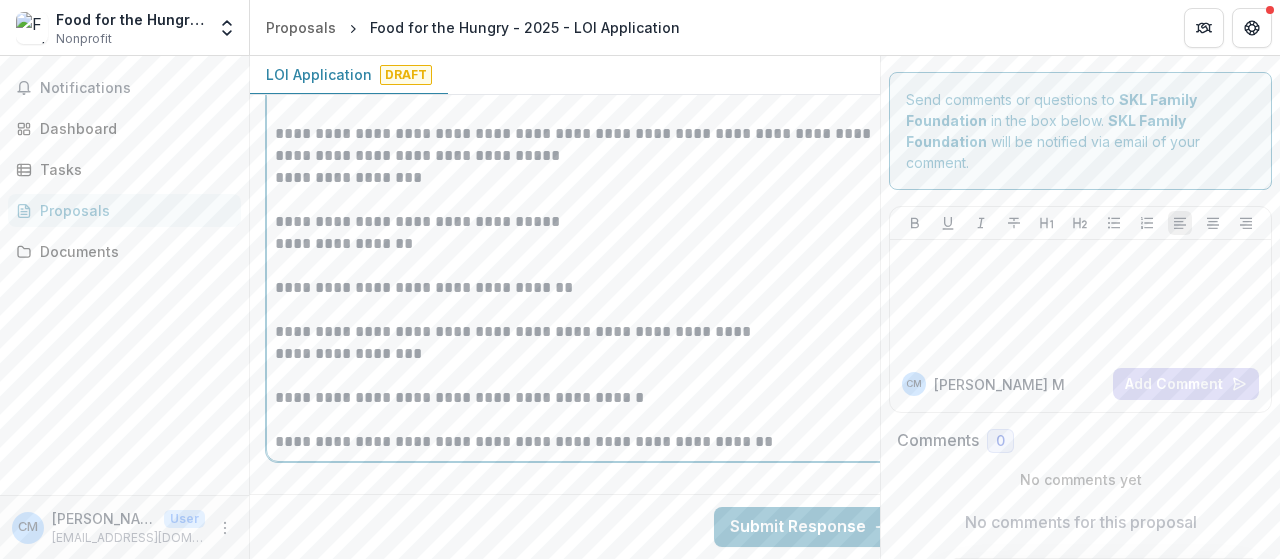 click on "**********" at bounding box center (586, 398) 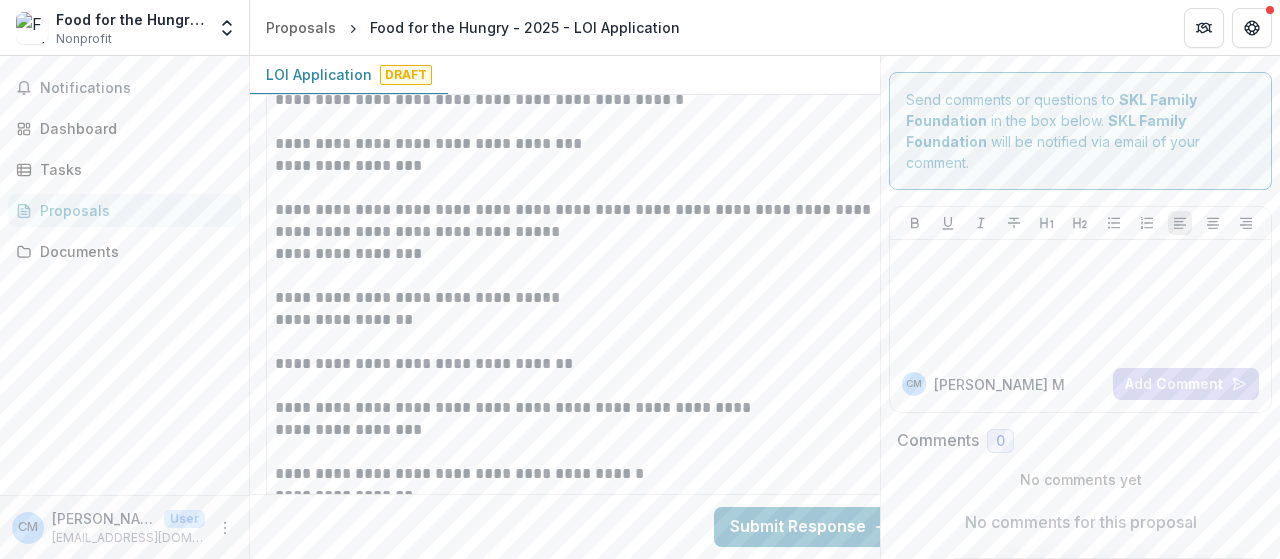 scroll, scrollTop: 5852, scrollLeft: 0, axis: vertical 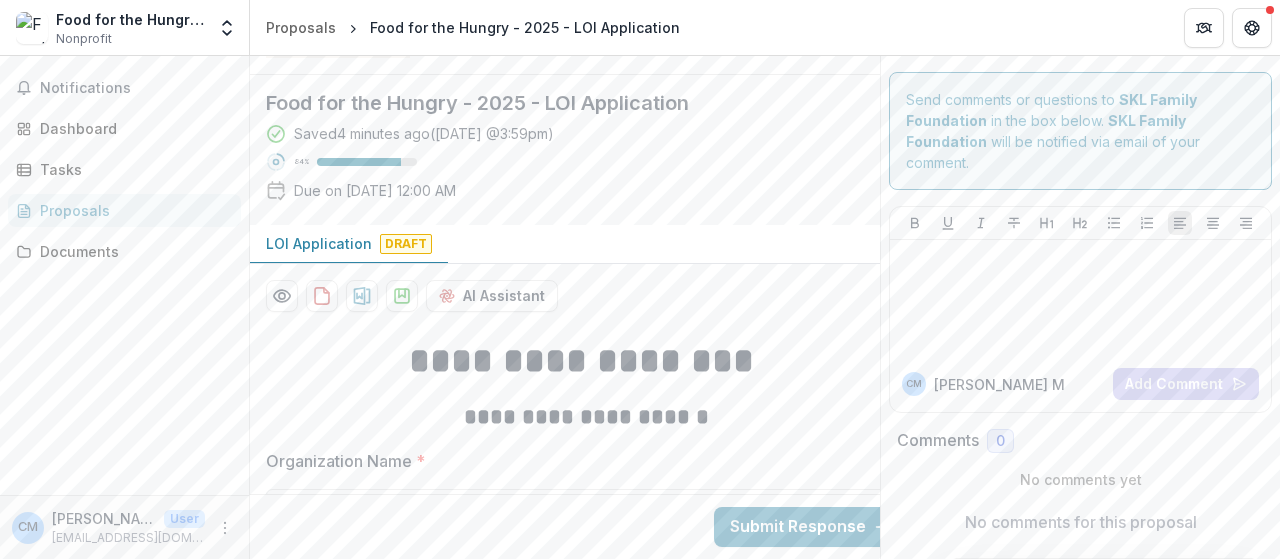 drag, startPoint x: 406, startPoint y: 299, endPoint x: 465, endPoint y: 313, distance: 60.63827 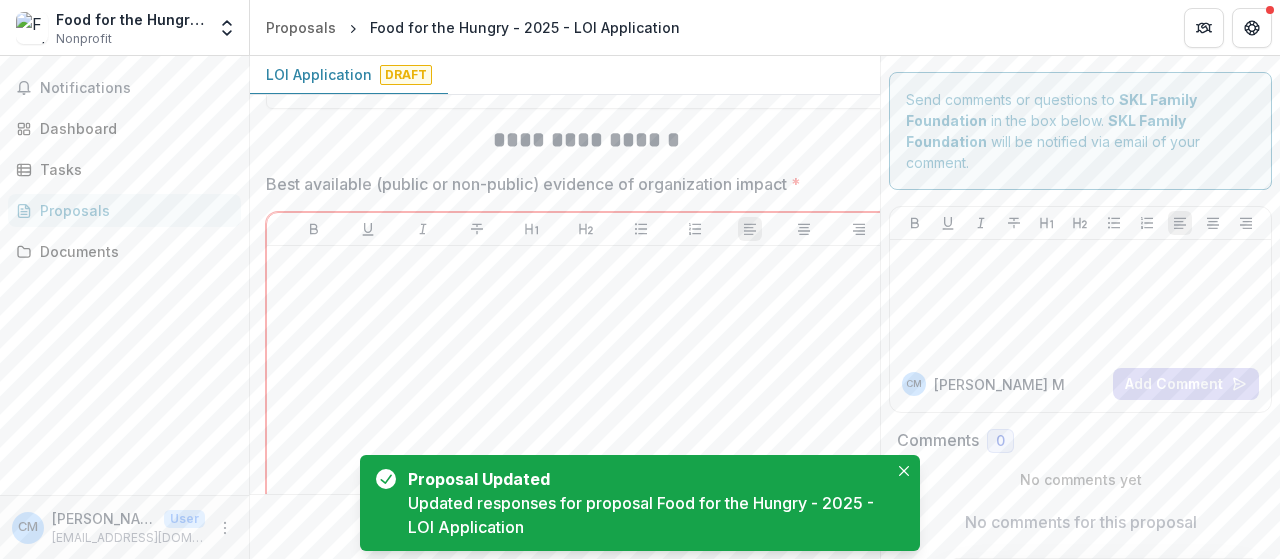 scroll, scrollTop: 2900, scrollLeft: 0, axis: vertical 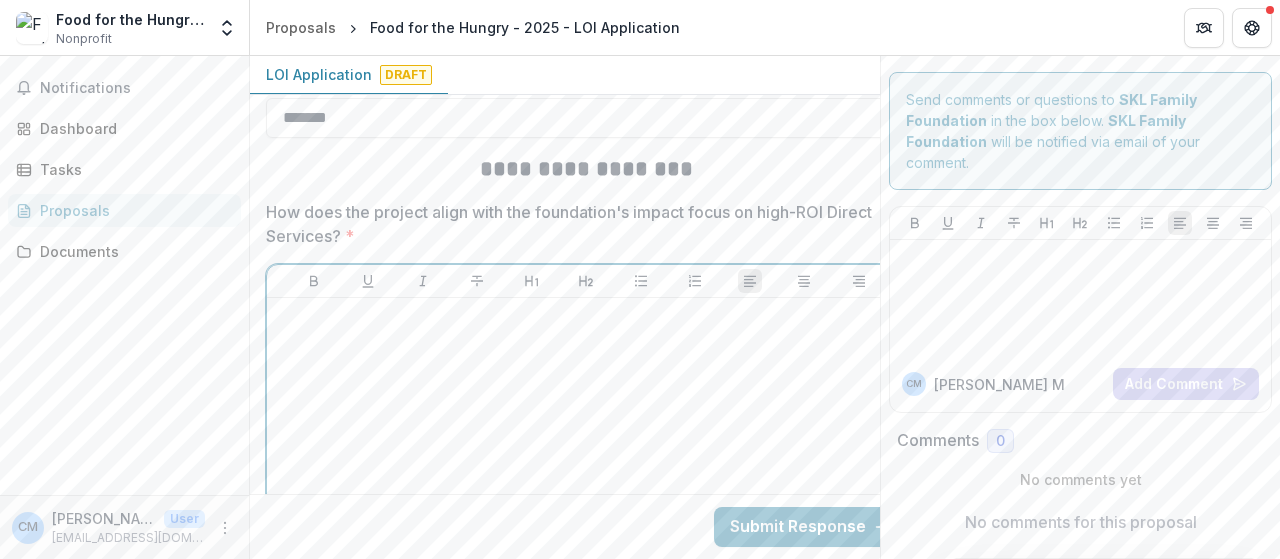 click at bounding box center (586, 456) 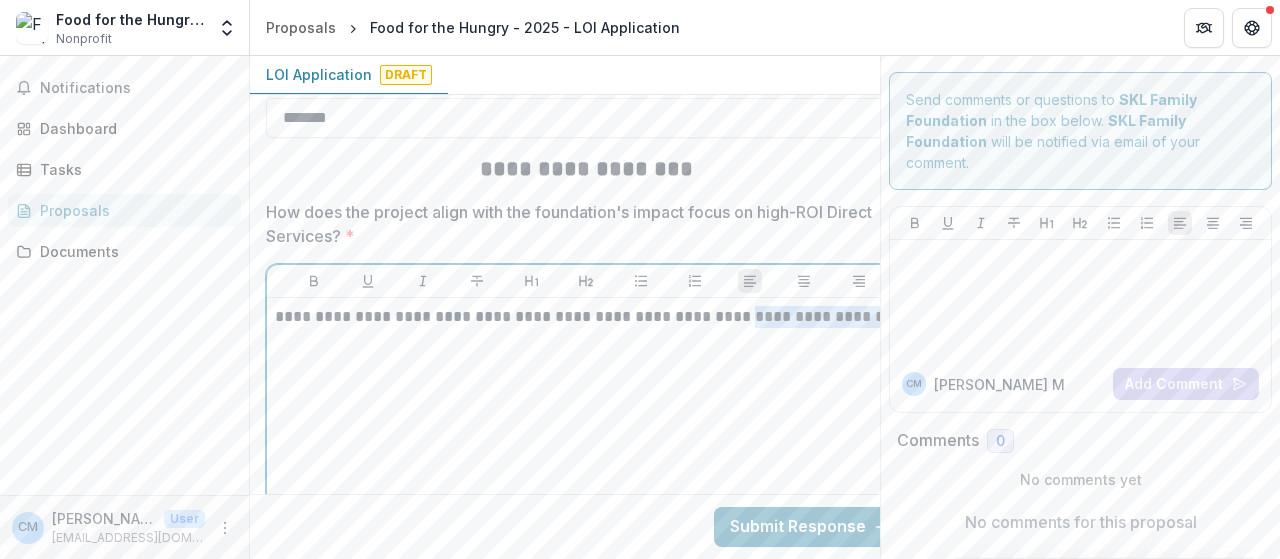 drag, startPoint x: 860, startPoint y: 311, endPoint x: 724, endPoint y: 308, distance: 136.03308 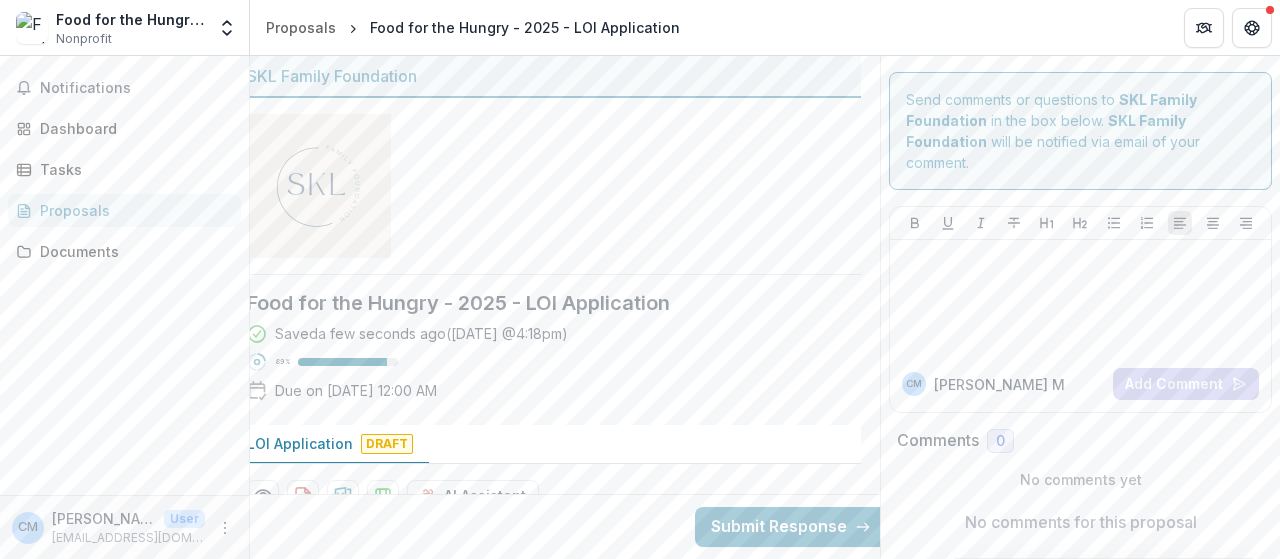 scroll, scrollTop: 200, scrollLeft: 19, axis: both 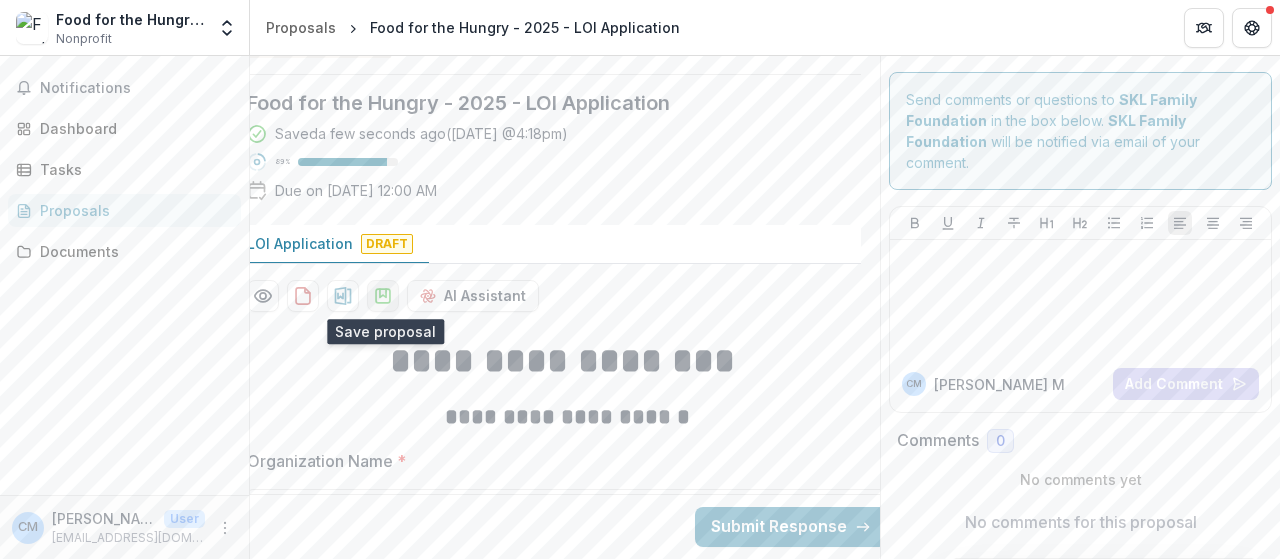 click 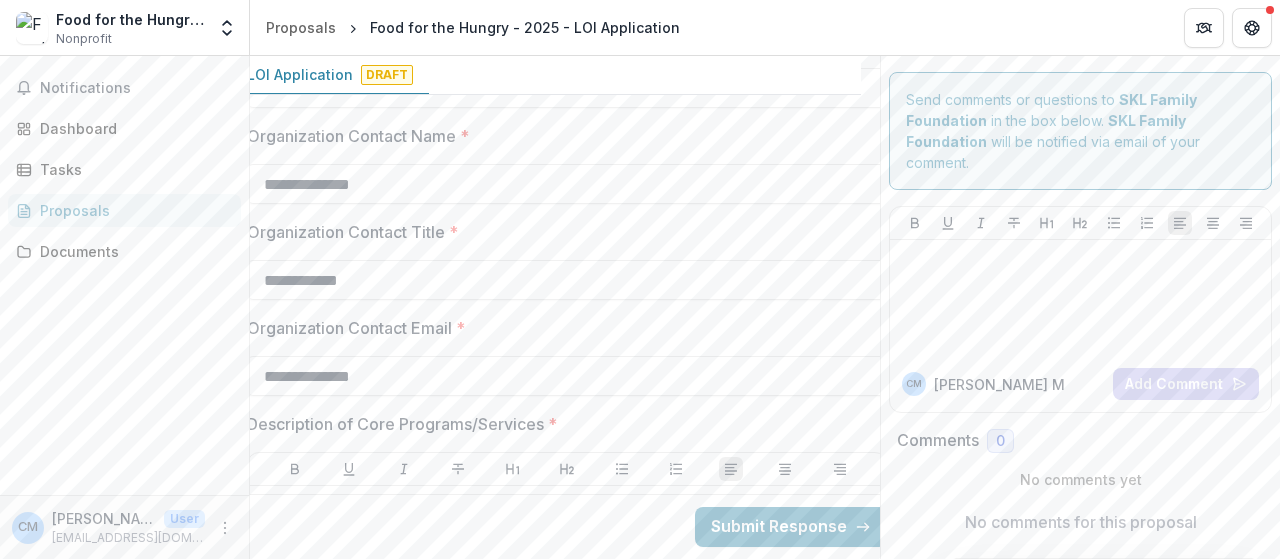 scroll, scrollTop: 232, scrollLeft: 19, axis: both 